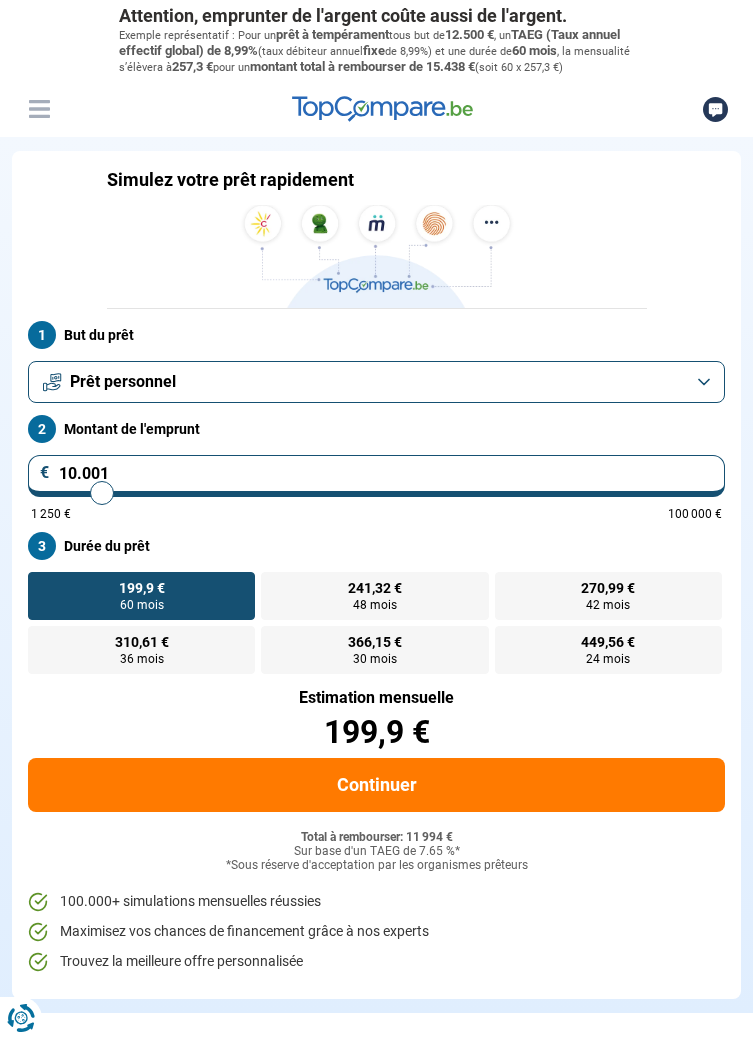 scroll, scrollTop: 0, scrollLeft: 0, axis: both 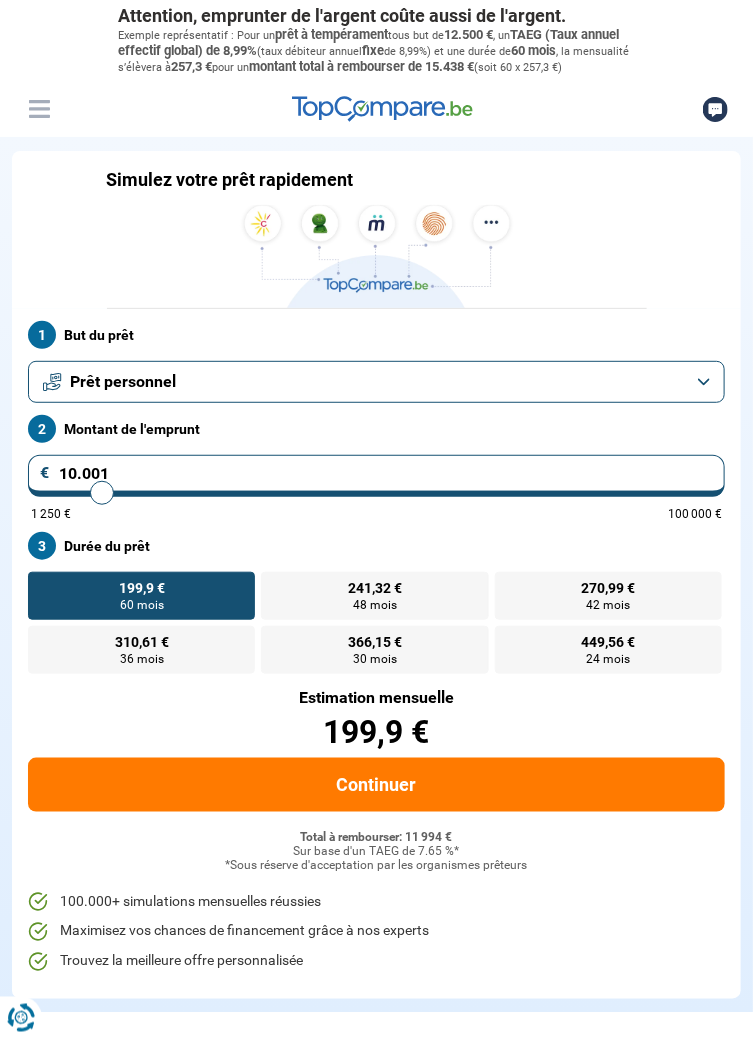 click on "Prêt personnel" at bounding box center (376, 382) 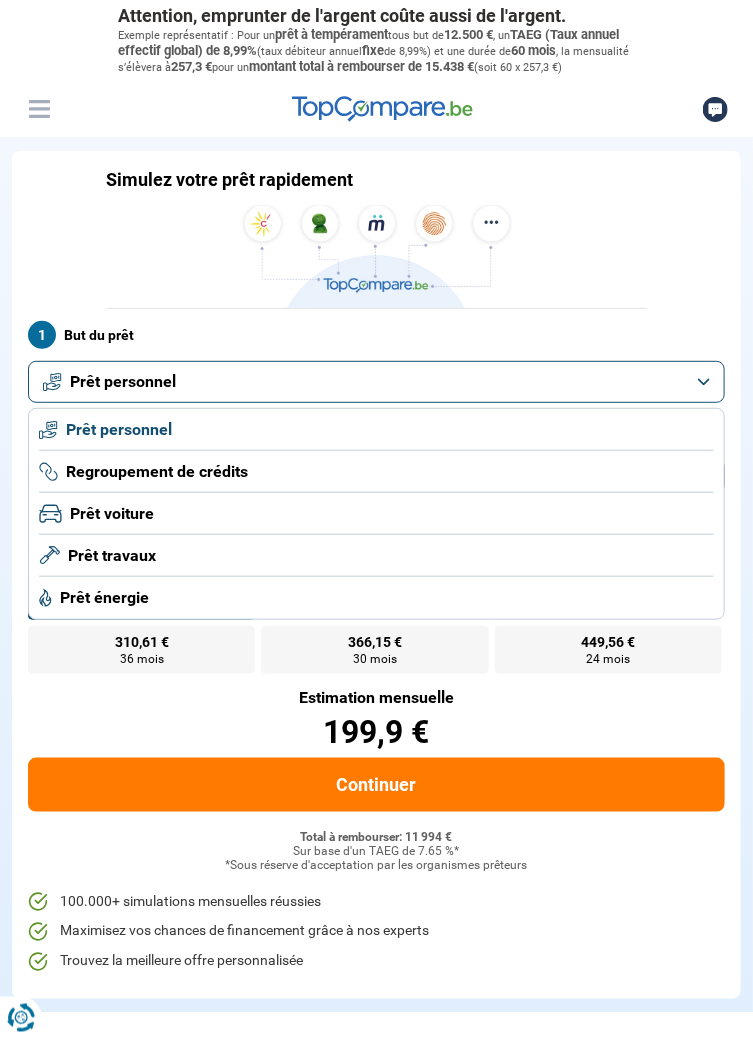 click on "Prêt personnel" at bounding box center [119, 430] 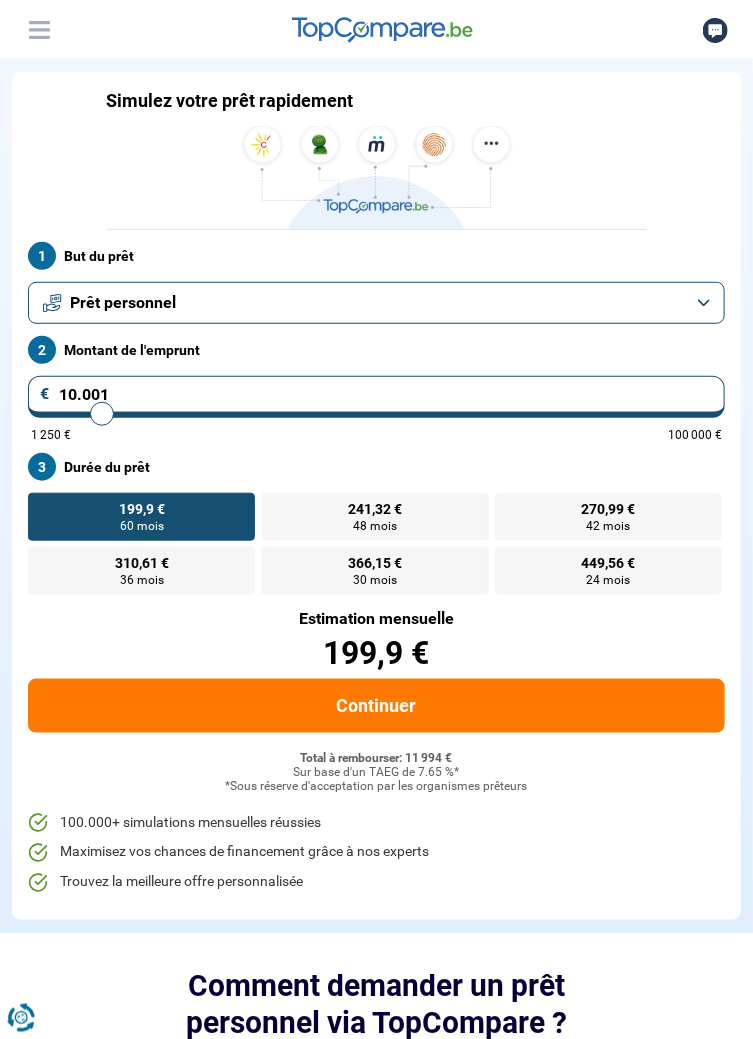 scroll, scrollTop: 80, scrollLeft: 0, axis: vertical 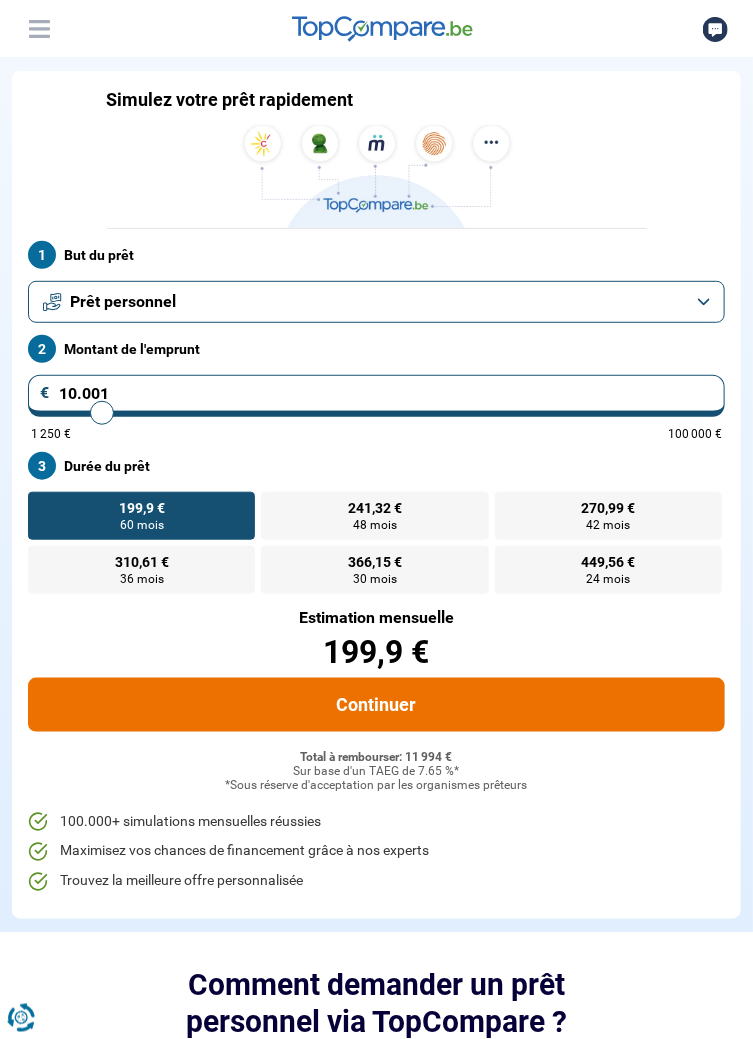 click on "Continuer" at bounding box center (376, 705) 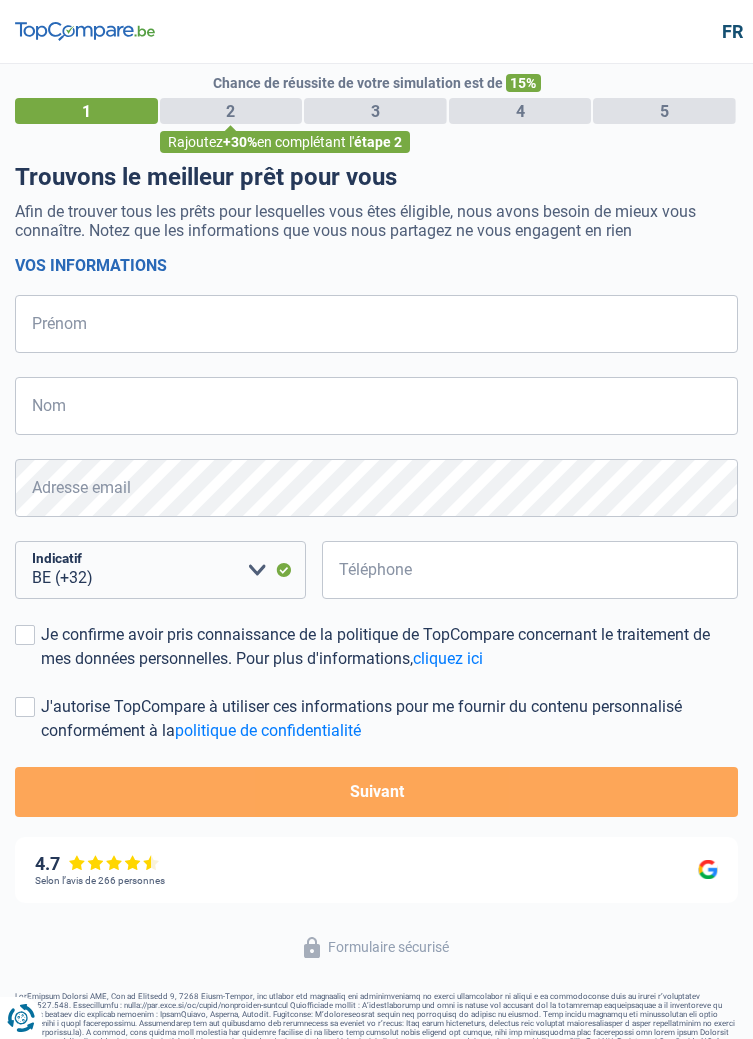 select on "32" 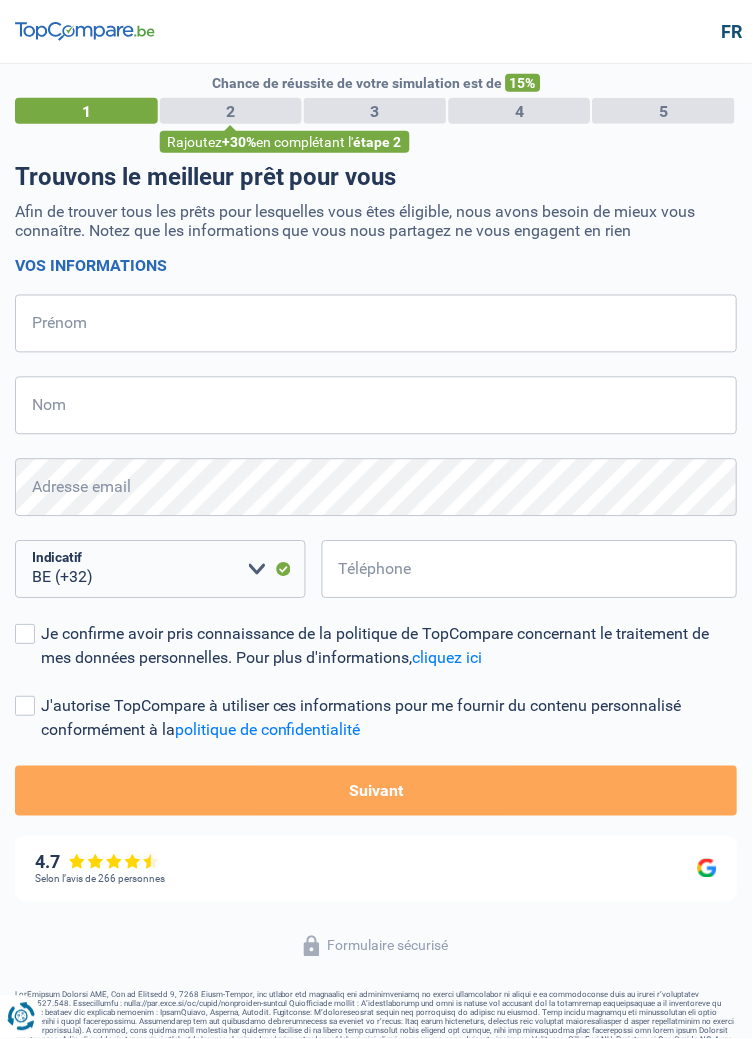scroll, scrollTop: 0, scrollLeft: 0, axis: both 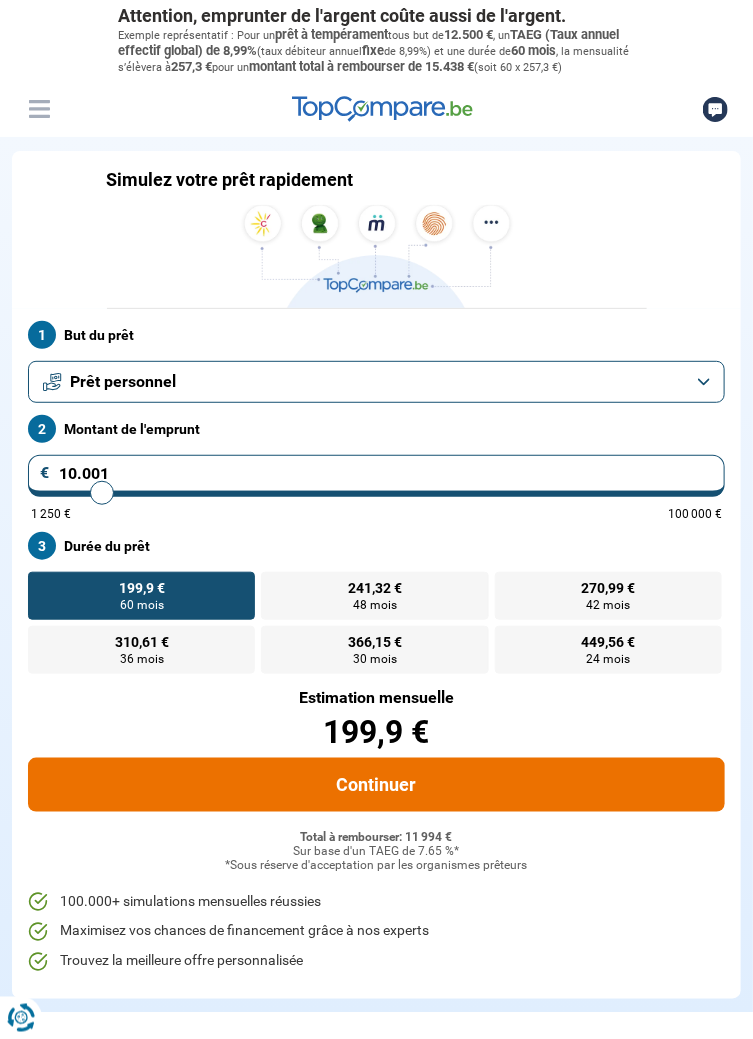 click on "Continuer" at bounding box center (376, 785) 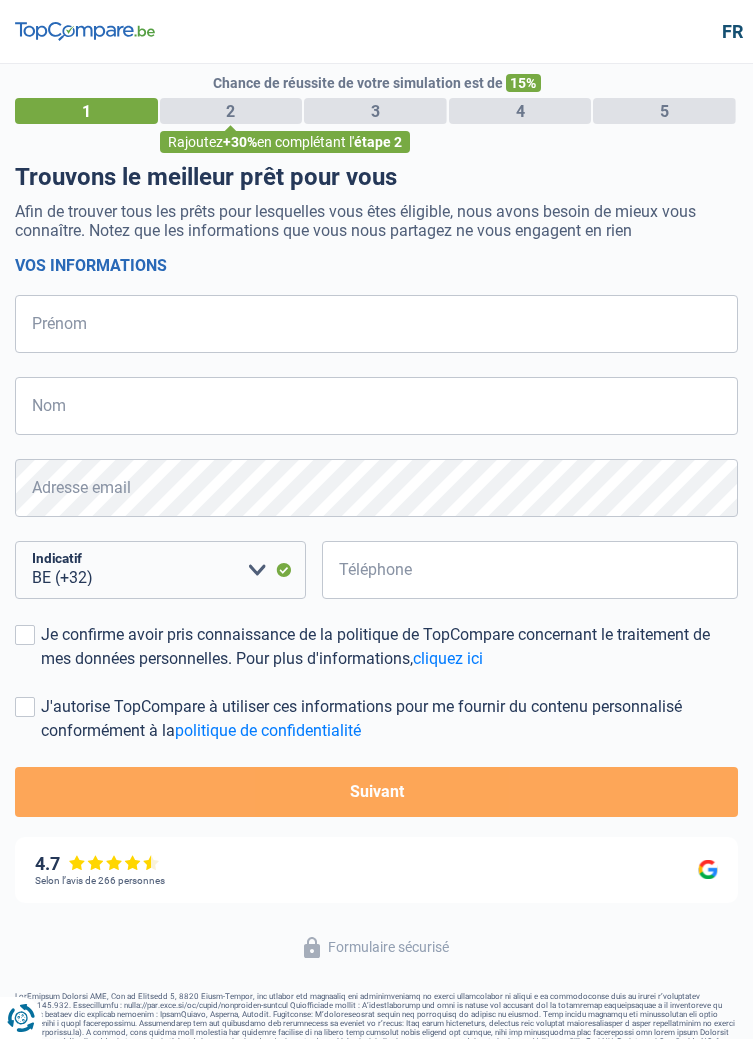 select on "32" 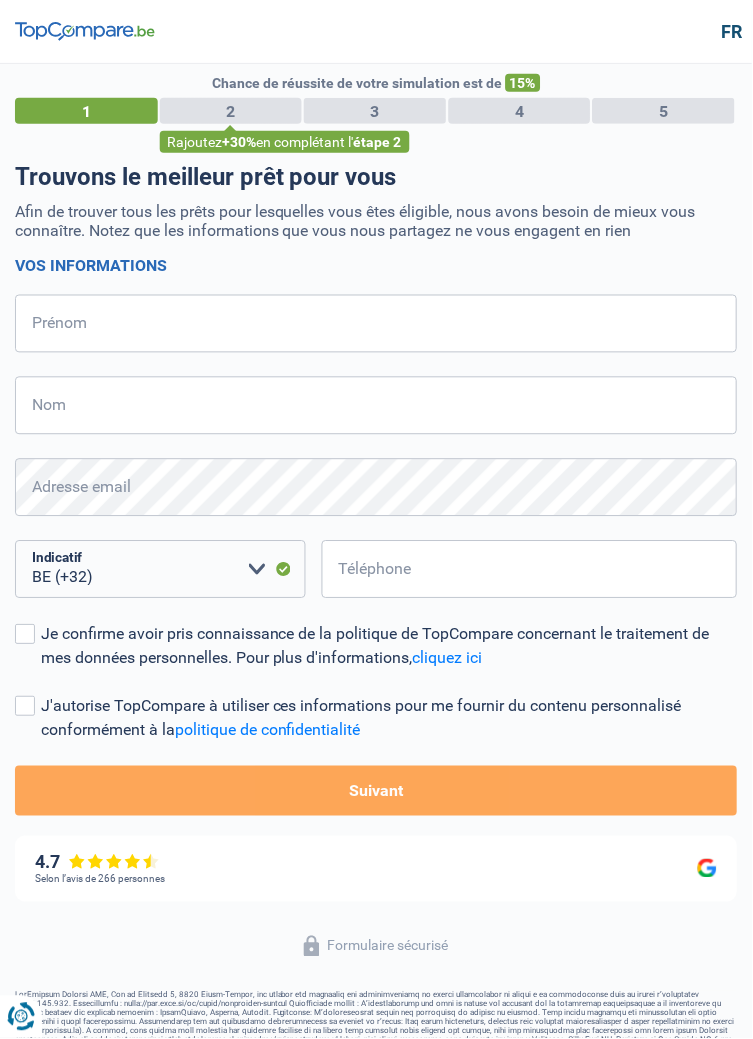 scroll, scrollTop: 0, scrollLeft: 0, axis: both 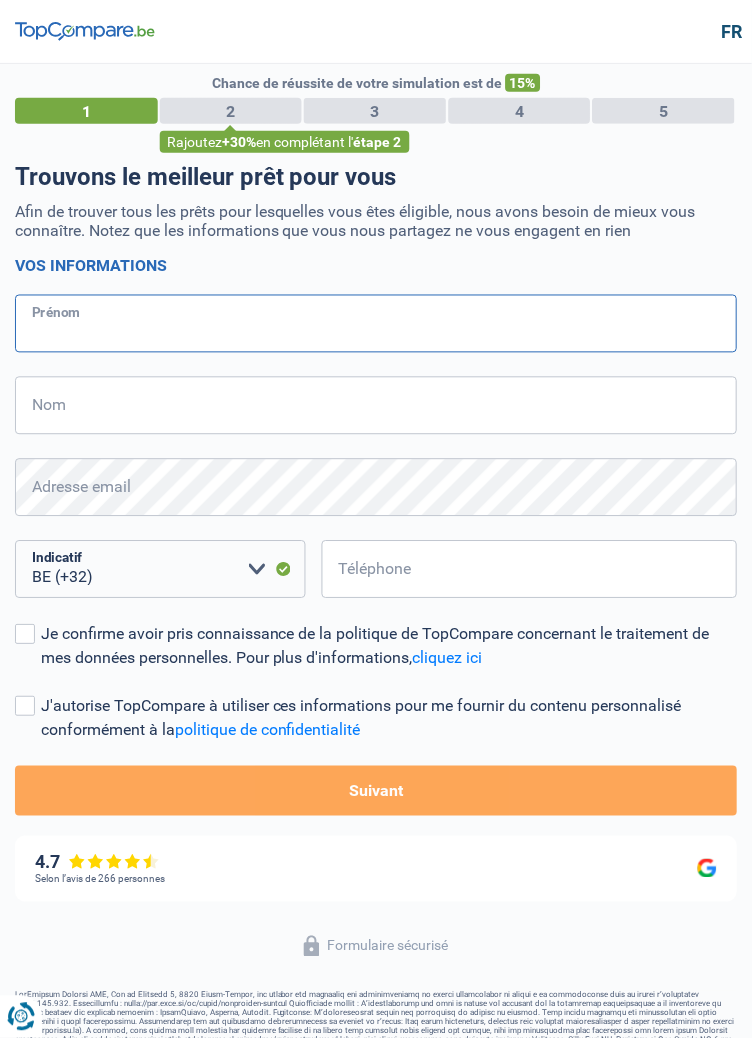click on "Prénom" at bounding box center (376, 324) 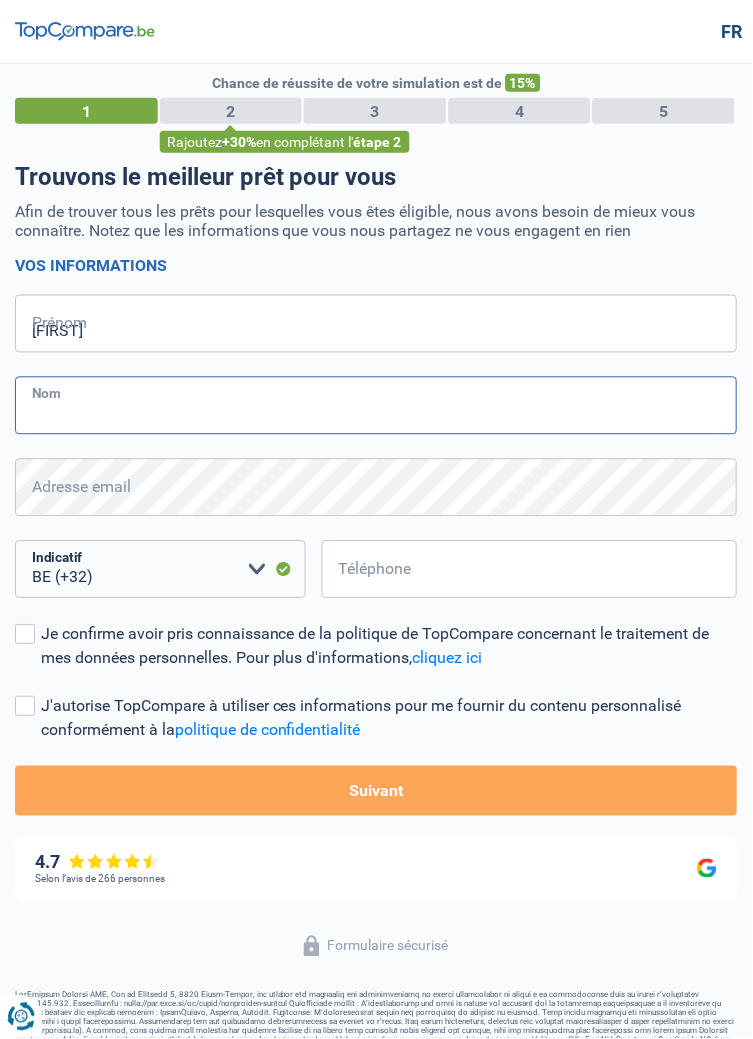 type on "[LAST]" 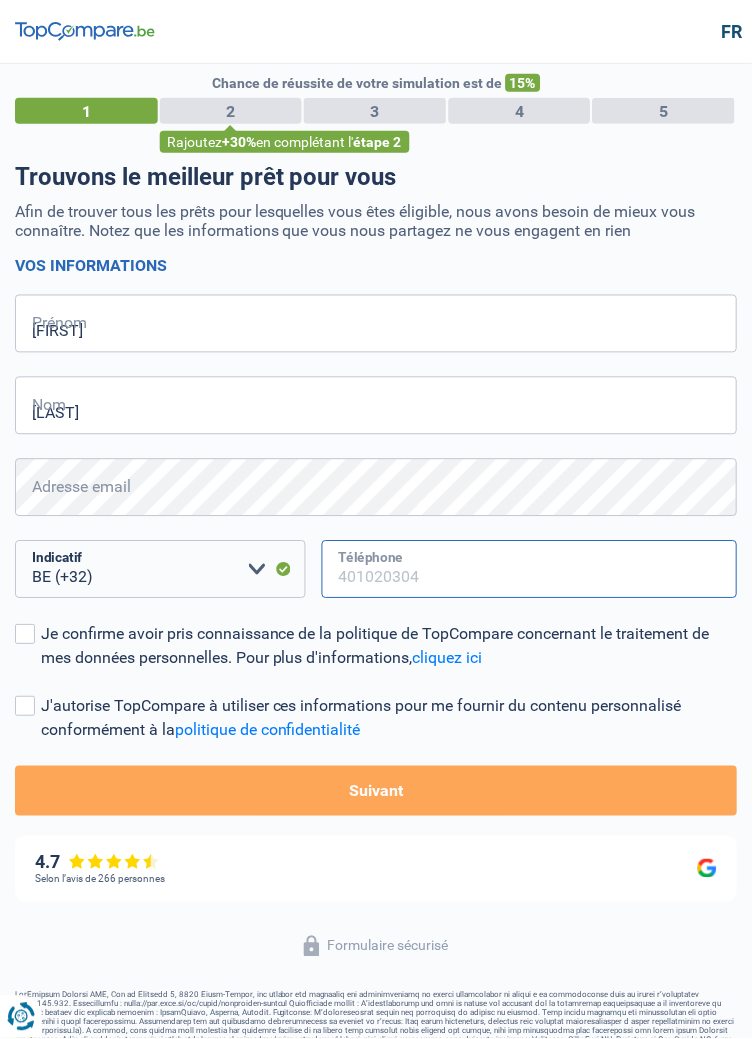 type on "477554006" 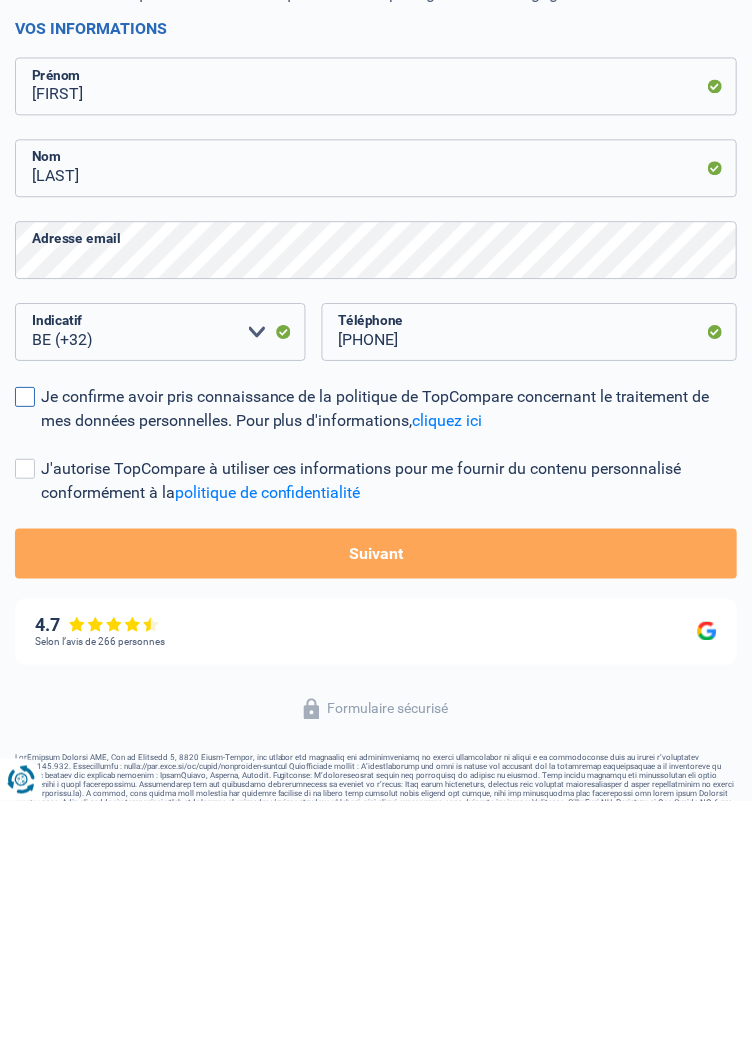 click at bounding box center (25, 635) 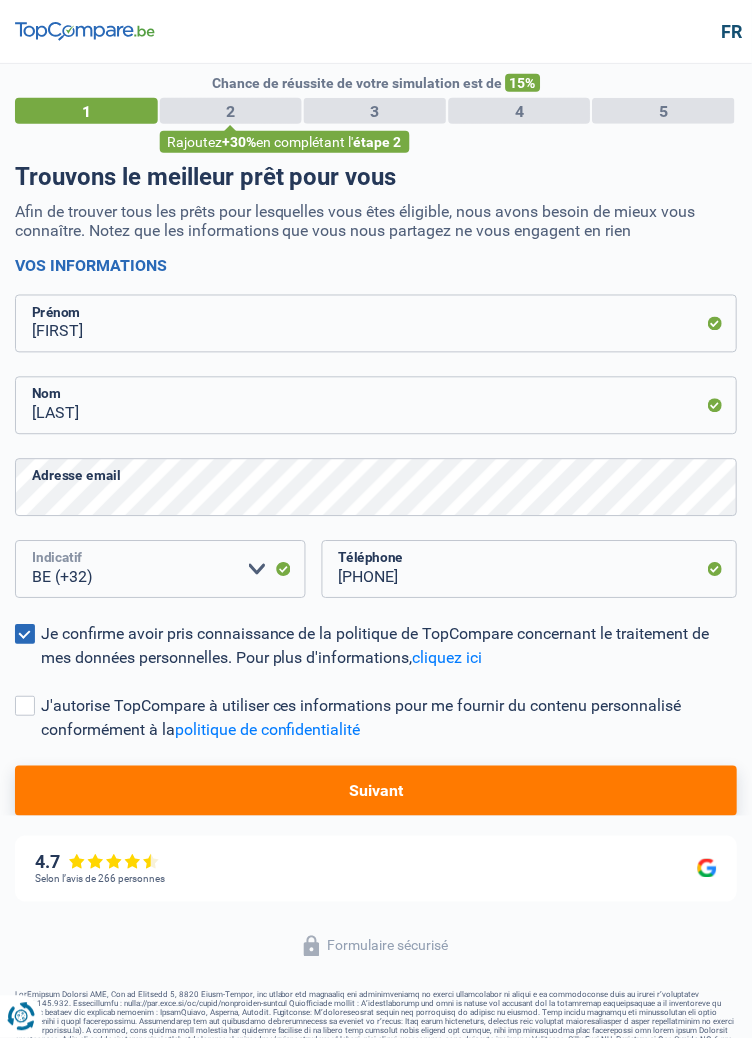 click on "BE (+32) LU (+352)
Veuillez sélectionner une option" at bounding box center (160, 570) 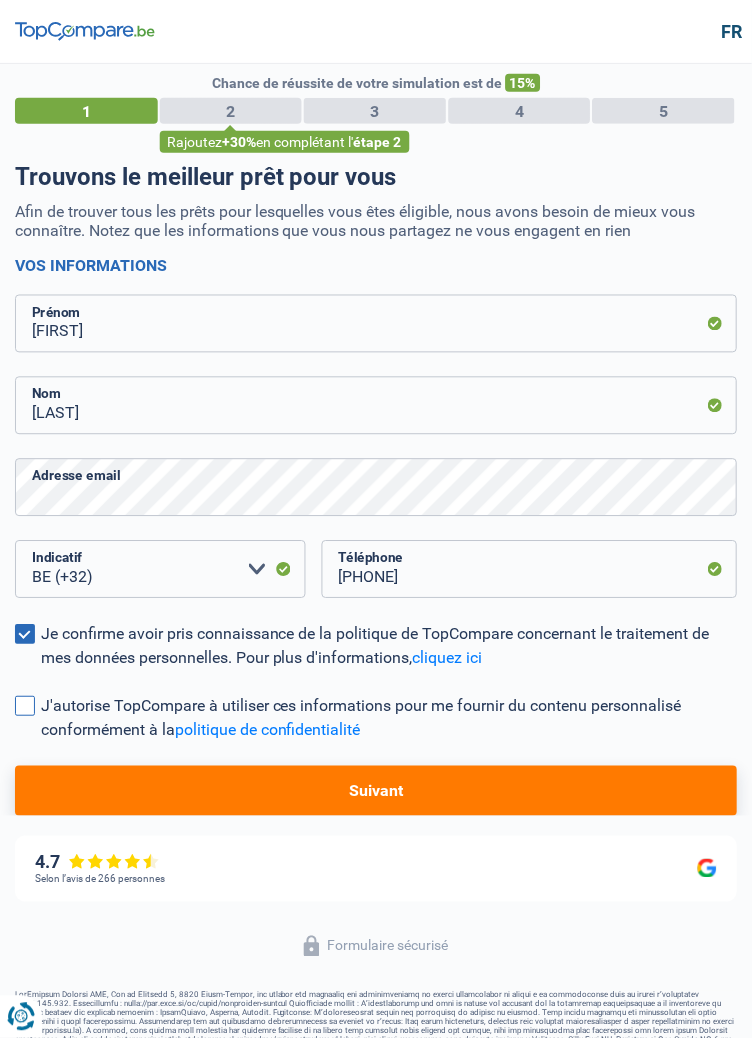 click on "J'autorise TopCompare à utiliser ces informations pour me fournir du contenu personnalisé conformément à la  politique de confidentialité" at bounding box center [376, 719] 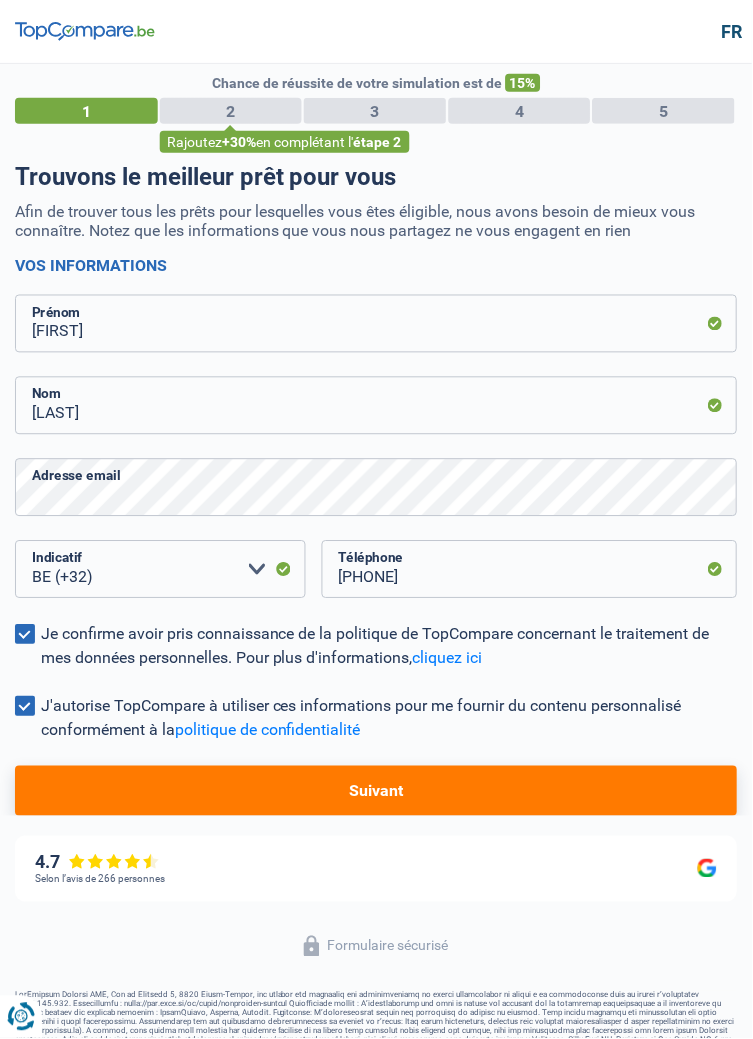 click on "Suivant" at bounding box center (376, 792) 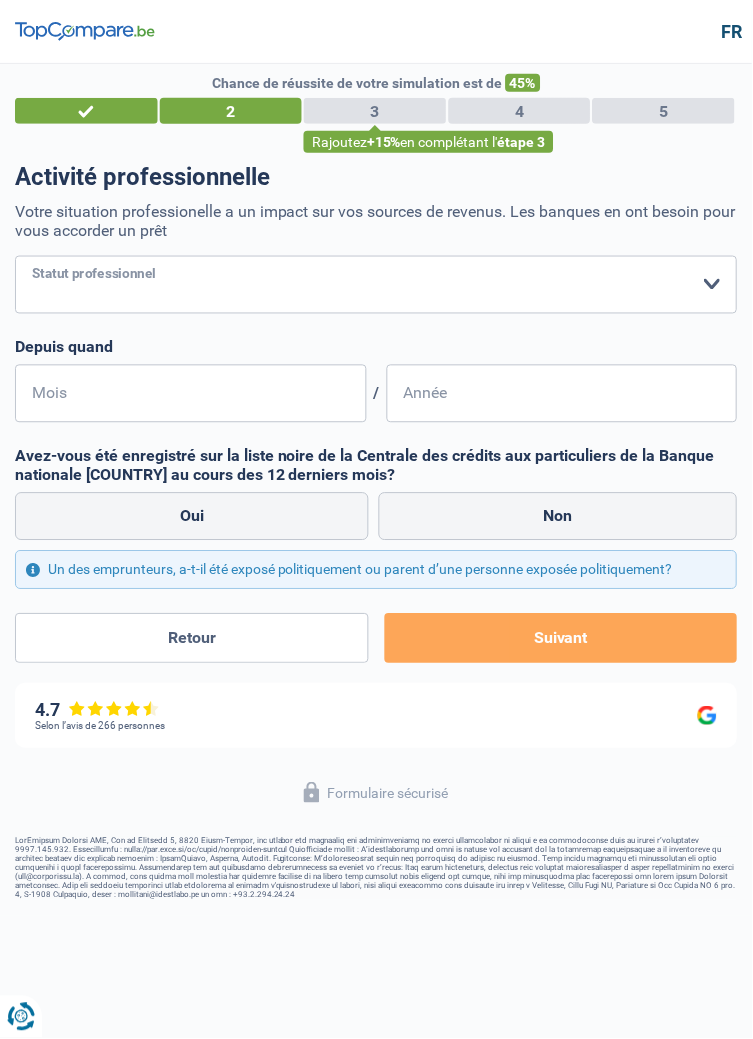 click on "Ouvrier Employé privé Employé public Invalide Indépendant Pensionné Chômeur Mutuelle Femme au foyer Sans profession Allocataire sécurité/Intégration social (SPF Sécurité Sociale, CPAS) Etudiant Profession libérale Commerçant Rentier Pré-pensionné
Veuillez sélectionner une option" at bounding box center (376, 285) 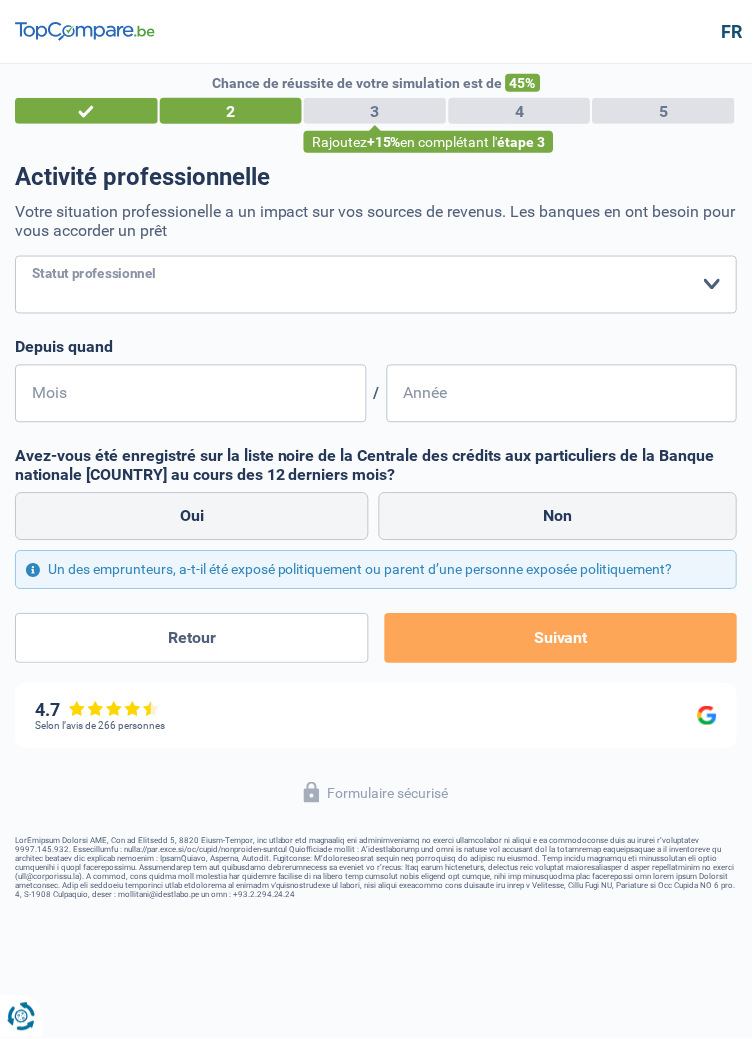 select on "retired" 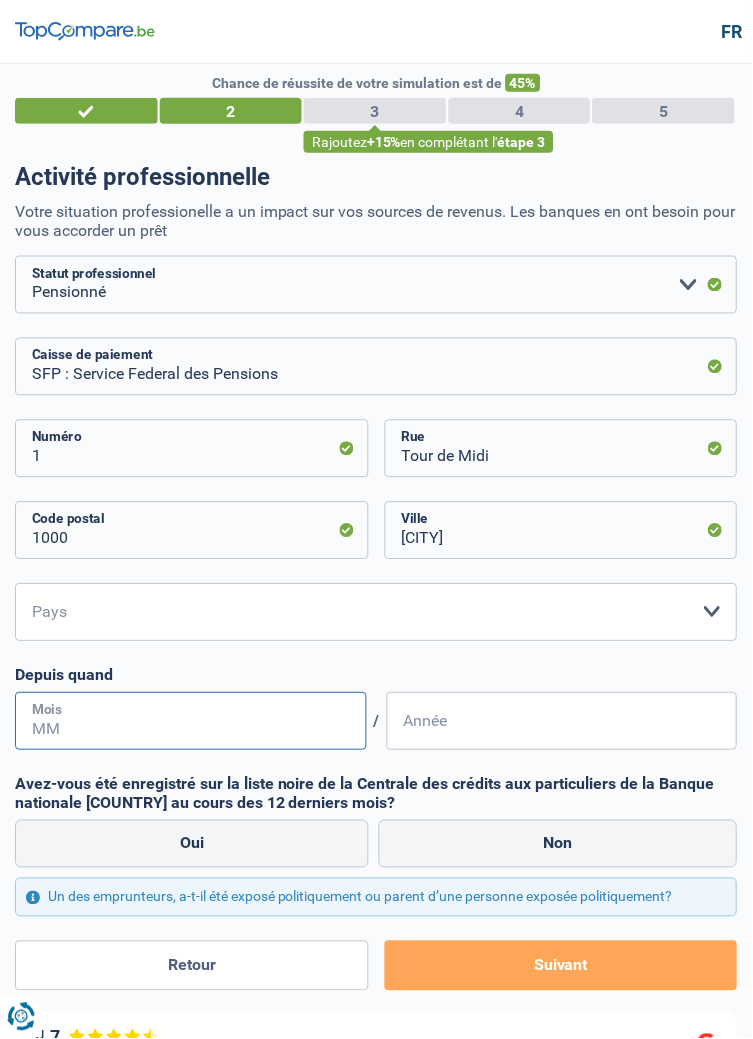 click on "Mois" at bounding box center (191, 722) 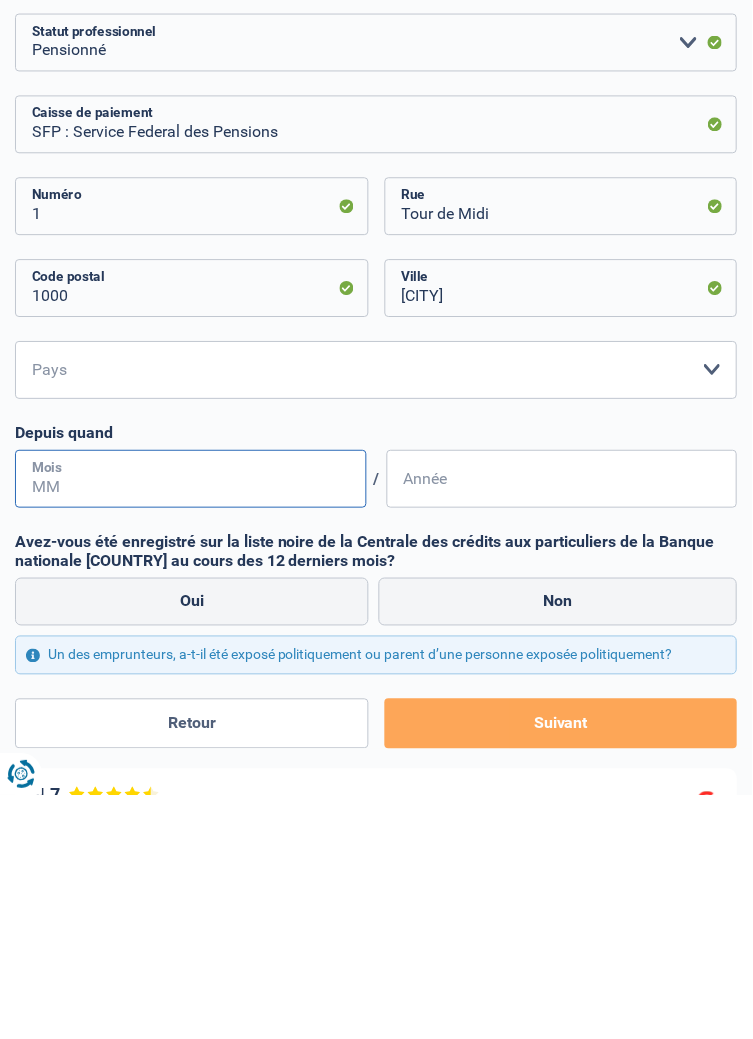 scroll, scrollTop: 41, scrollLeft: 0, axis: vertical 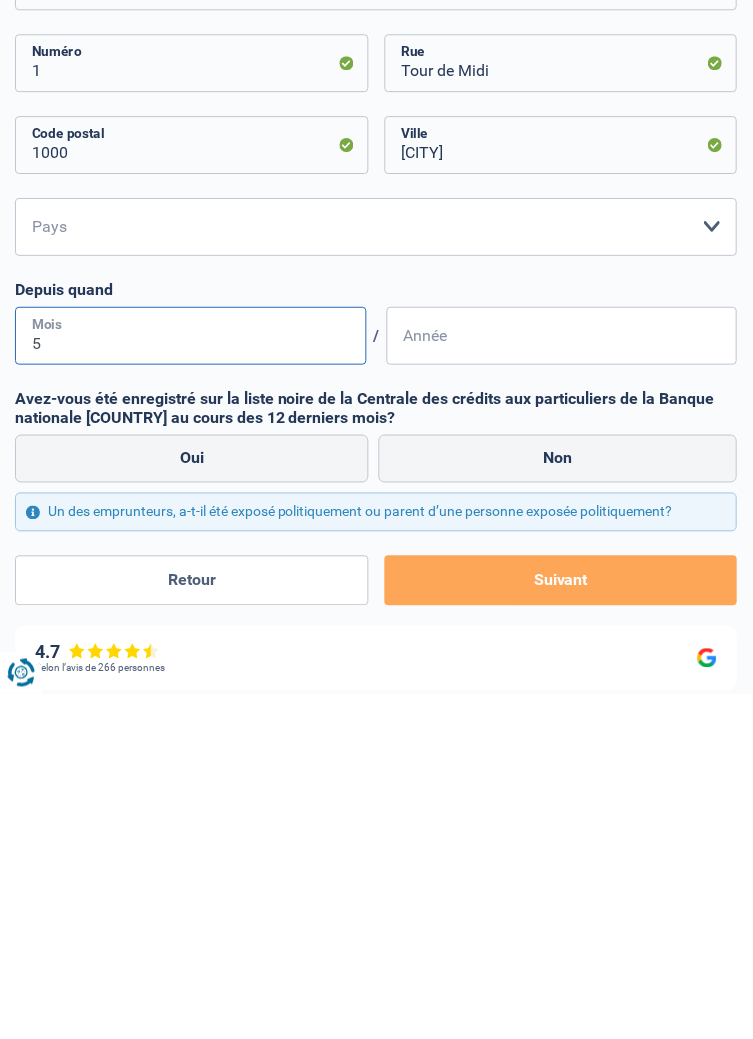 type on "5" 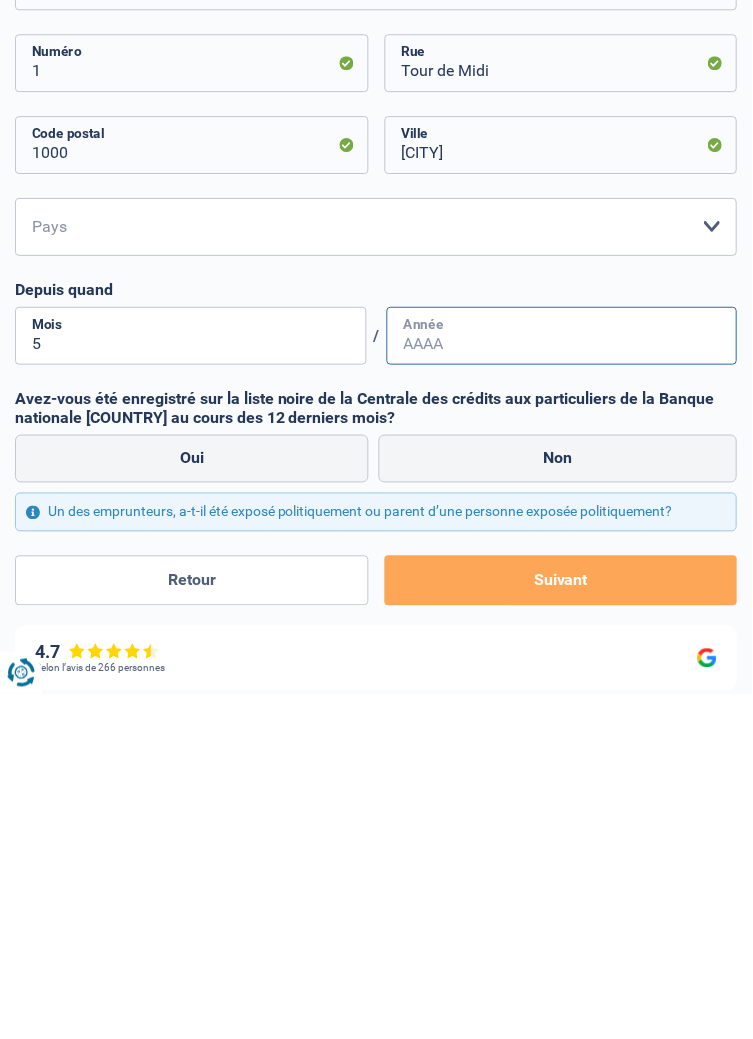 click on "Année" at bounding box center [563, 681] 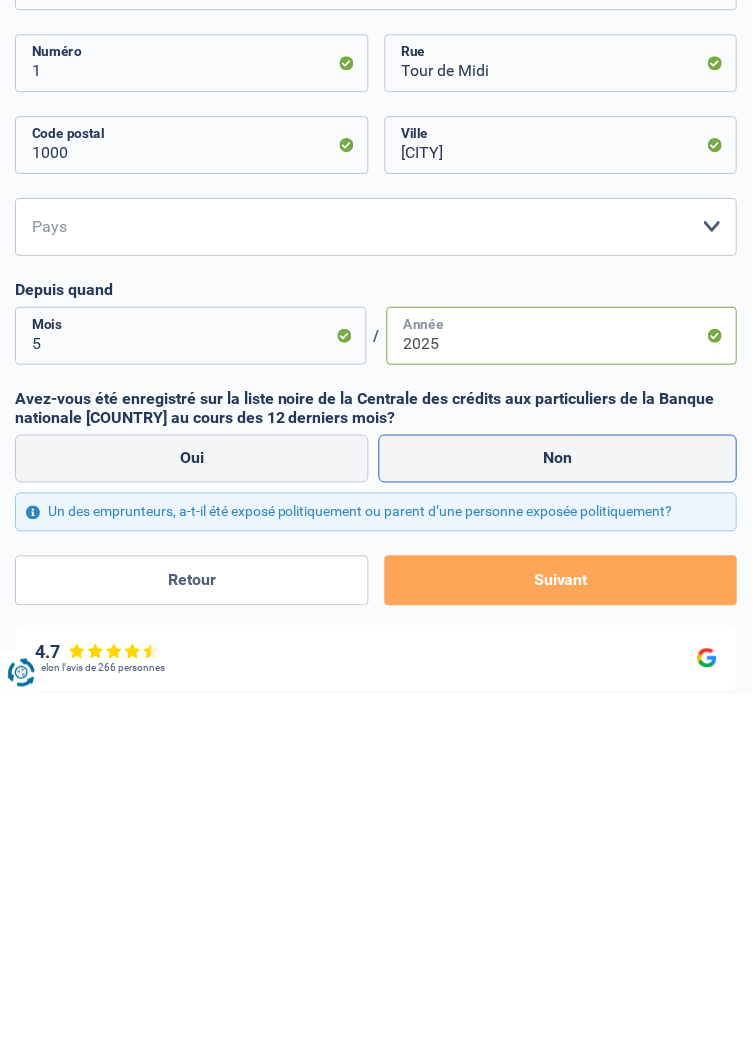 type on "2025" 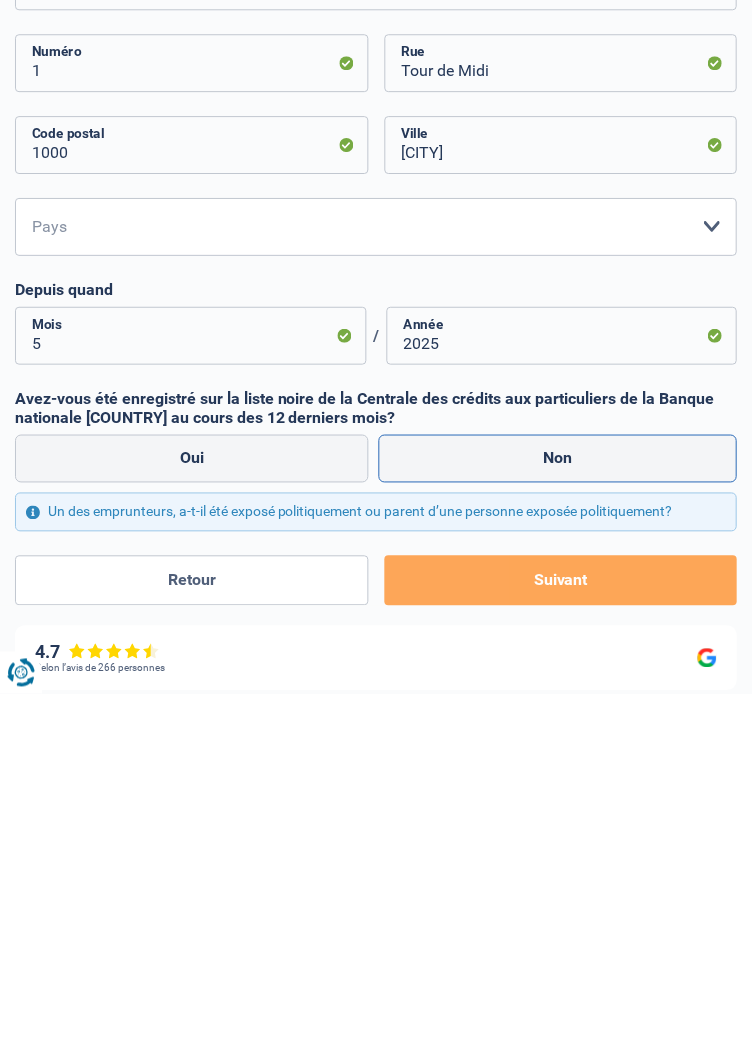 click on "Non" at bounding box center (558, 804) 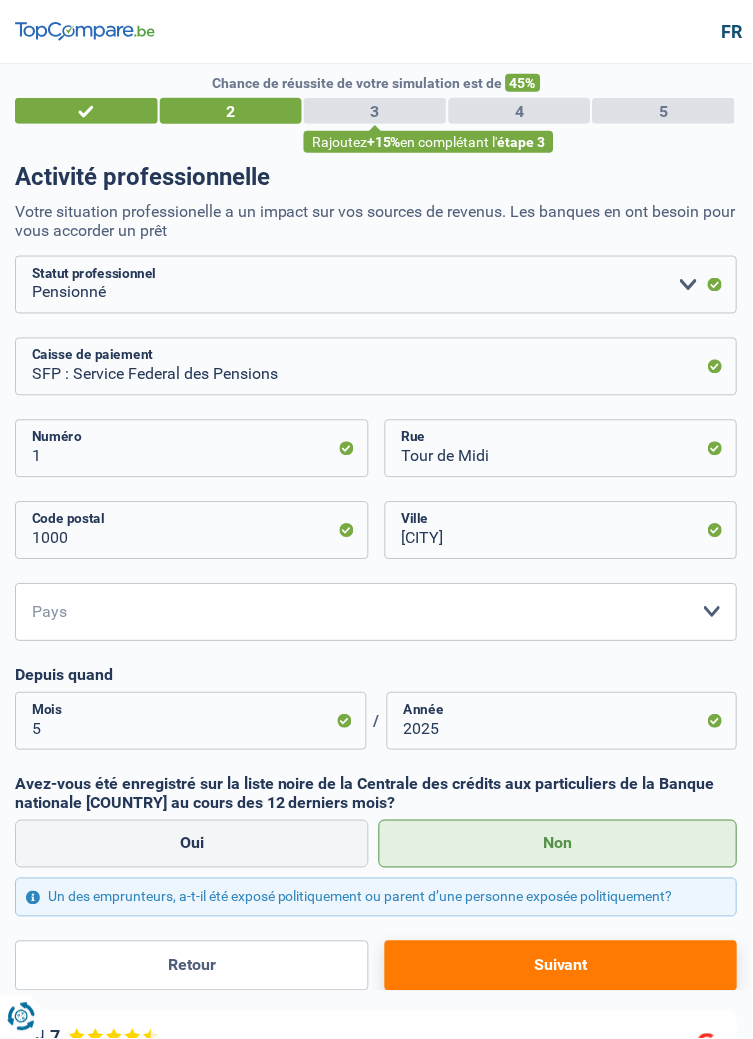 scroll, scrollTop: 0, scrollLeft: 0, axis: both 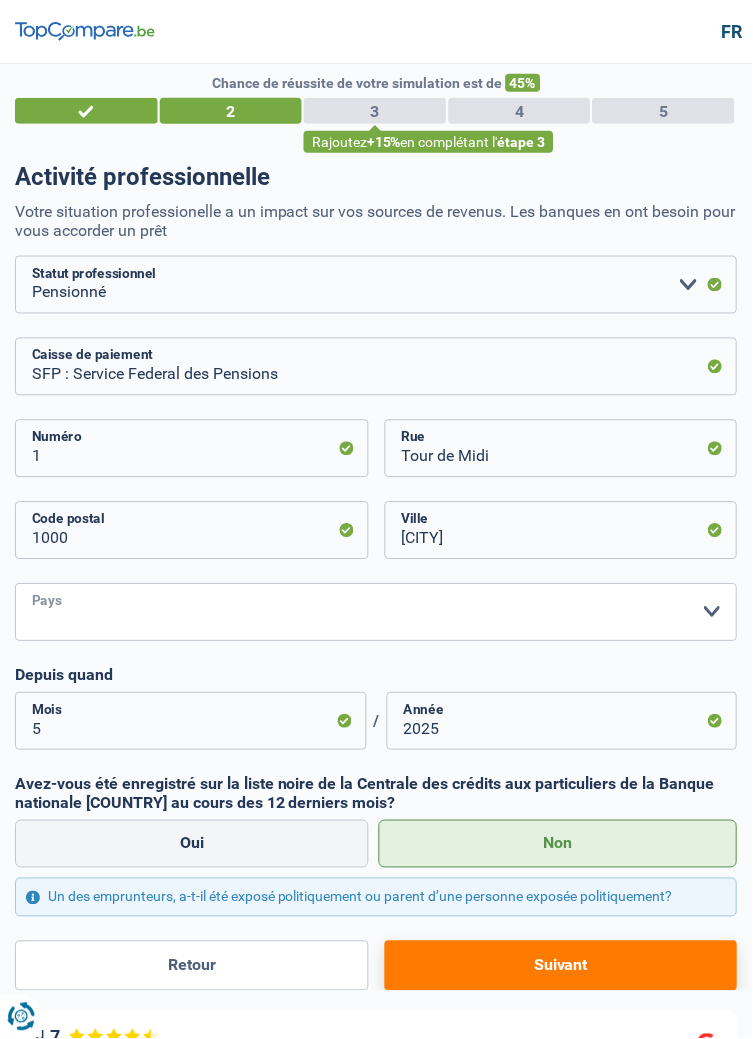 click on "Belgique Luxembourg
Veuillez sélectionner une option" at bounding box center (376, 613) 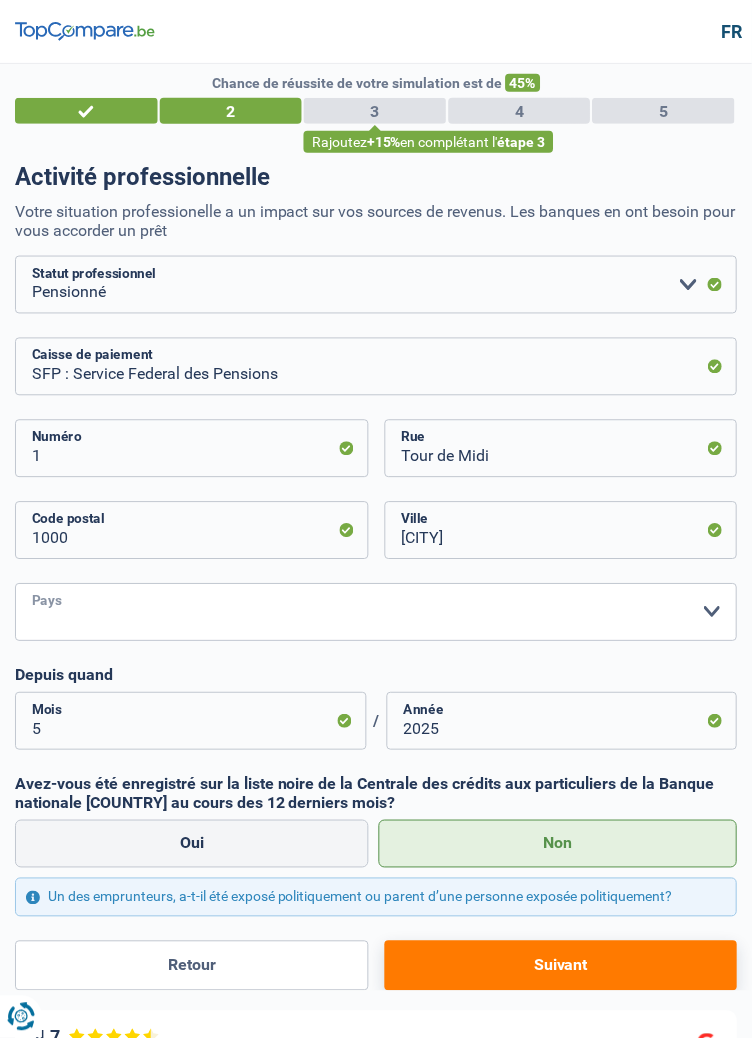 select on "BE" 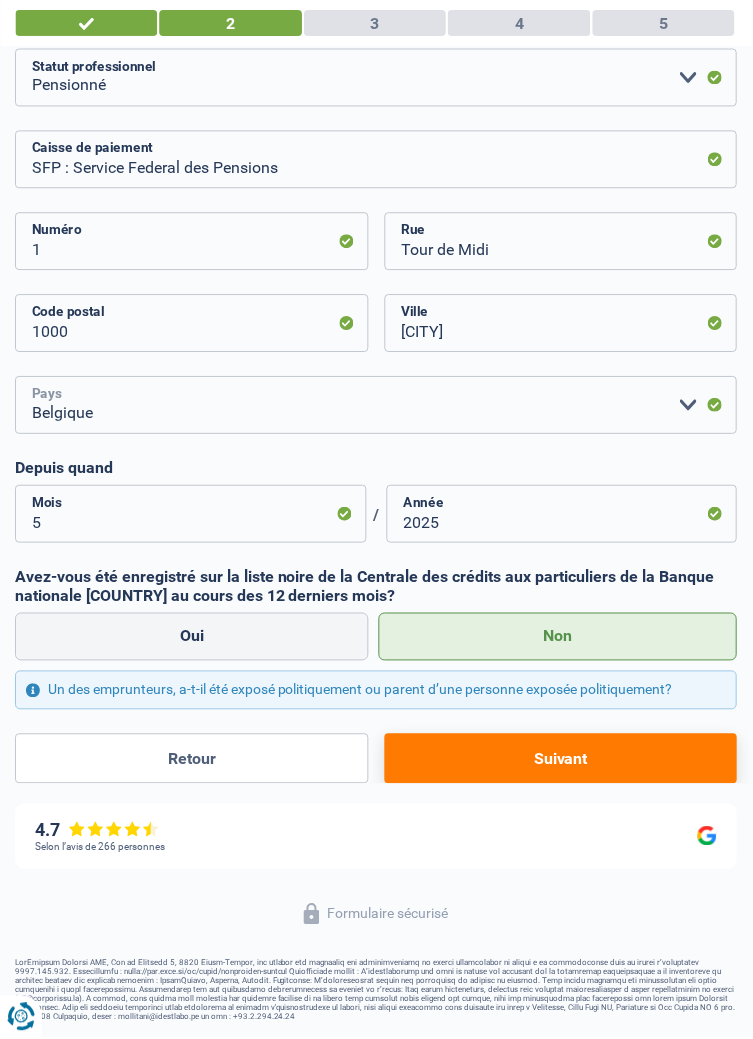 scroll, scrollTop: 278, scrollLeft: 0, axis: vertical 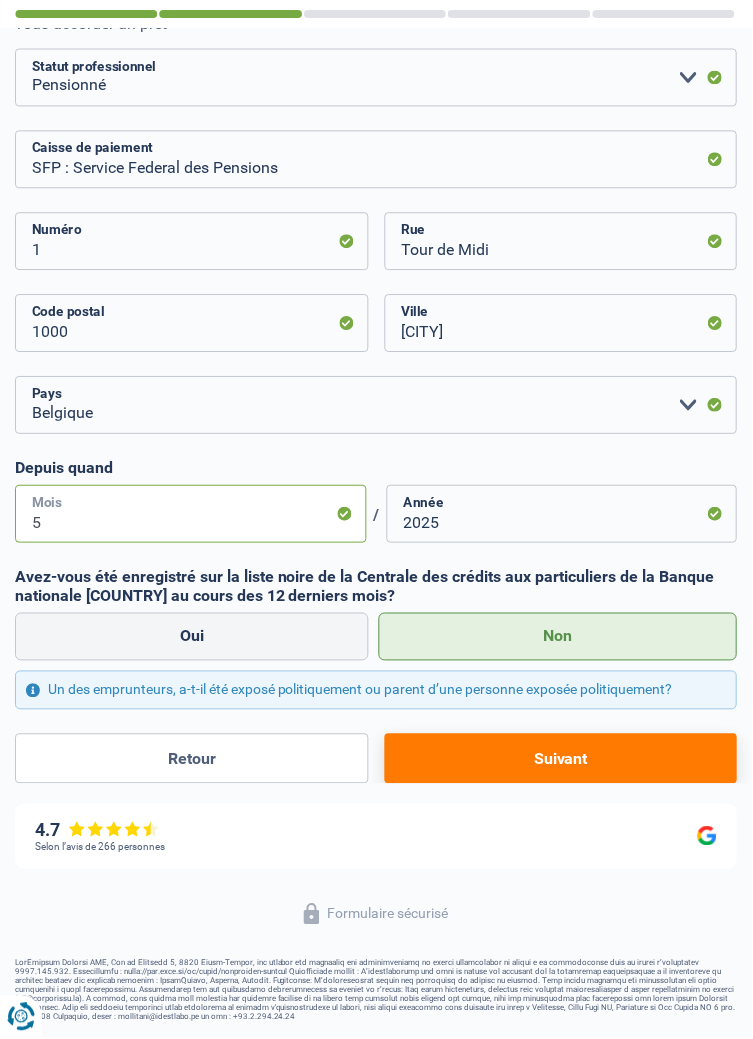 click on "5" at bounding box center (191, 515) 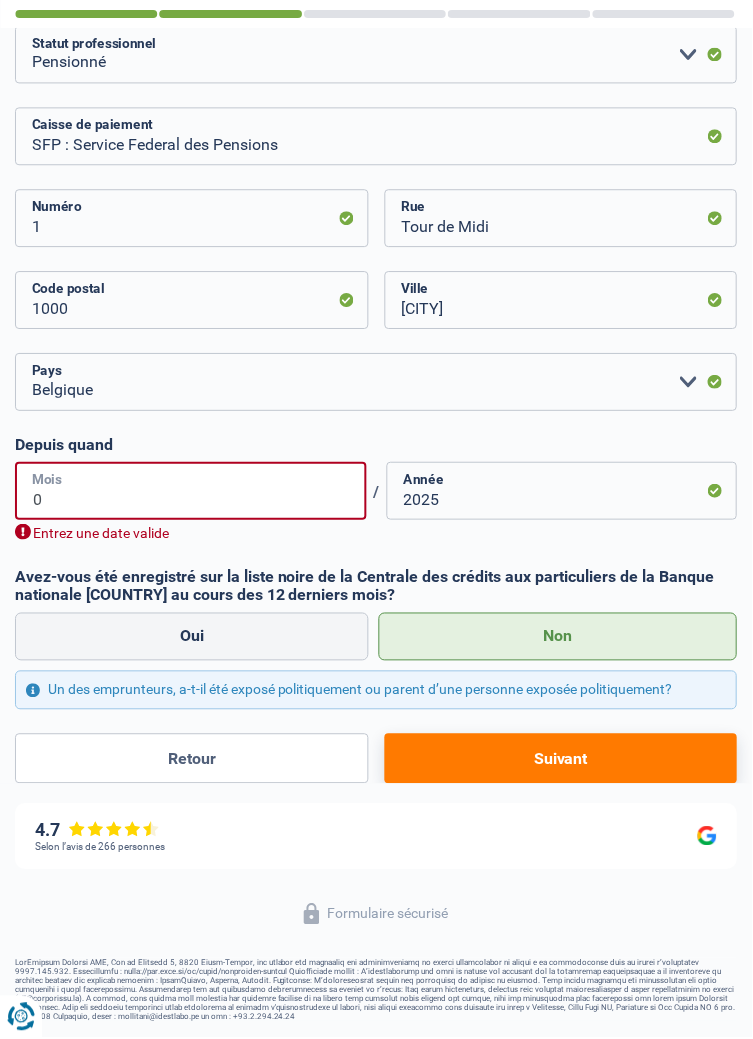 type on "05" 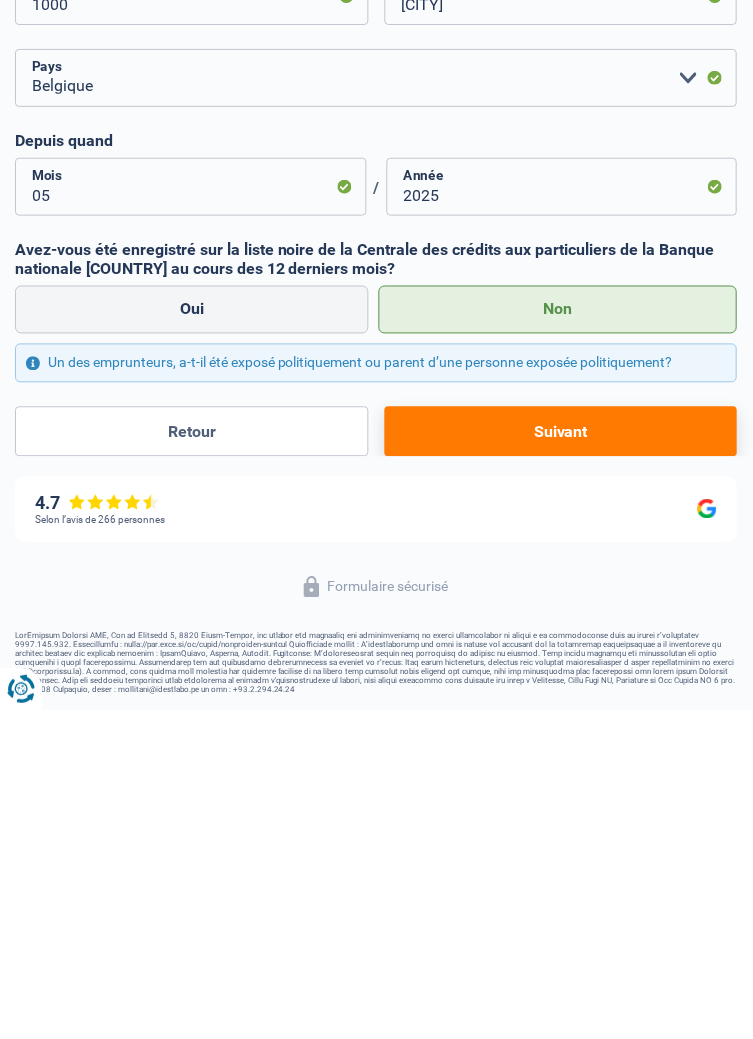 click on "Suivant" at bounding box center [561, 760] 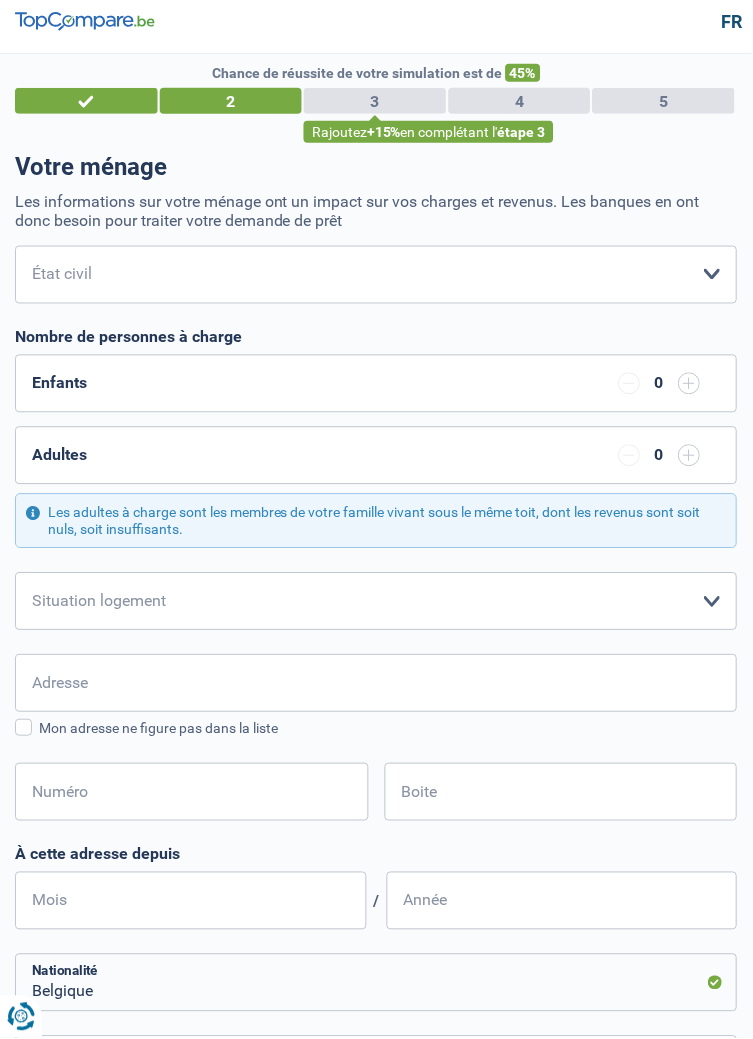 scroll, scrollTop: 0, scrollLeft: 0, axis: both 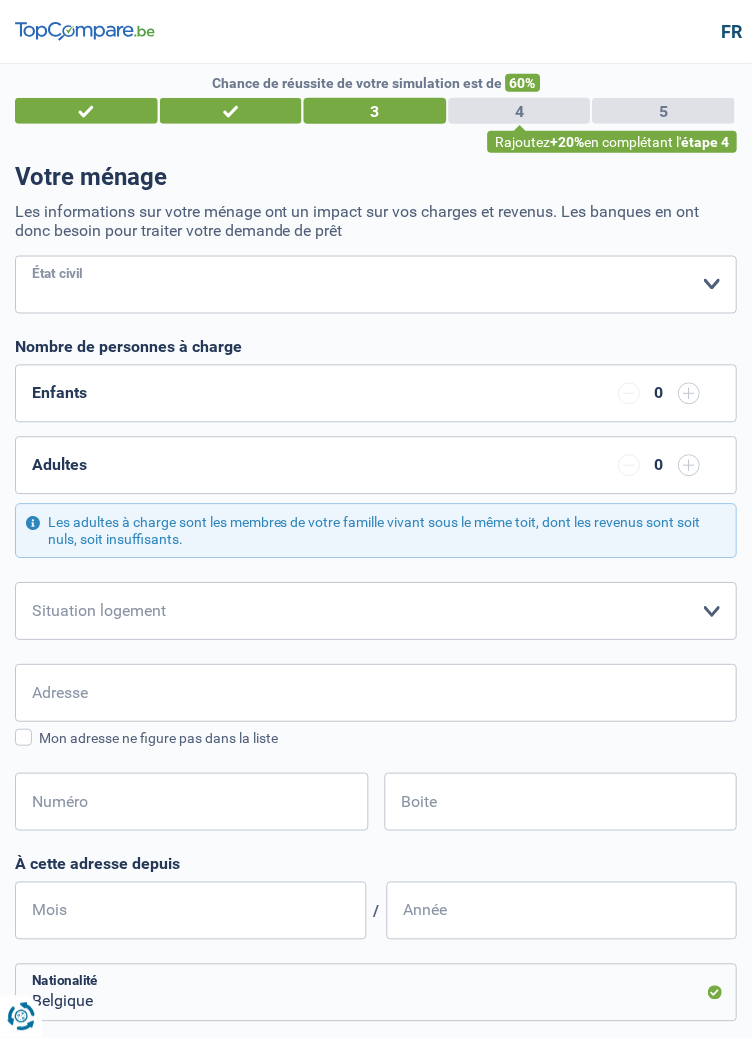 click on "Célibataire Marié(e) Cohabitant(e) légal(e) Divorcé(e) Veuf(ve) Séparé (de fait)
Veuillez sélectionner une option" at bounding box center (376, 285) 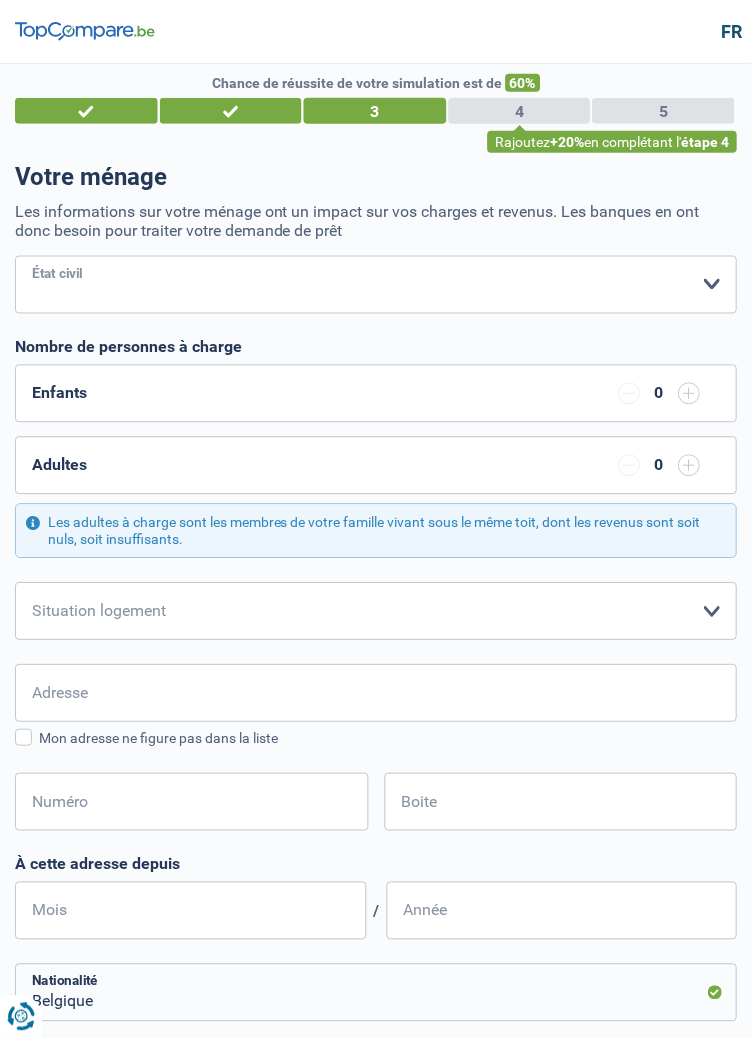 select on "married" 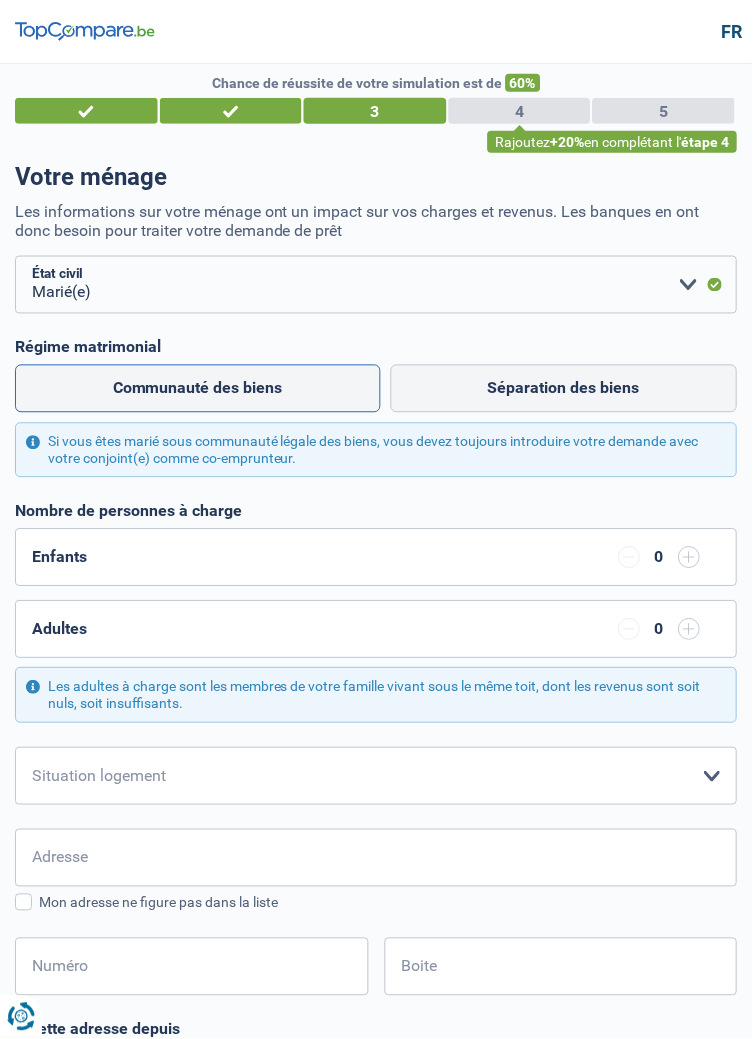 click on "Communauté des biens" at bounding box center (198, 389) 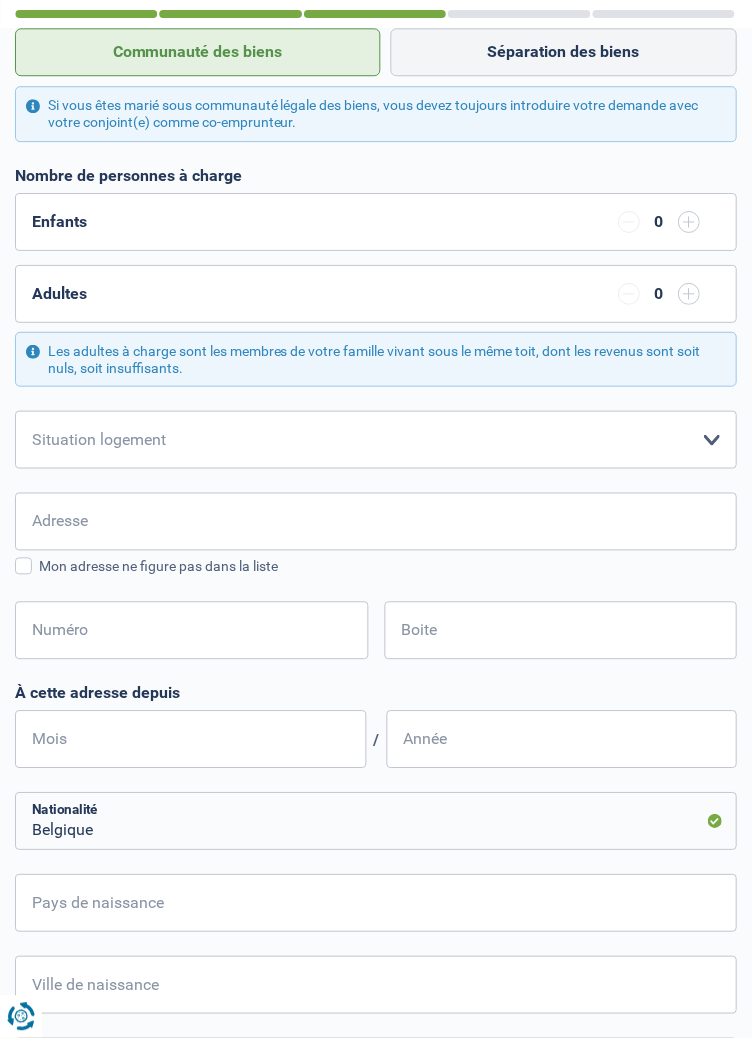 scroll, scrollTop: 366, scrollLeft: 0, axis: vertical 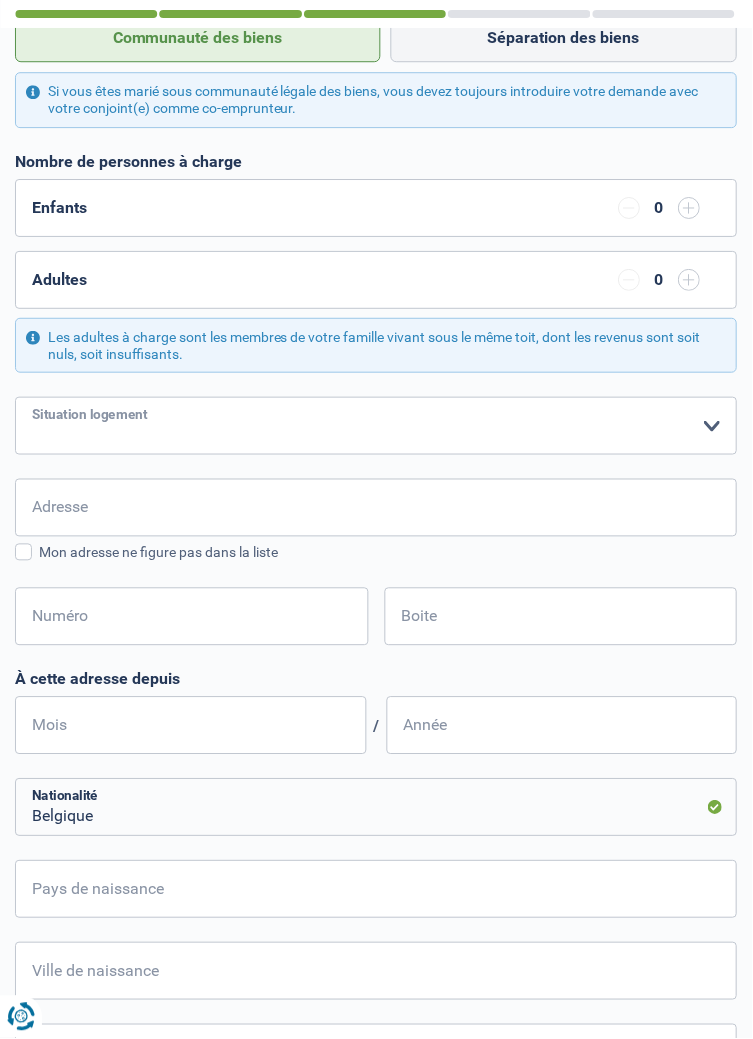 click on "Locataire Propriétaire avec prêt hypothécaire Propriétaire sans prêt hypothécaire Logé(e) par la famille Concierge
Veuillez sélectionner une option" at bounding box center [376, 426] 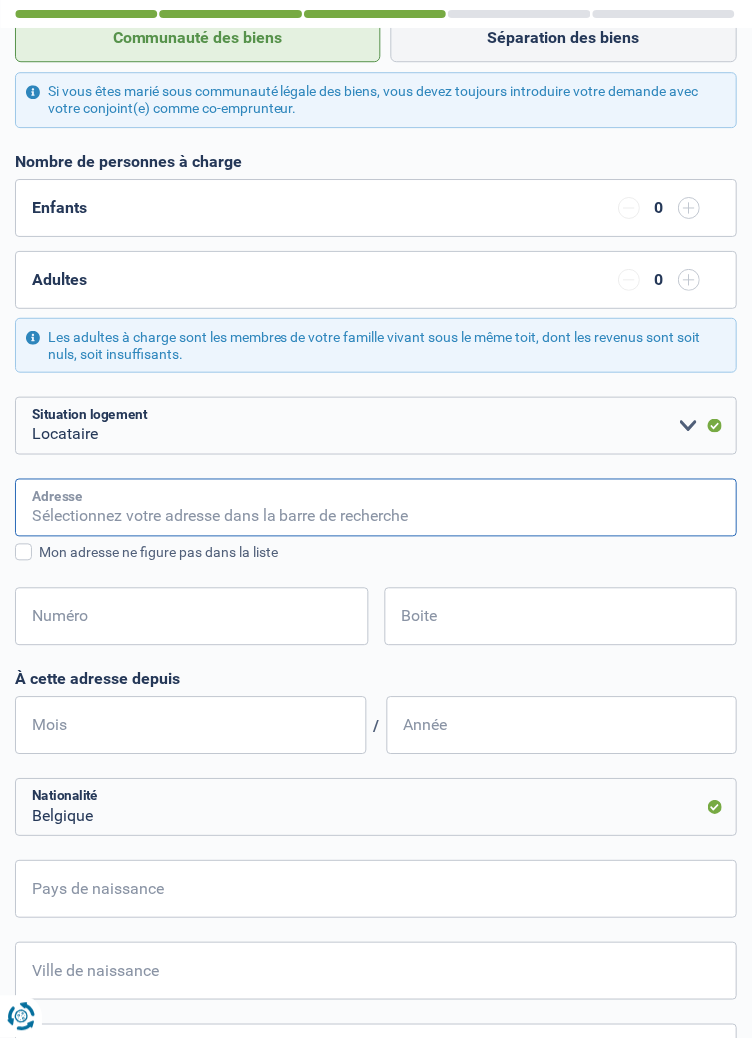 click on "Adresse" at bounding box center (376, 508) 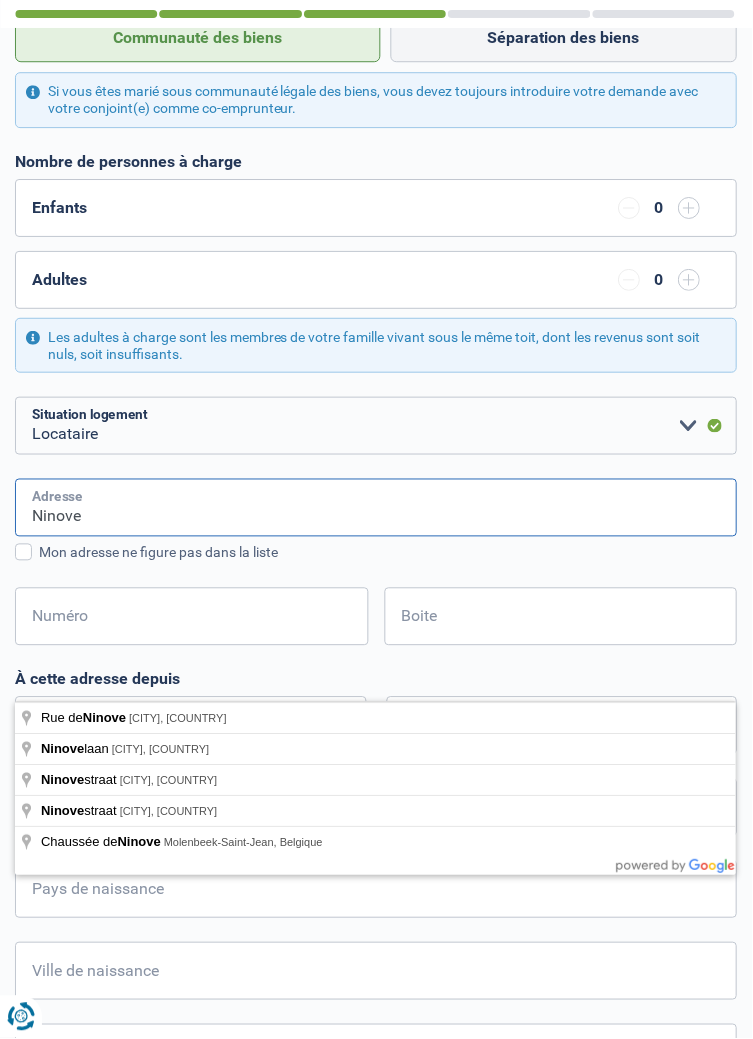 type on "Ninov" 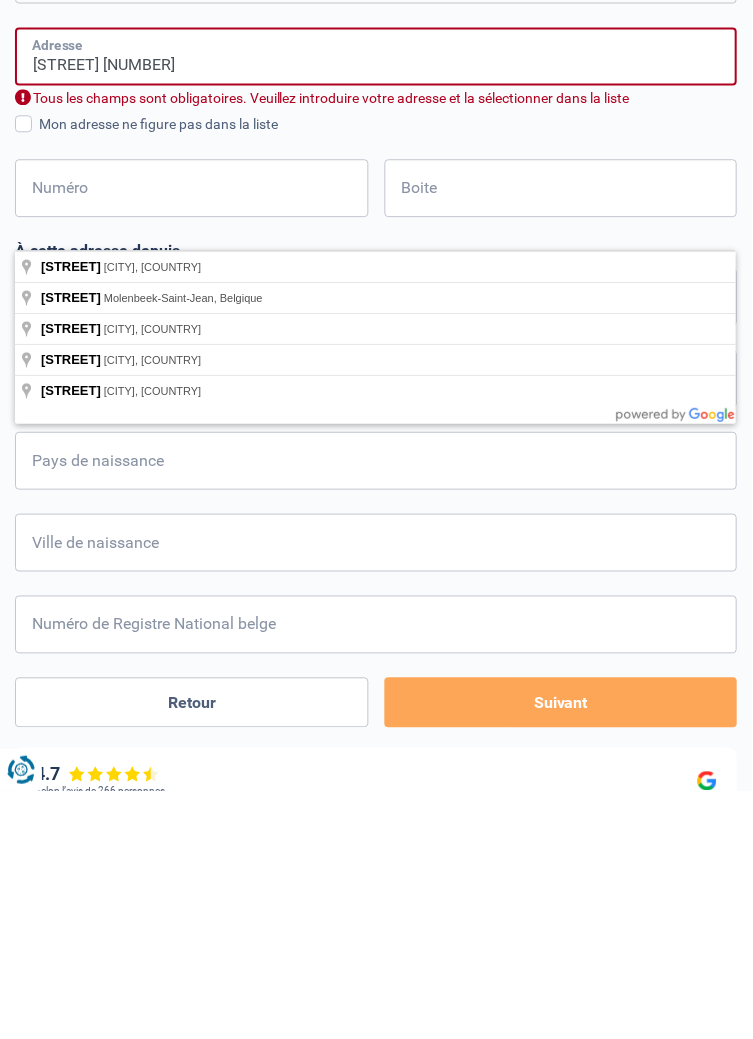 scroll, scrollTop: 570, scrollLeft: 0, axis: vertical 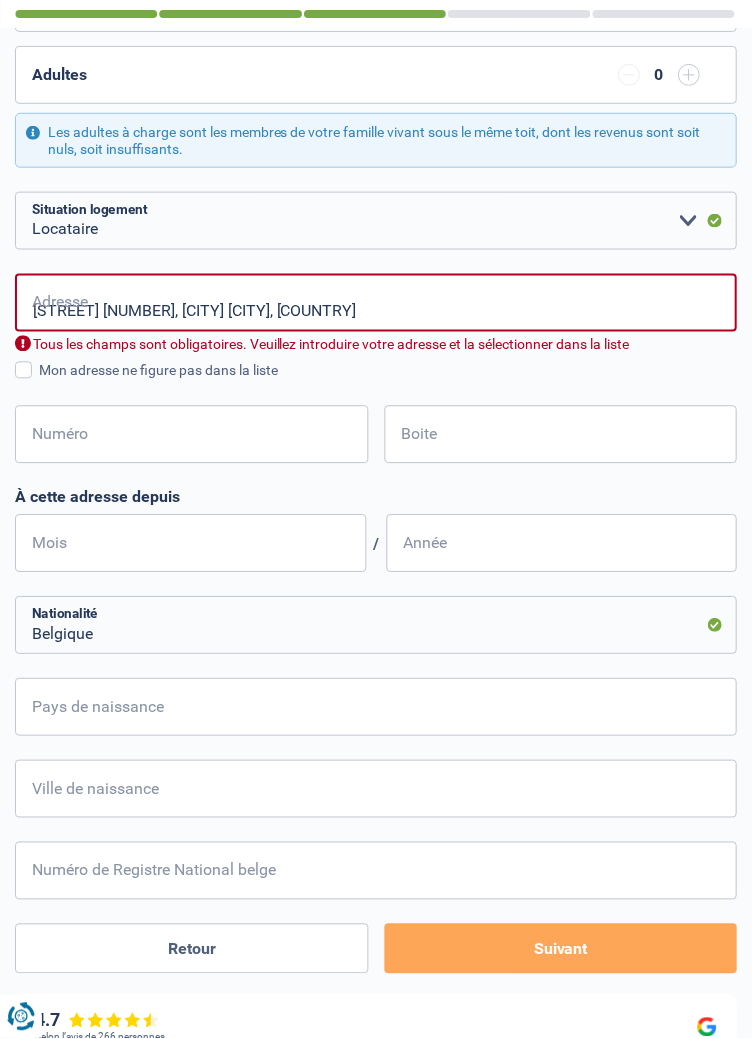 type on "Ninoofsesteenweg, 1755, Pajottegem, BE" 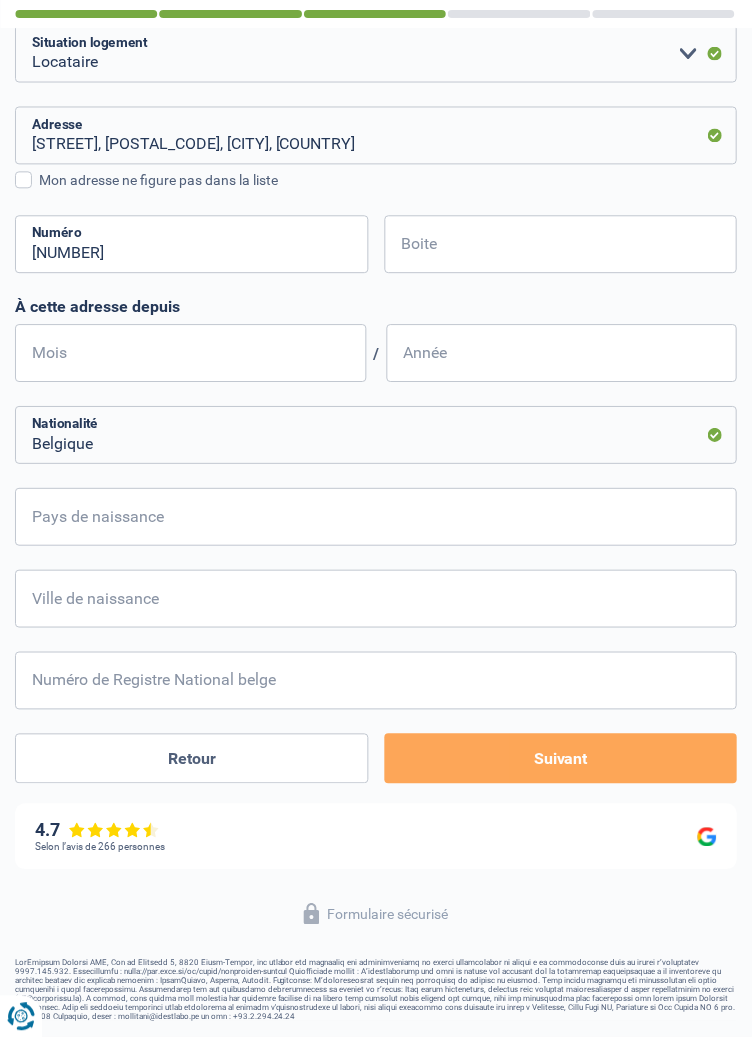 scroll, scrollTop: 817, scrollLeft: 0, axis: vertical 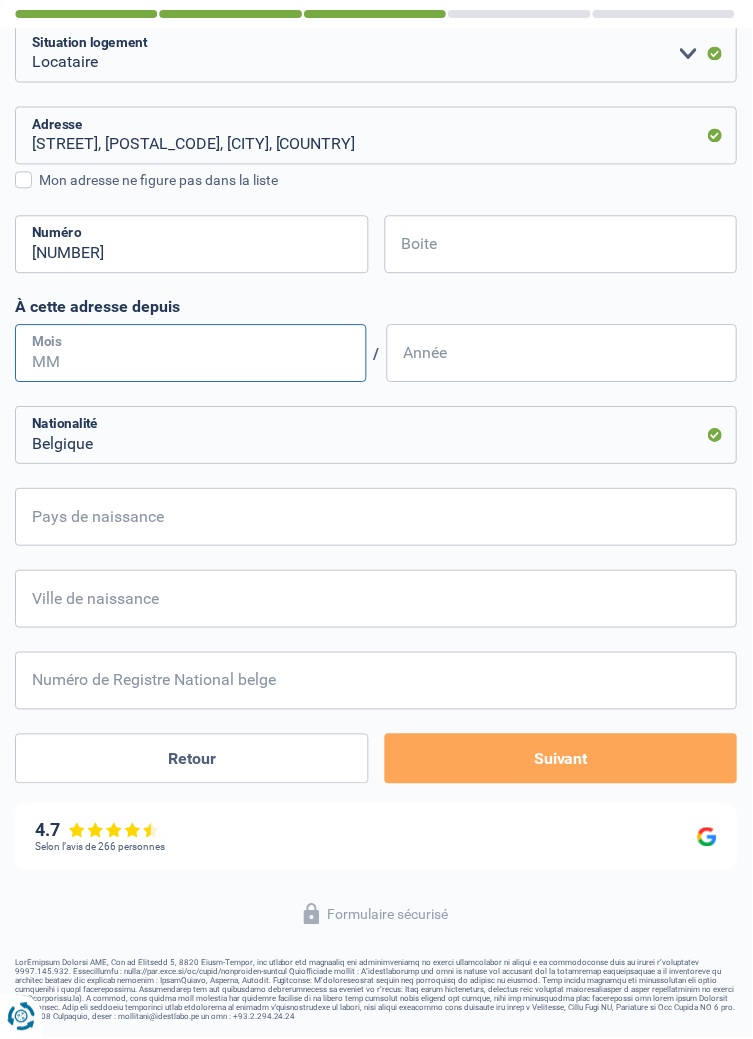 click on "Mois" at bounding box center [191, 354] 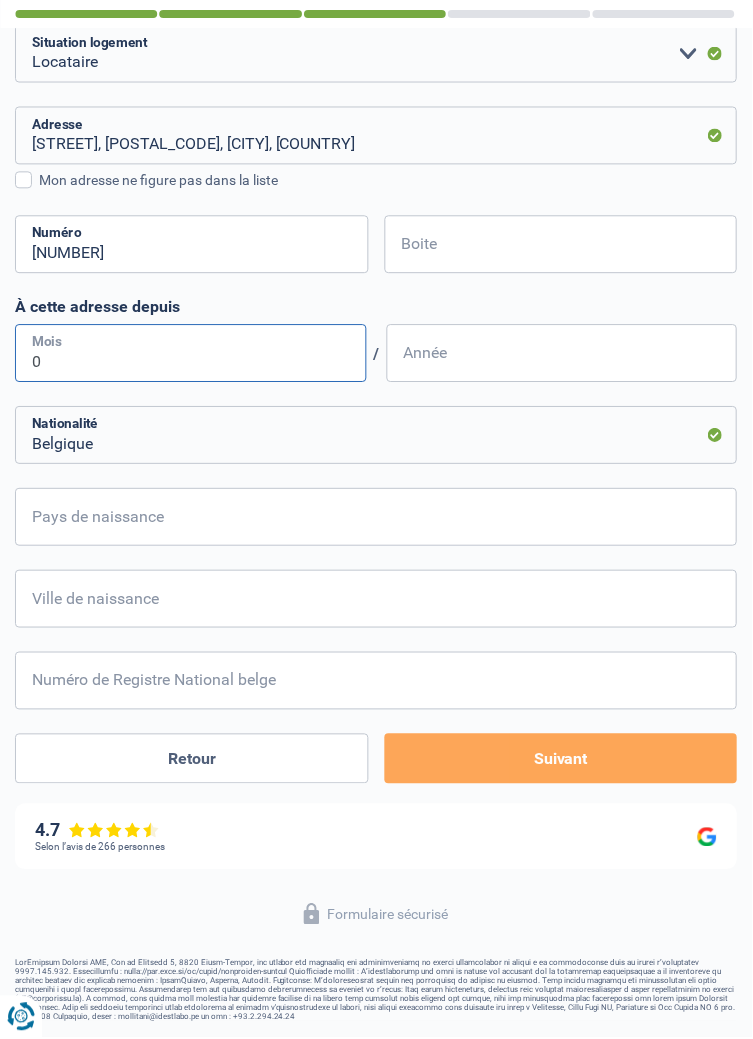 type on "03" 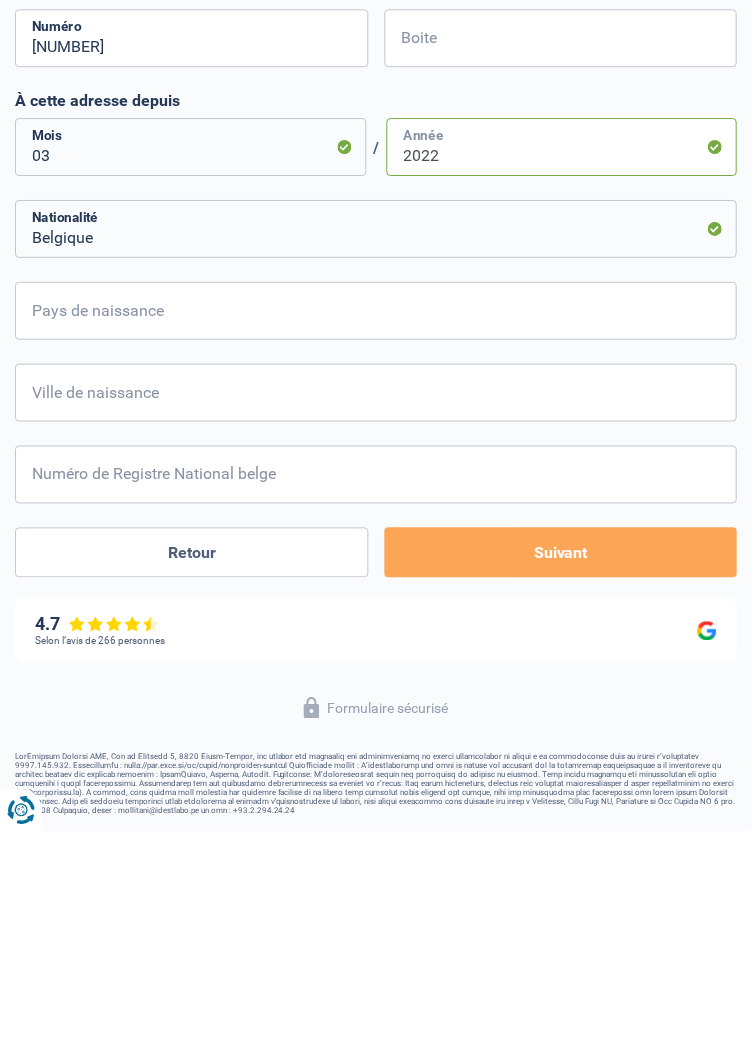 scroll, scrollTop: 817, scrollLeft: 0, axis: vertical 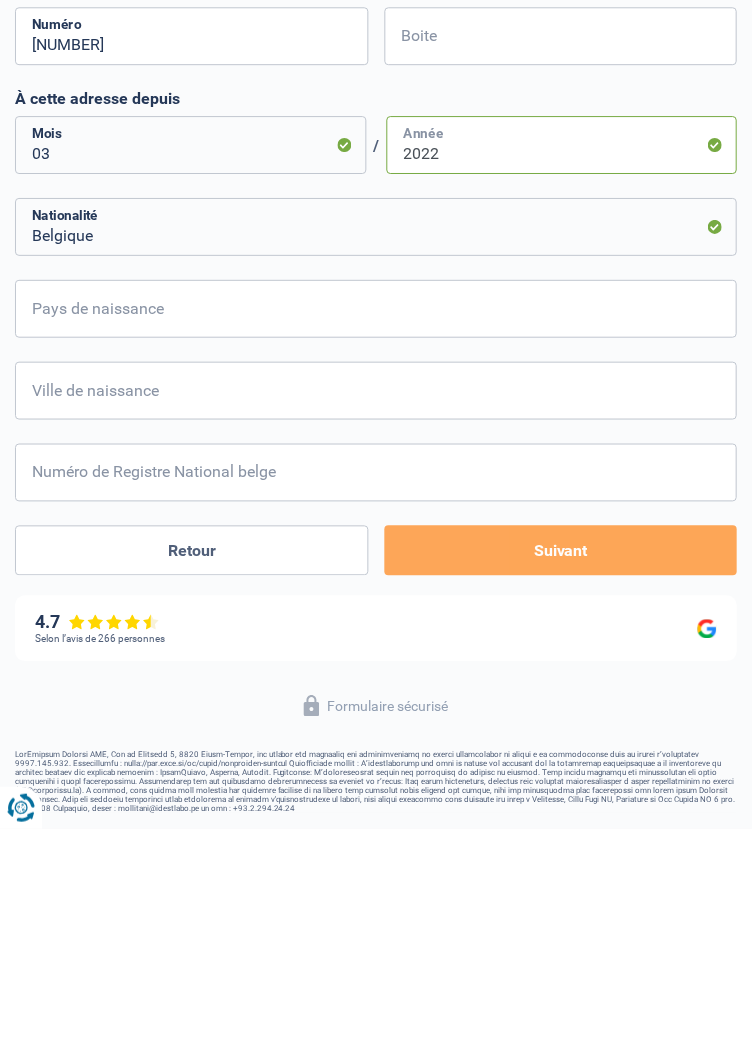 type on "2022" 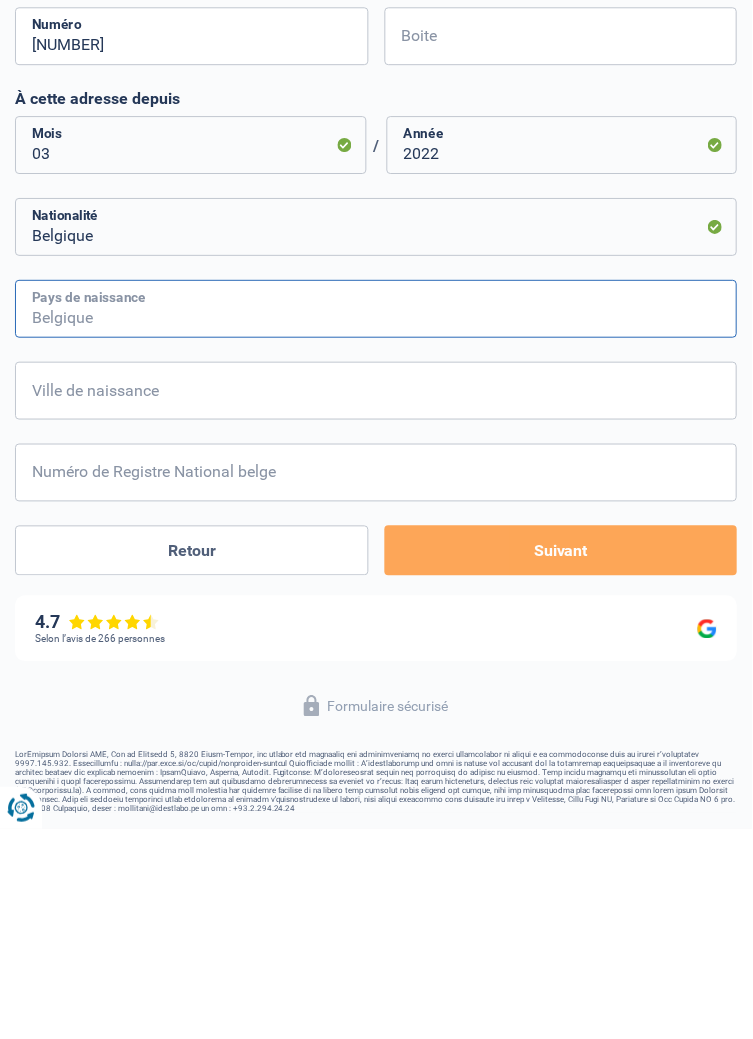 click on "Pays de naissance" at bounding box center (376, 518) 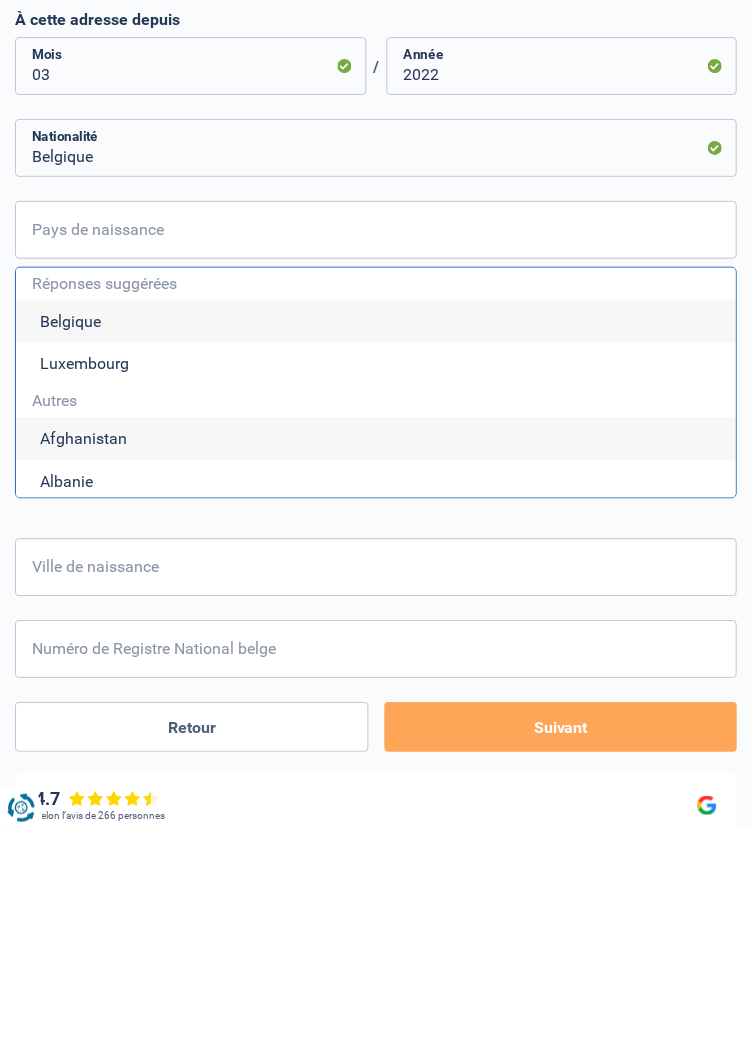 click on "Belgique" at bounding box center [376, 530] 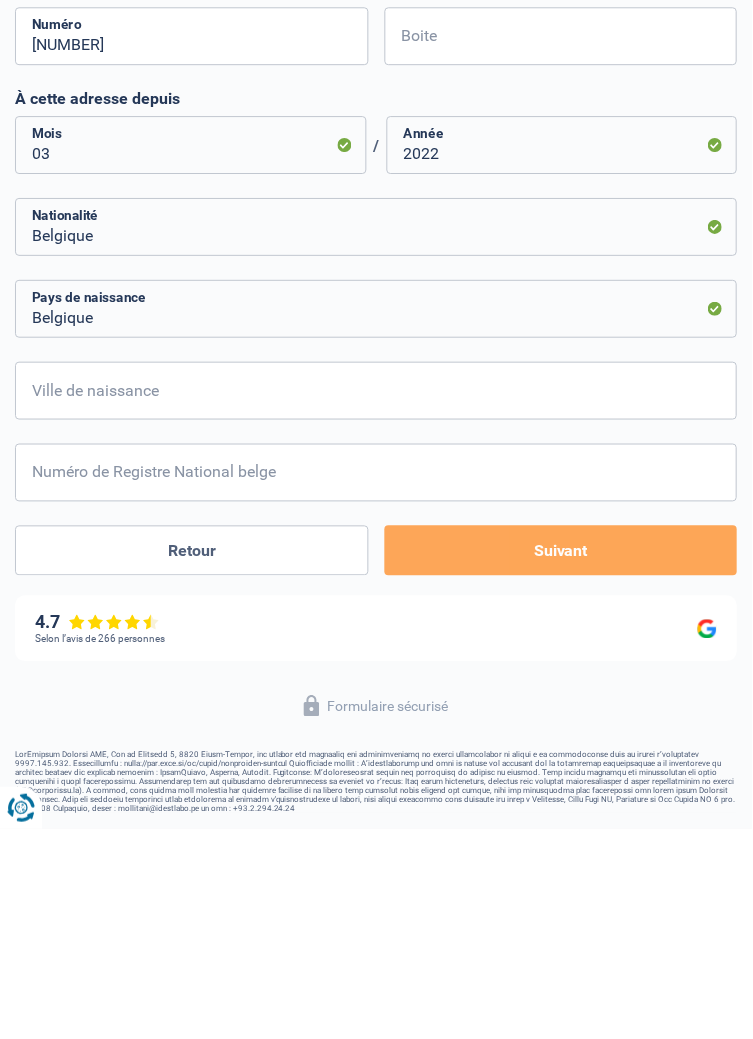 scroll, scrollTop: 817, scrollLeft: 0, axis: vertical 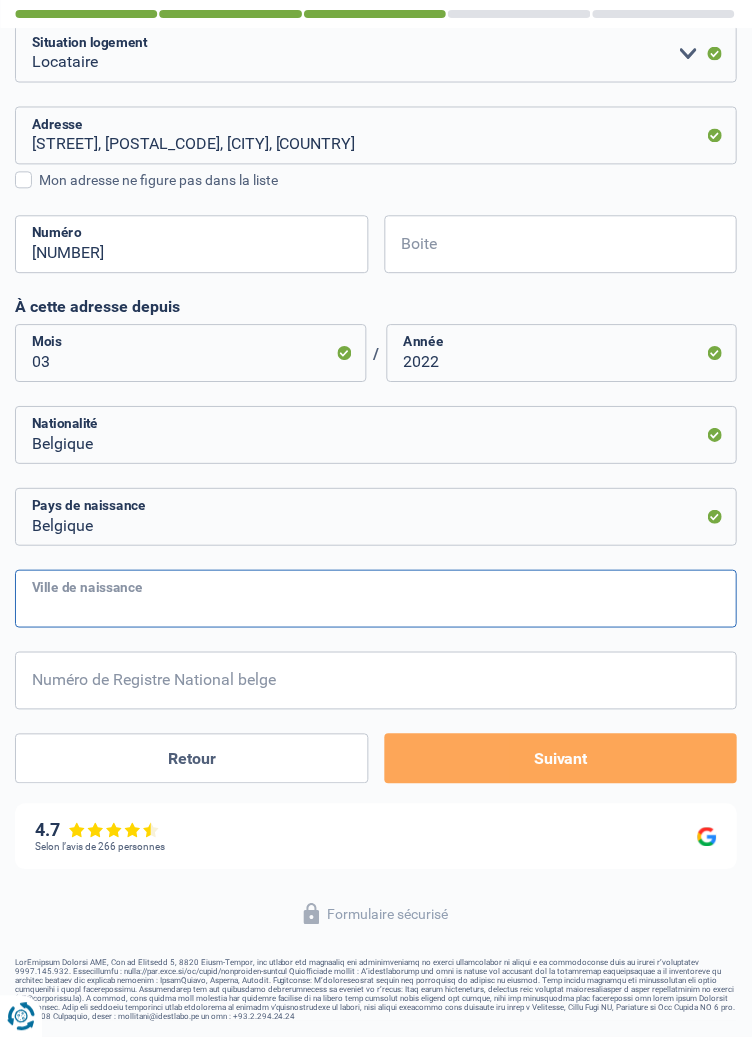 click on "Ville de naissance" at bounding box center [376, 600] 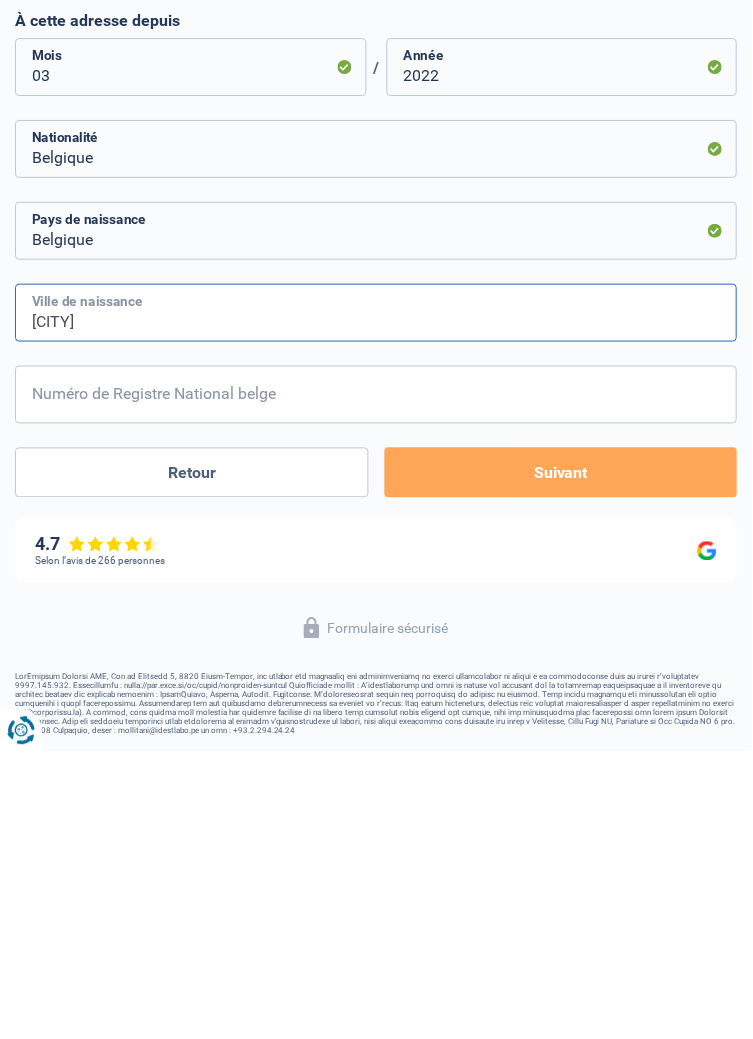 scroll, scrollTop: 817, scrollLeft: 0, axis: vertical 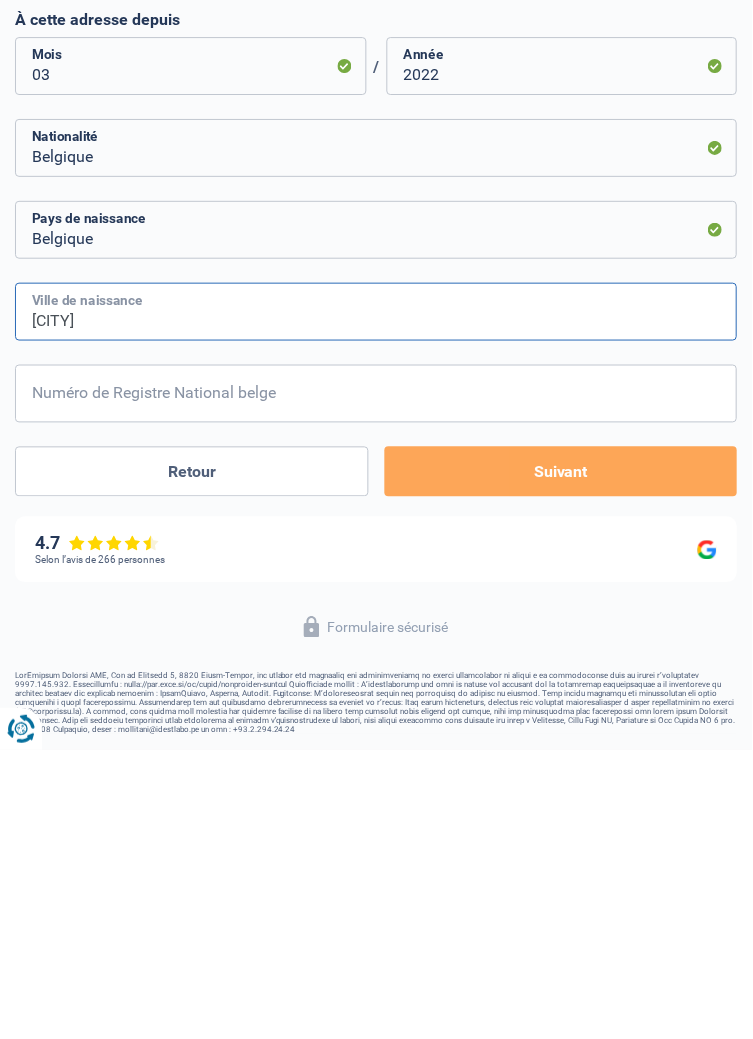type on "Bruxelles" 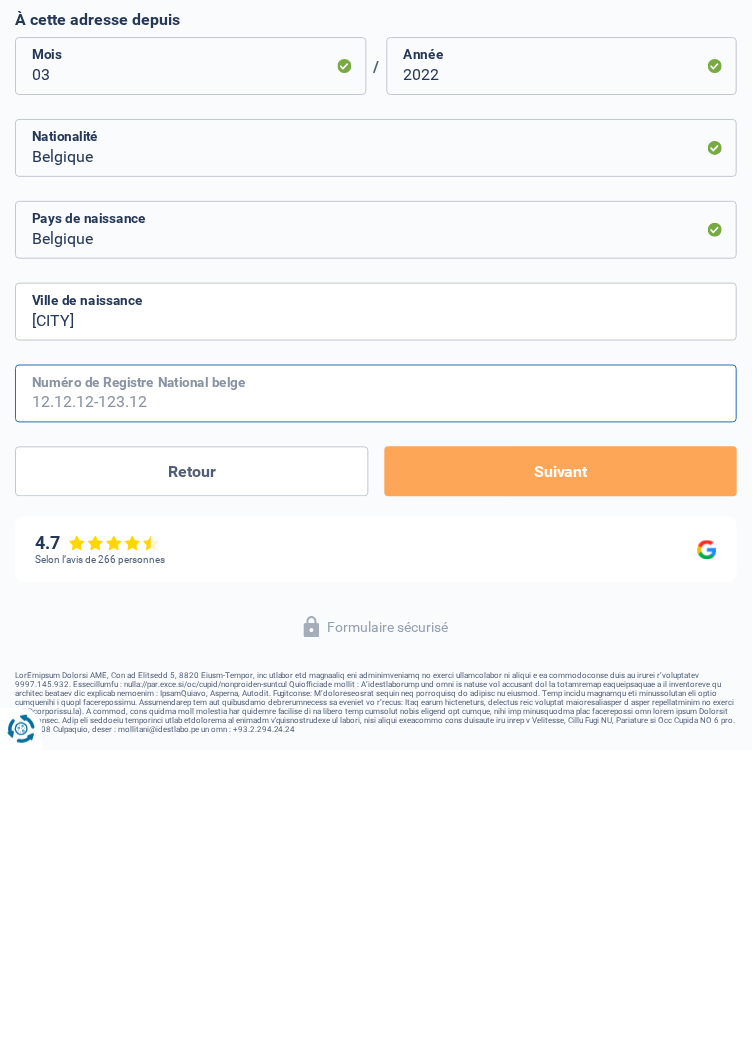 click on "Numéro de Registre National belge" at bounding box center [376, 682] 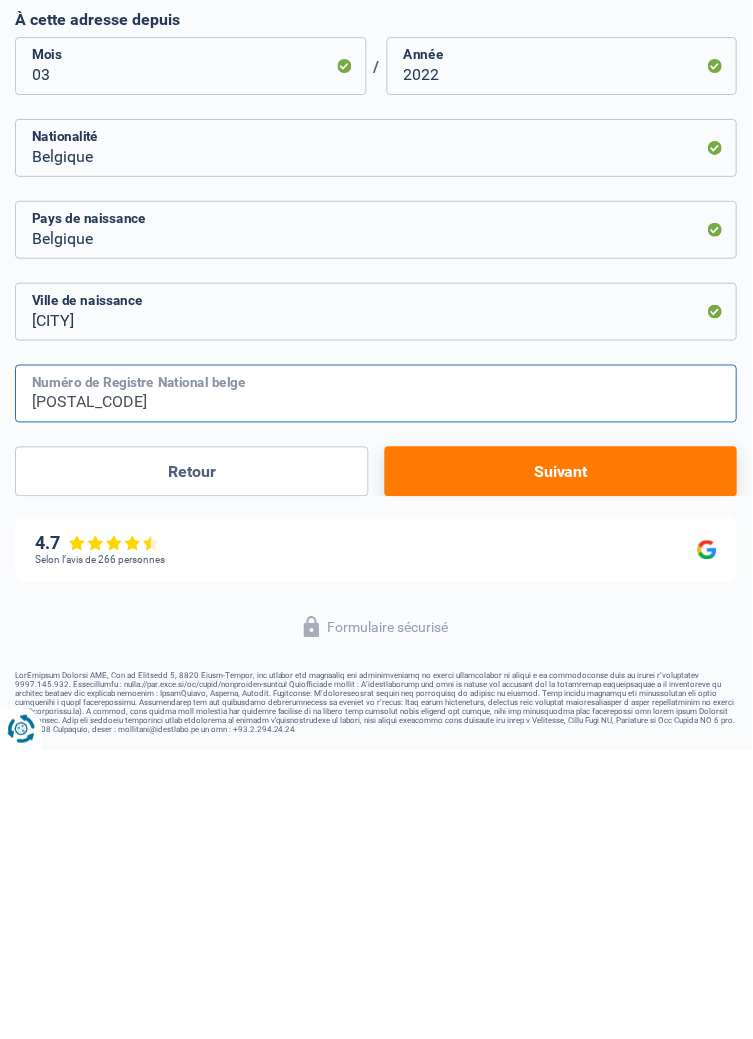 type on "63.09.07-363.37" 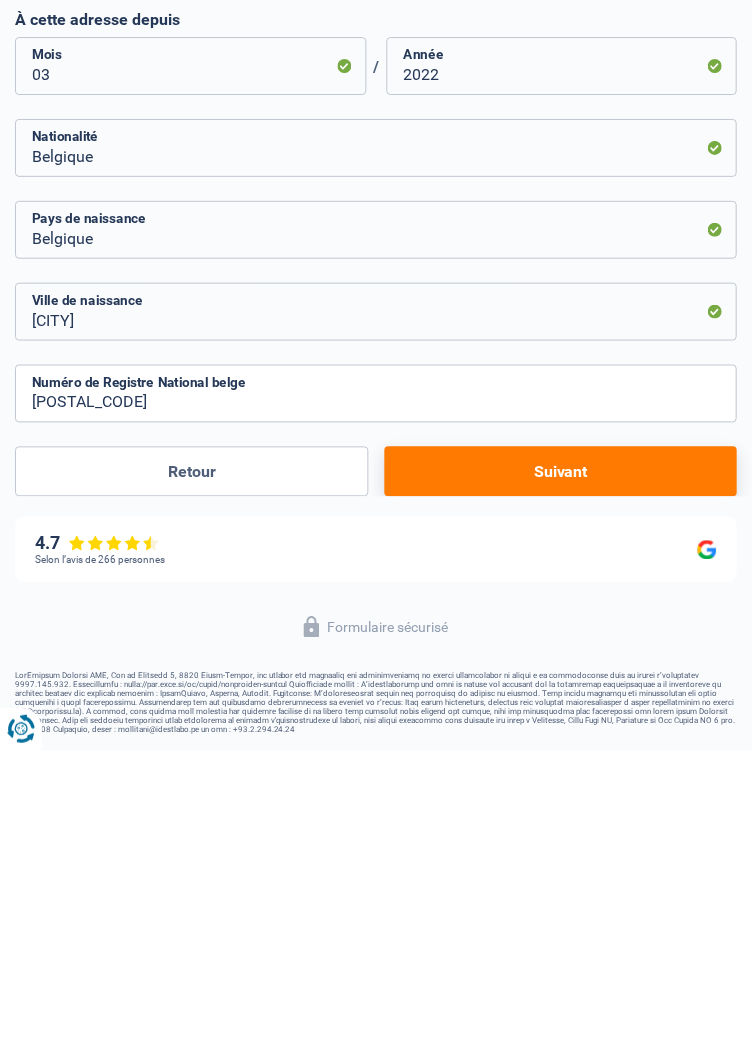 click on "Suivant" at bounding box center [561, 760] 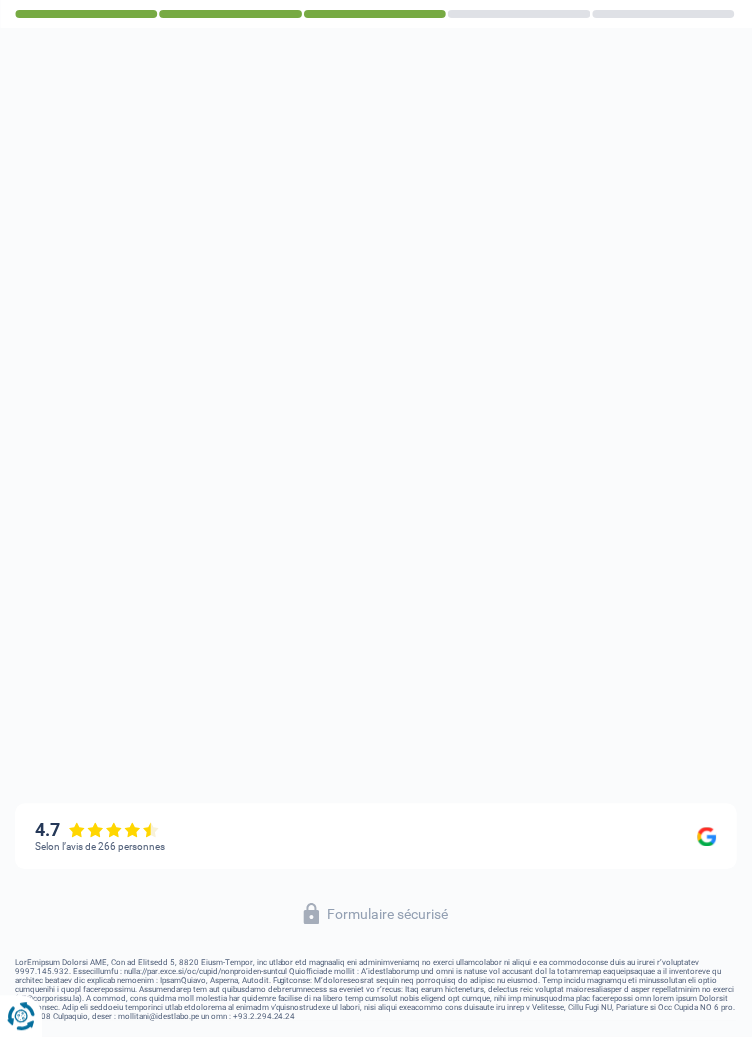 select on "pension" 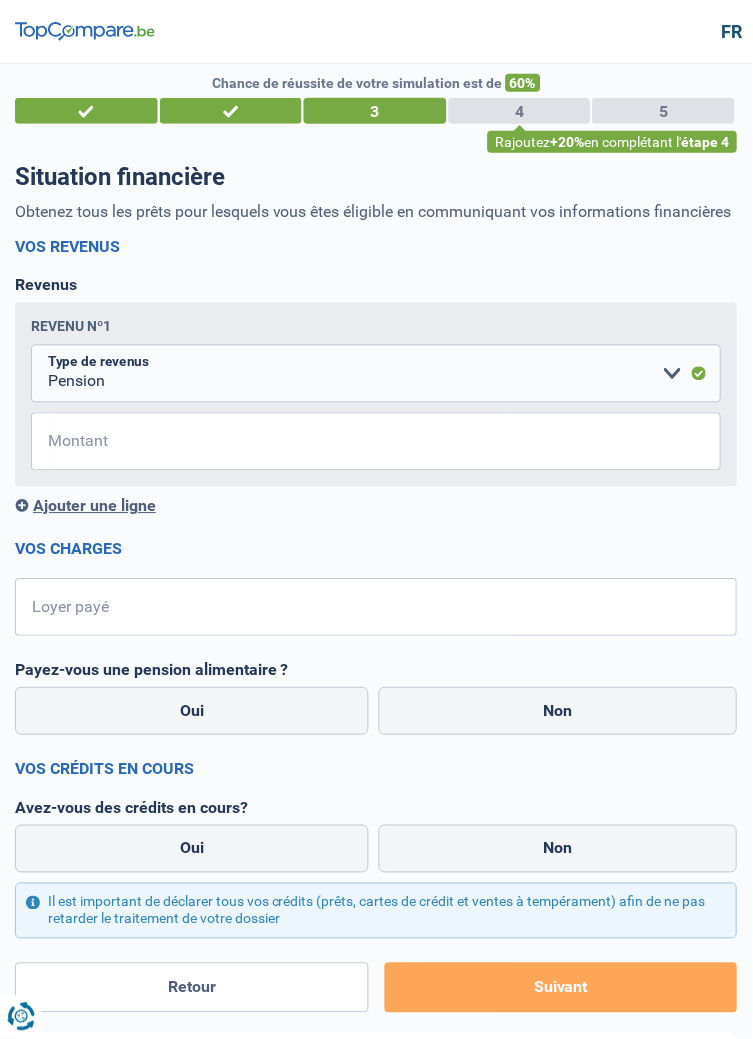 scroll, scrollTop: 0, scrollLeft: 0, axis: both 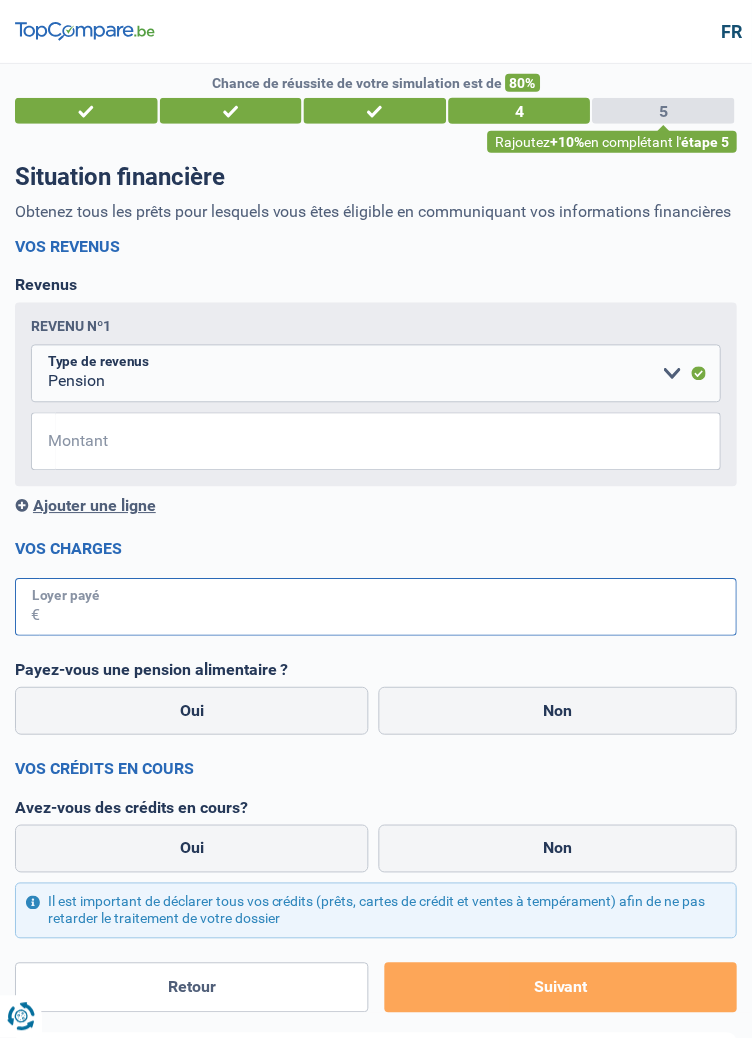 click on "Loyer payé" at bounding box center [389, 608] 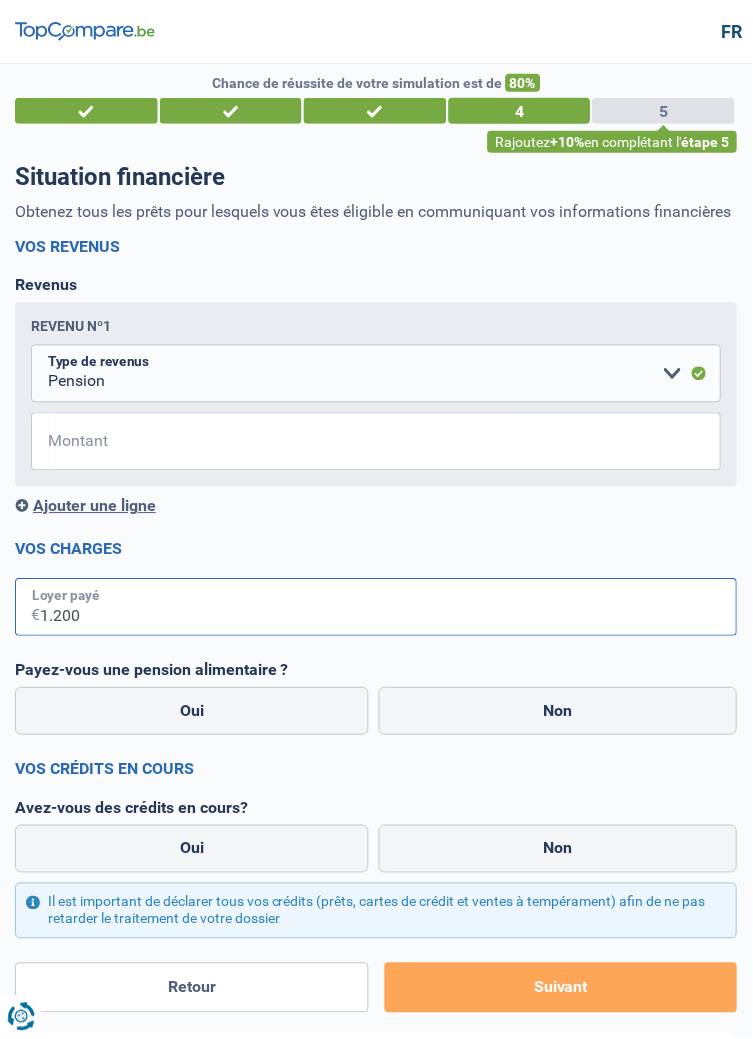 type on "1.200" 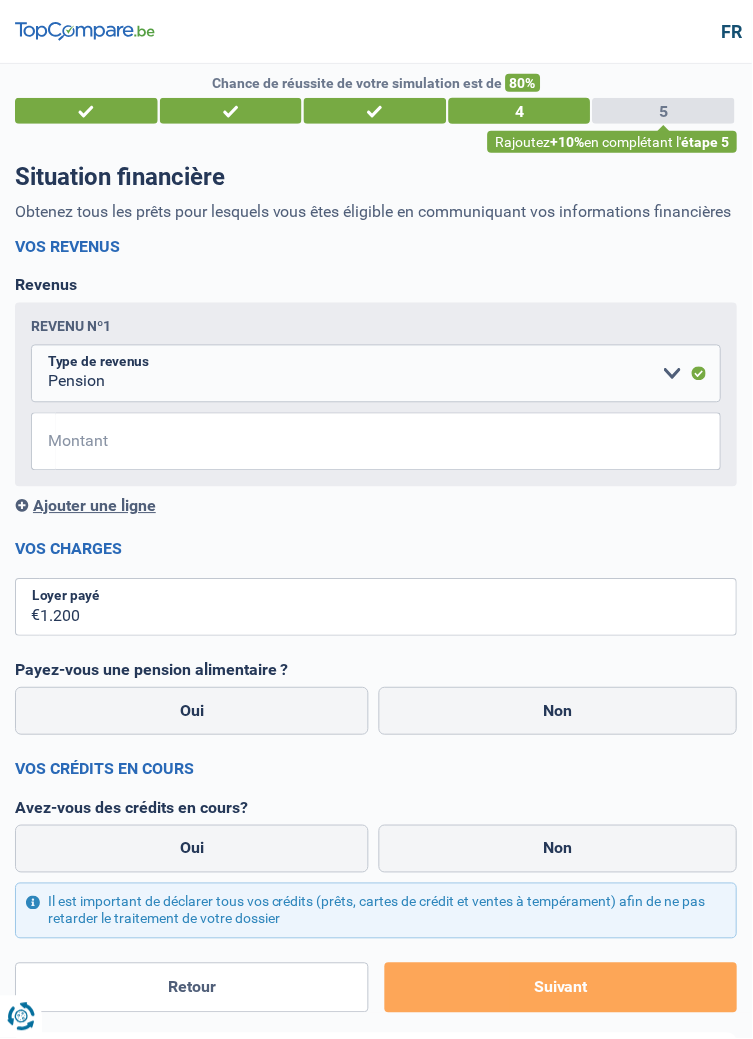 click on "Ajouter une ligne" at bounding box center [376, 506] 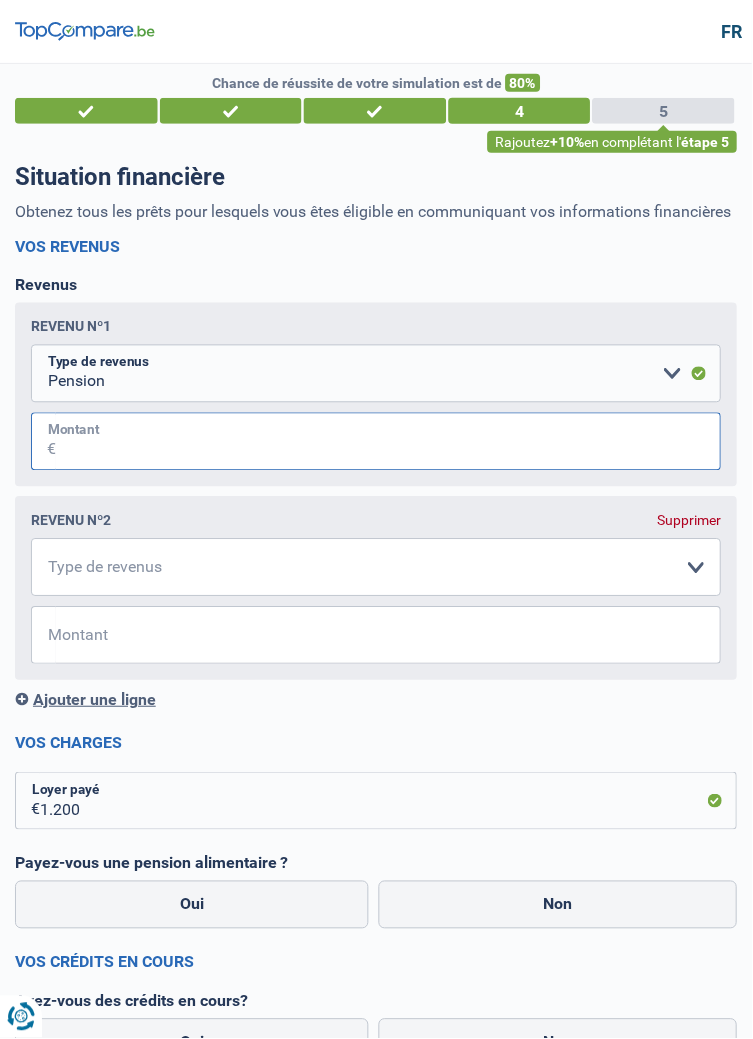 click on "Montant" at bounding box center [389, 442] 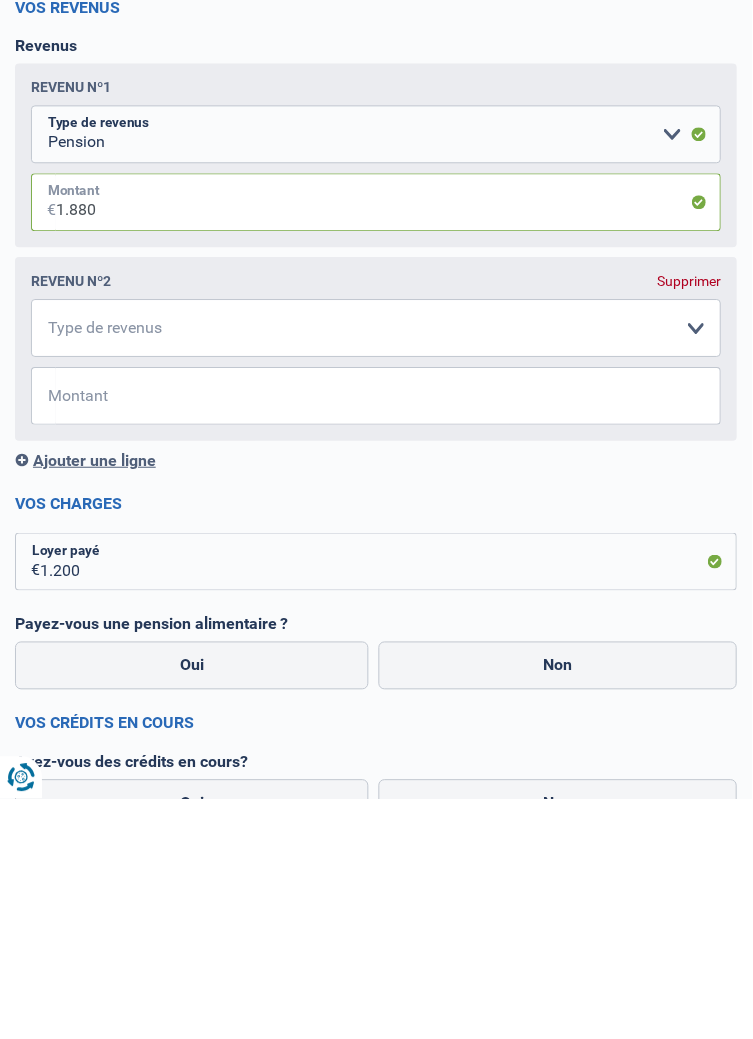 type on "1.880" 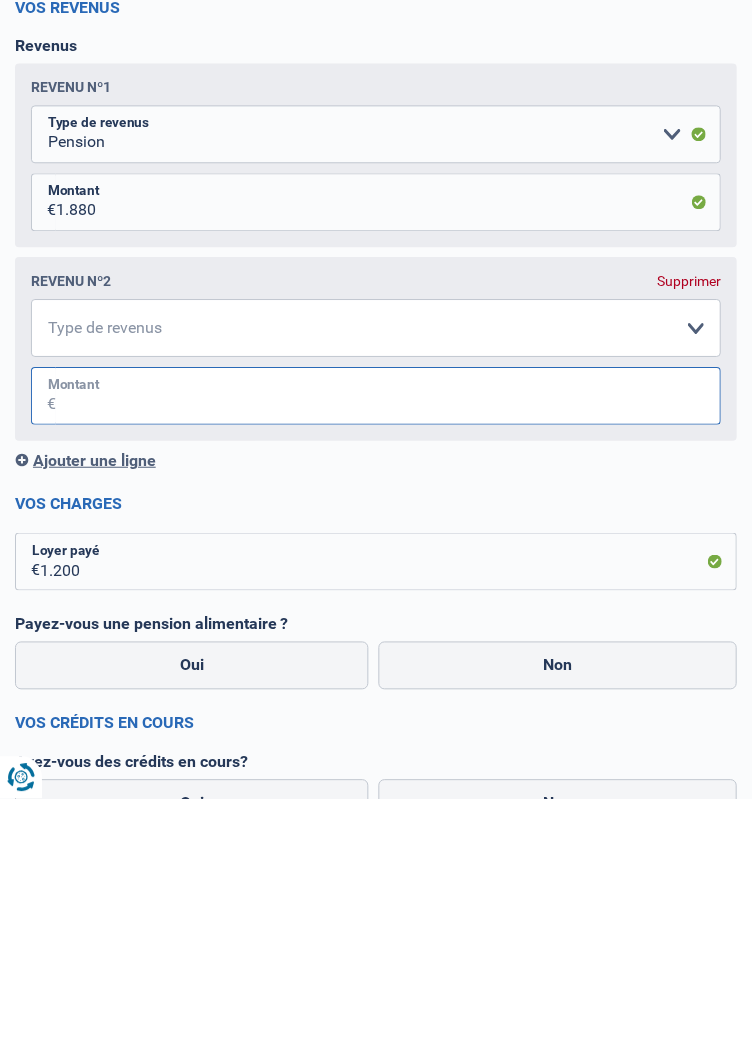 click on "Montant" at bounding box center (389, 636) 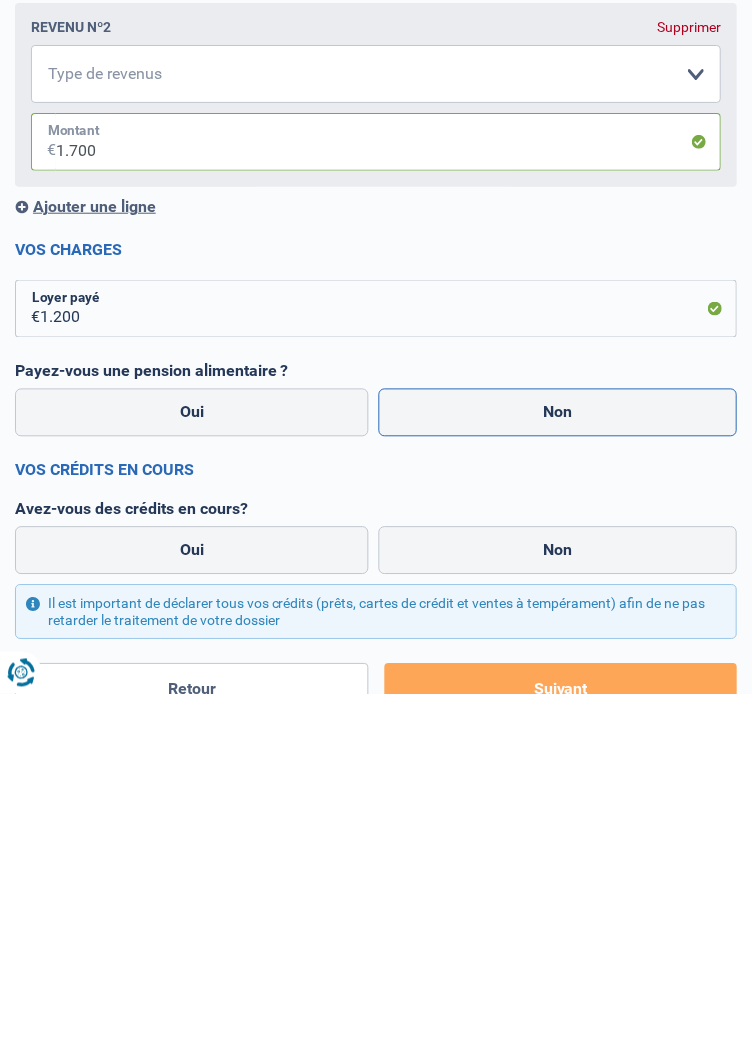 type on "1.700" 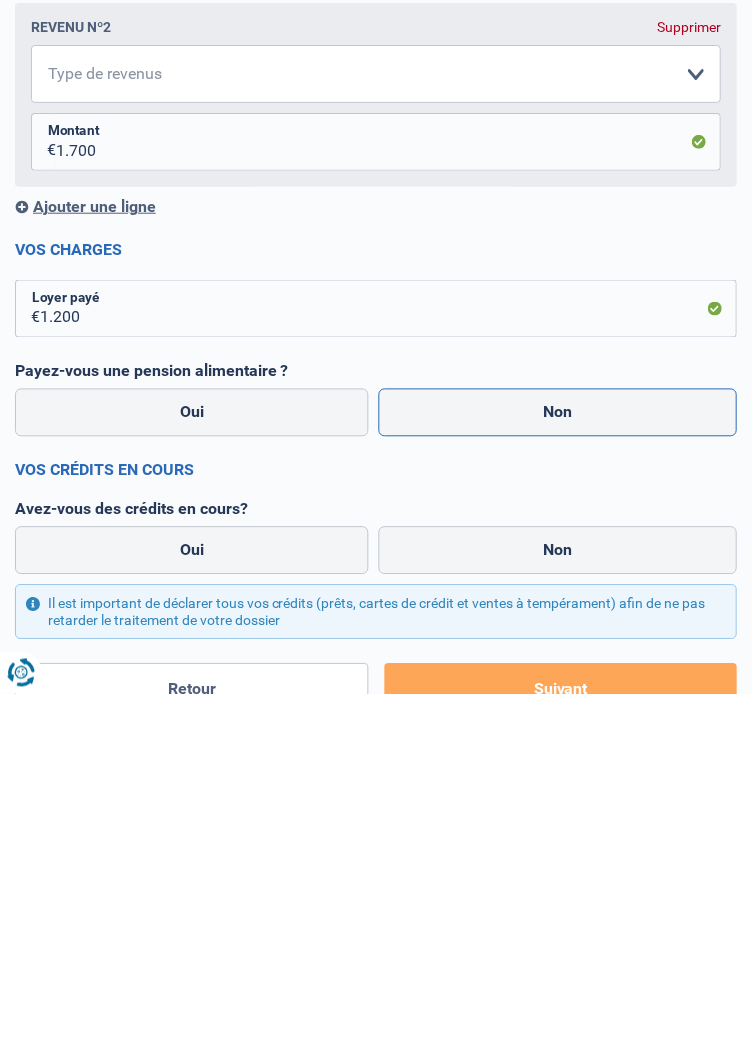 click on "Non" at bounding box center (558, 758) 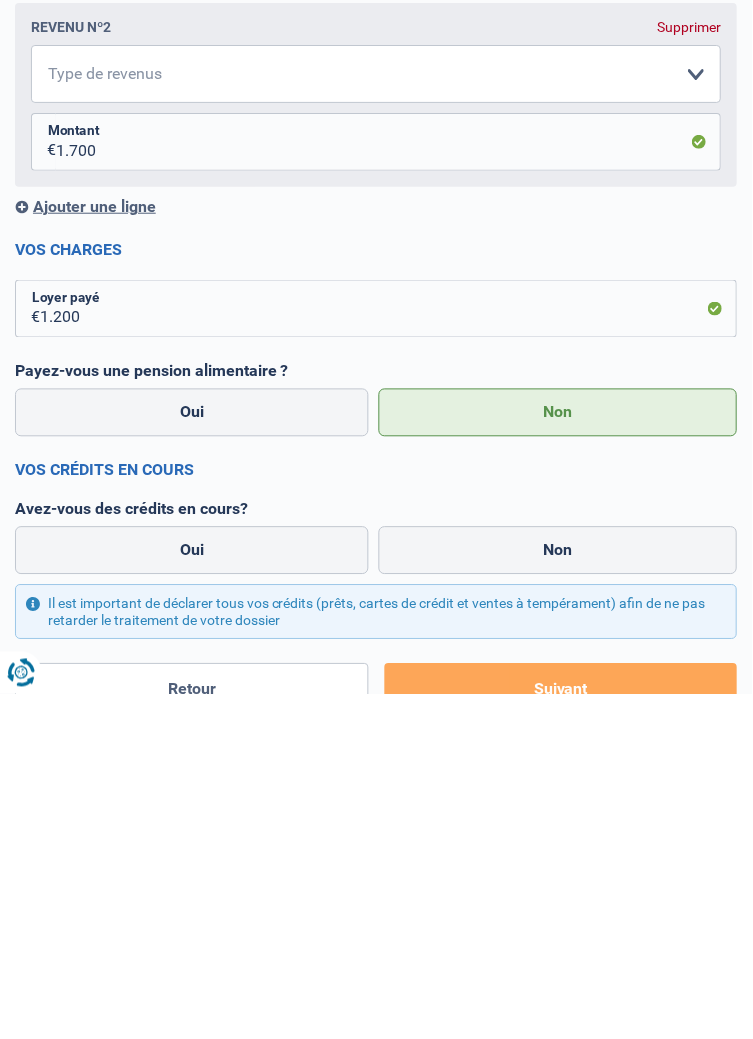 type 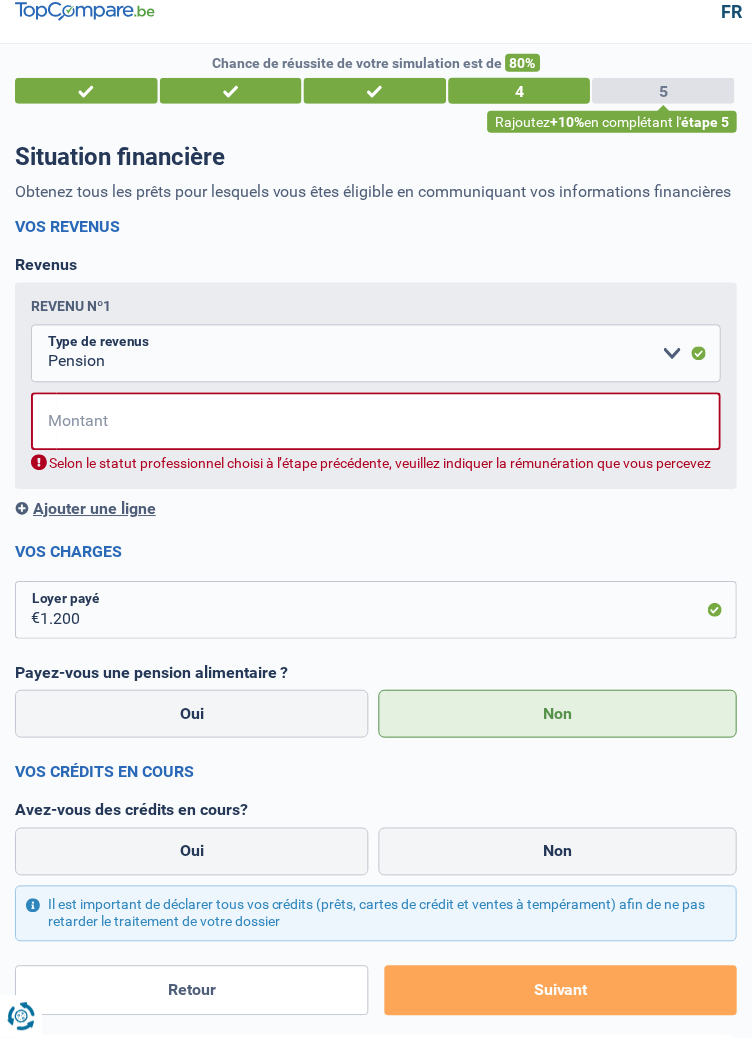 scroll, scrollTop: 0, scrollLeft: 0, axis: both 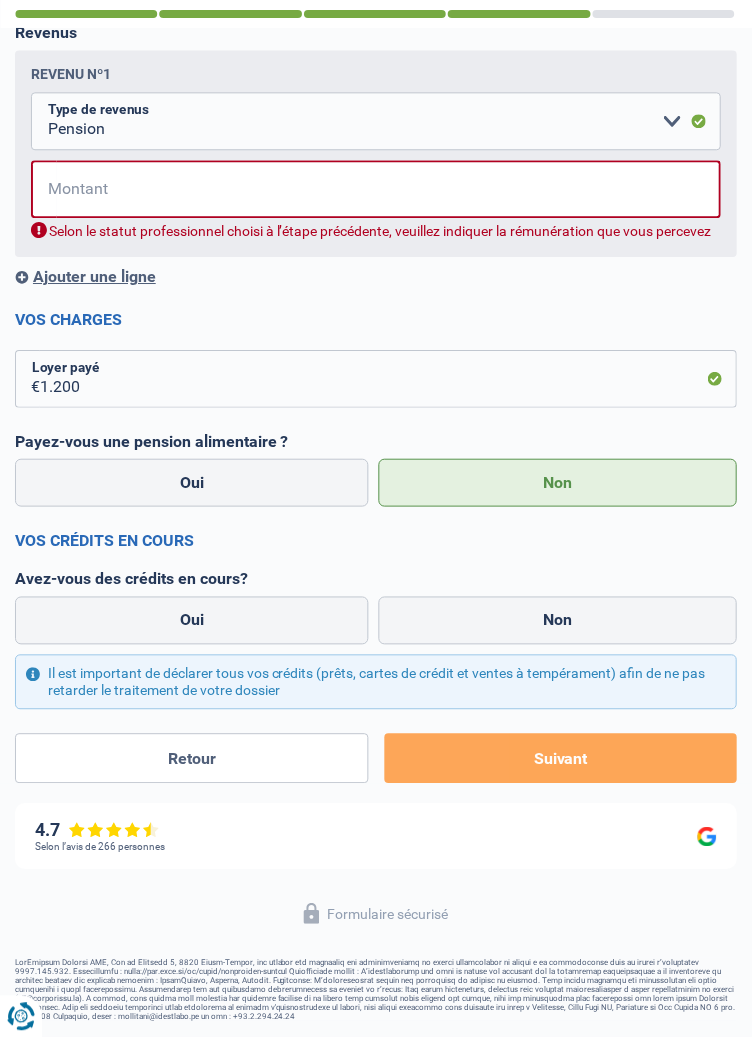 click on "Retour" at bounding box center (192, 760) 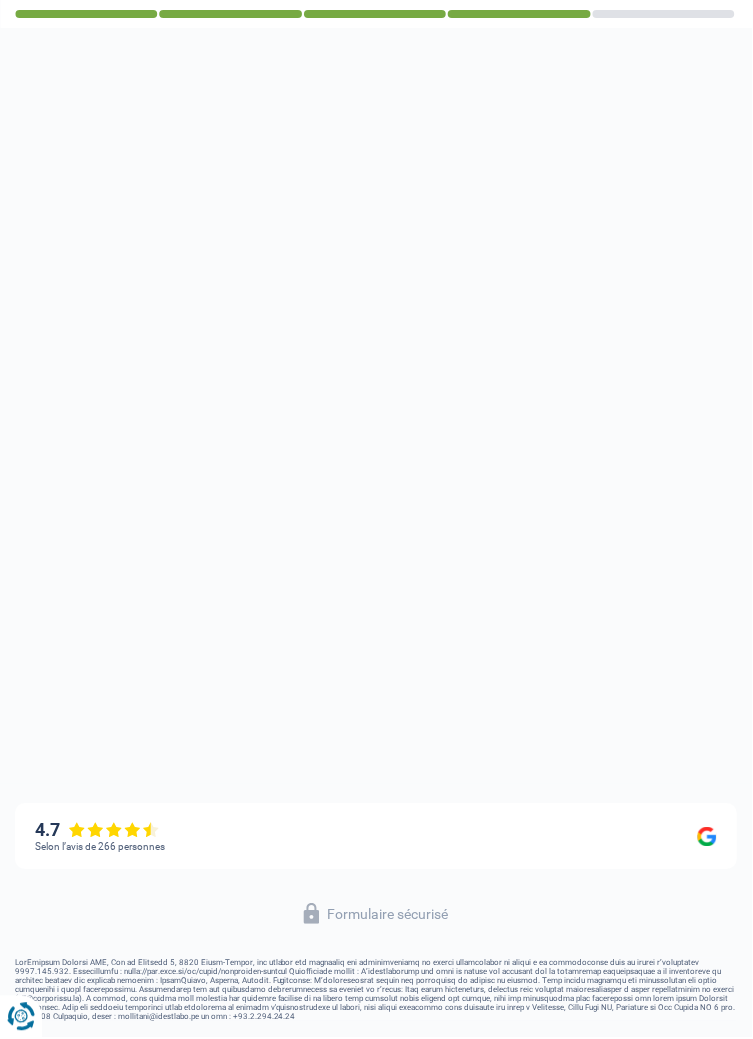 select on "married" 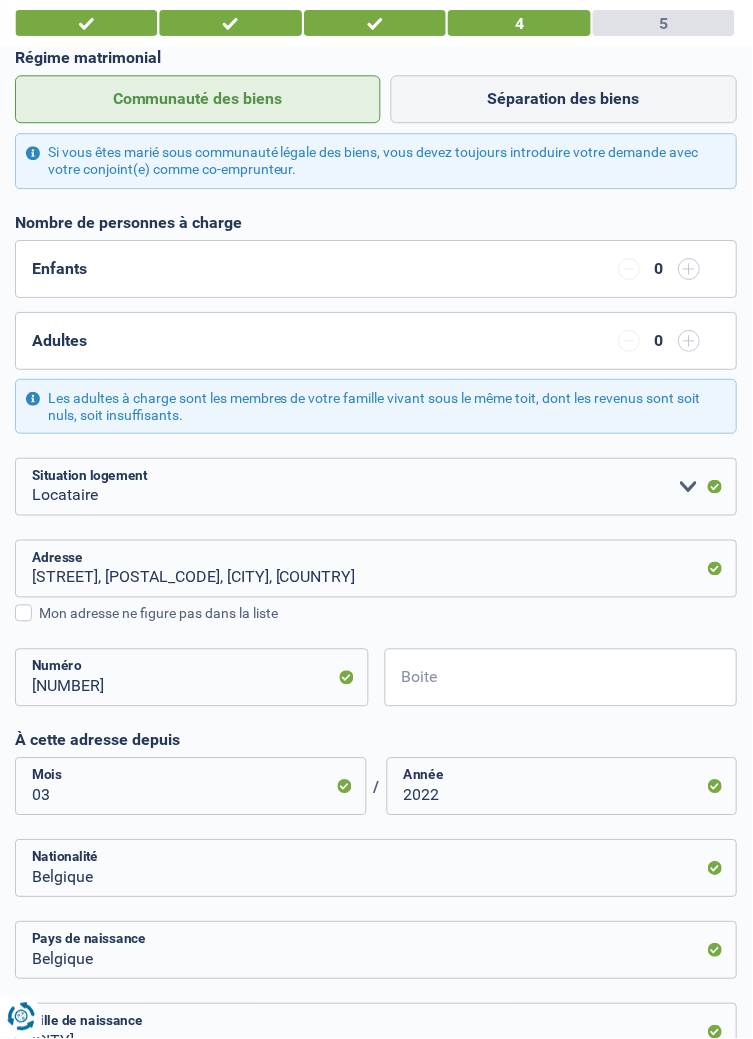 click on "Ninoofsesteenweg, 1755, Pajottegem, BE
Adresse
Mon adresse ne figure pas dans la liste         33
Numéro
Boite" at bounding box center [376, 635] 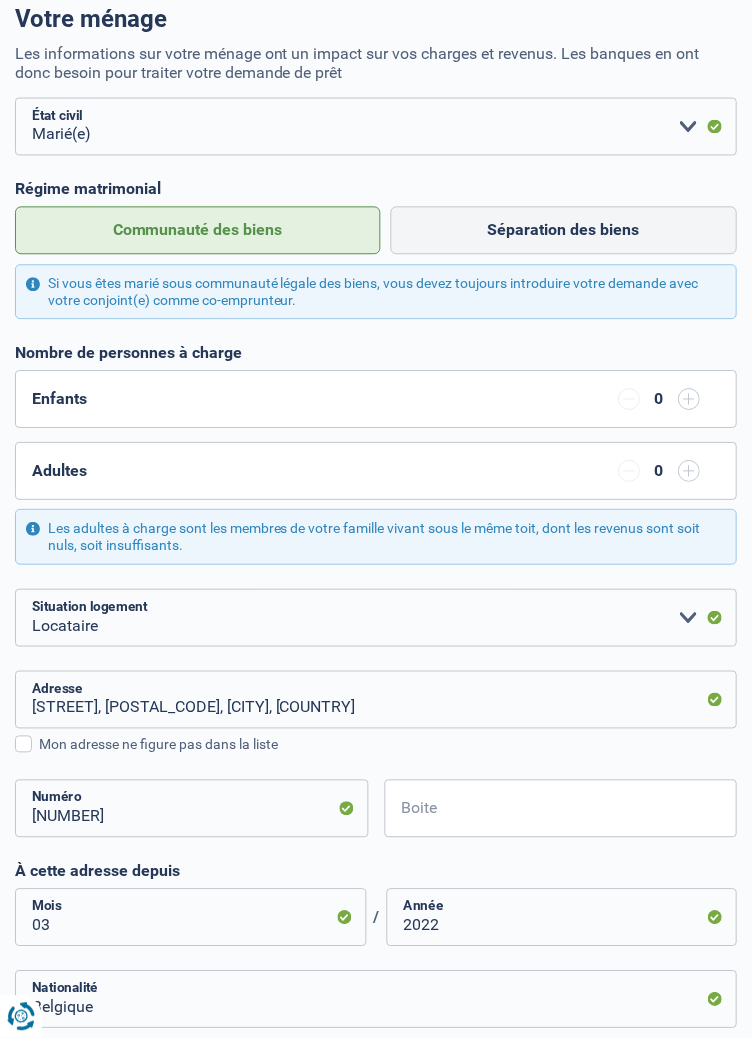 scroll, scrollTop: 0, scrollLeft: 0, axis: both 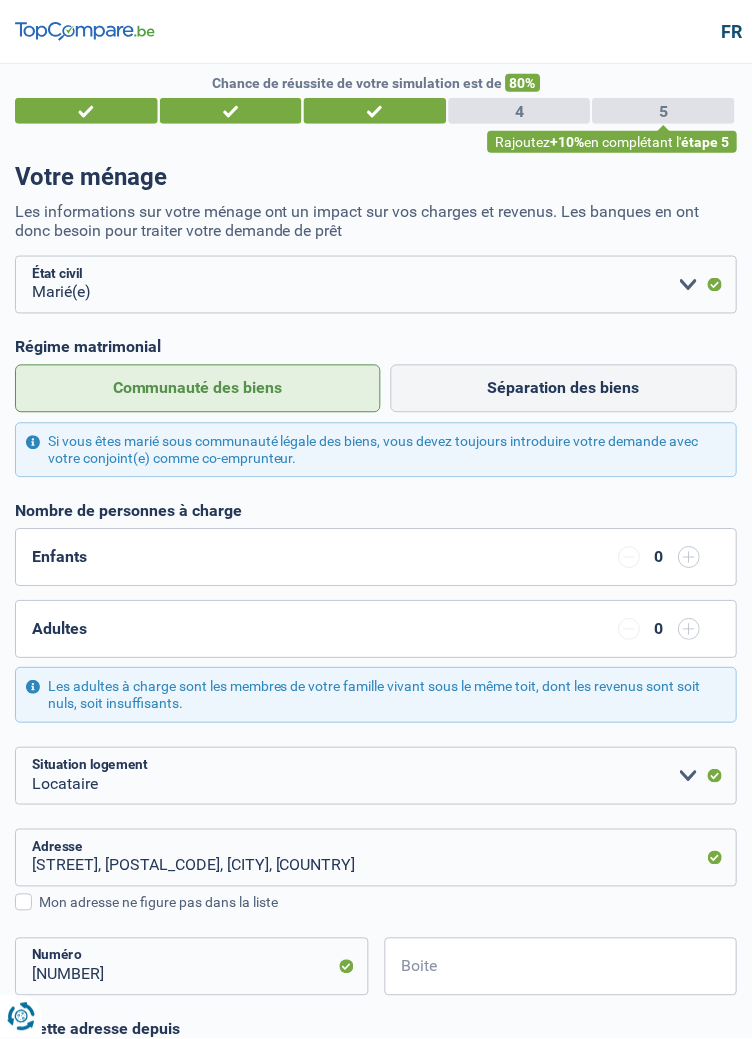 click at bounding box center (690, 630) 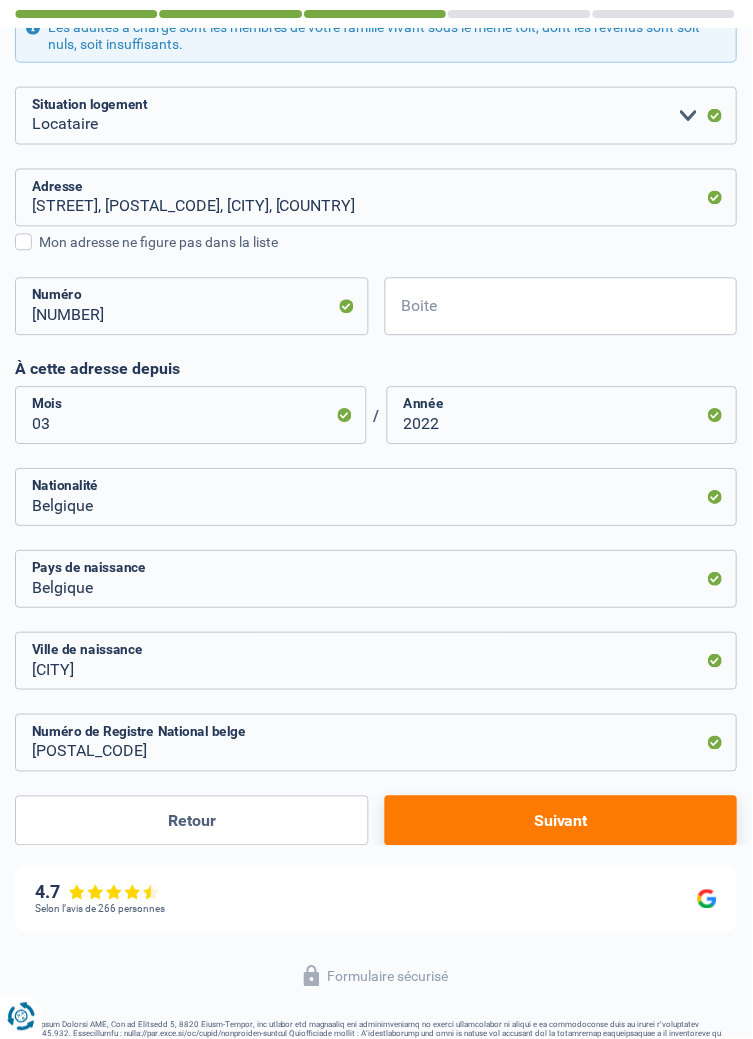 scroll, scrollTop: 679, scrollLeft: 0, axis: vertical 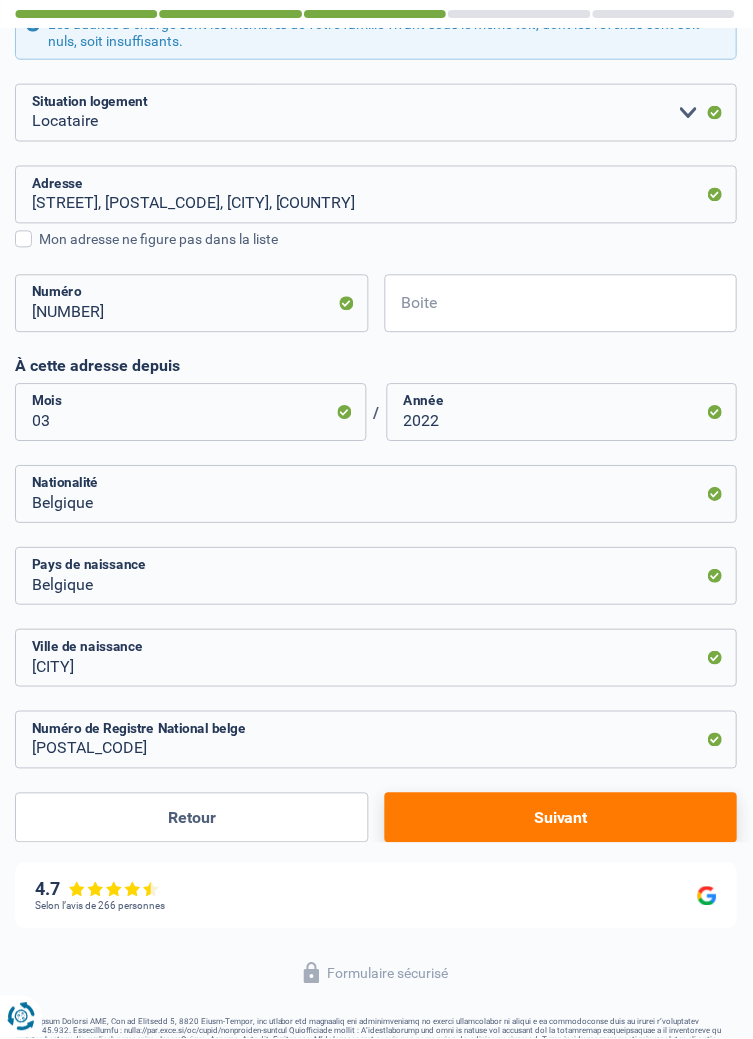 click on "Suivant" at bounding box center (561, 819) 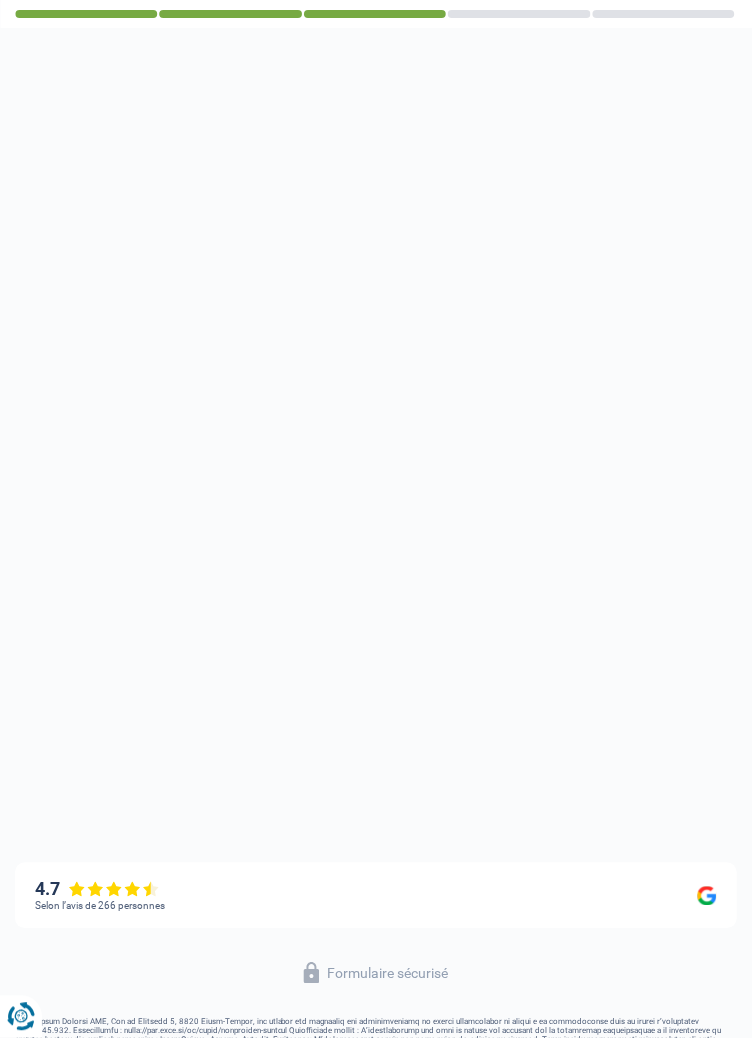 select on "pension" 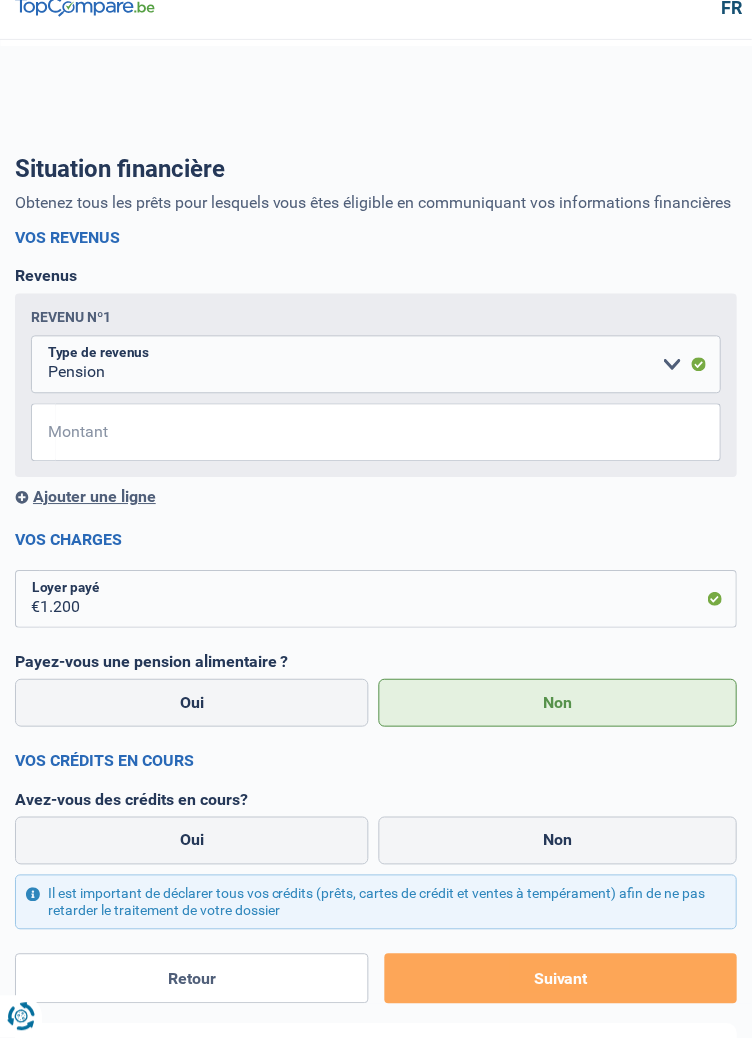 scroll, scrollTop: 0, scrollLeft: 0, axis: both 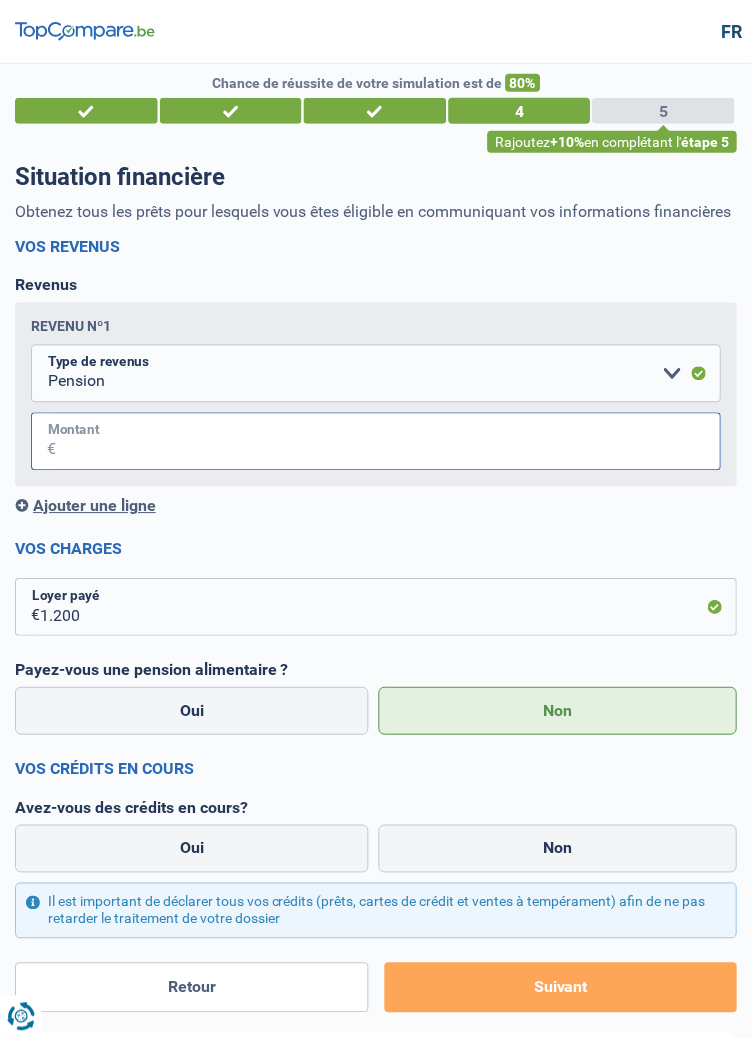 click on "Montant" at bounding box center [389, 442] 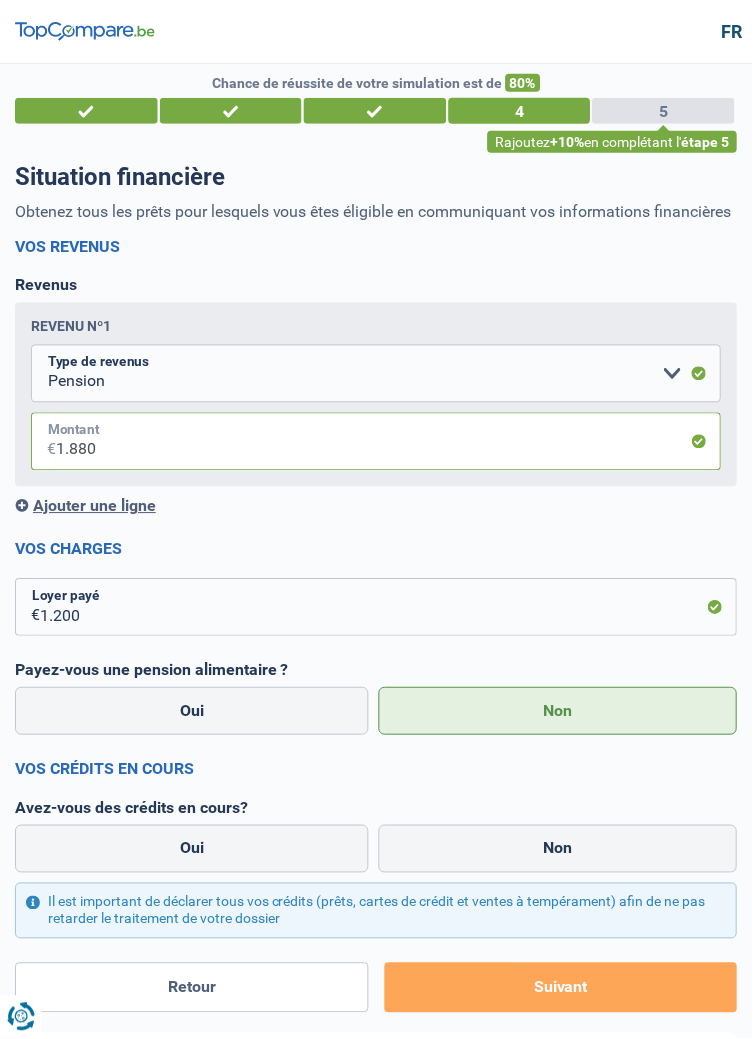 type on "1.880" 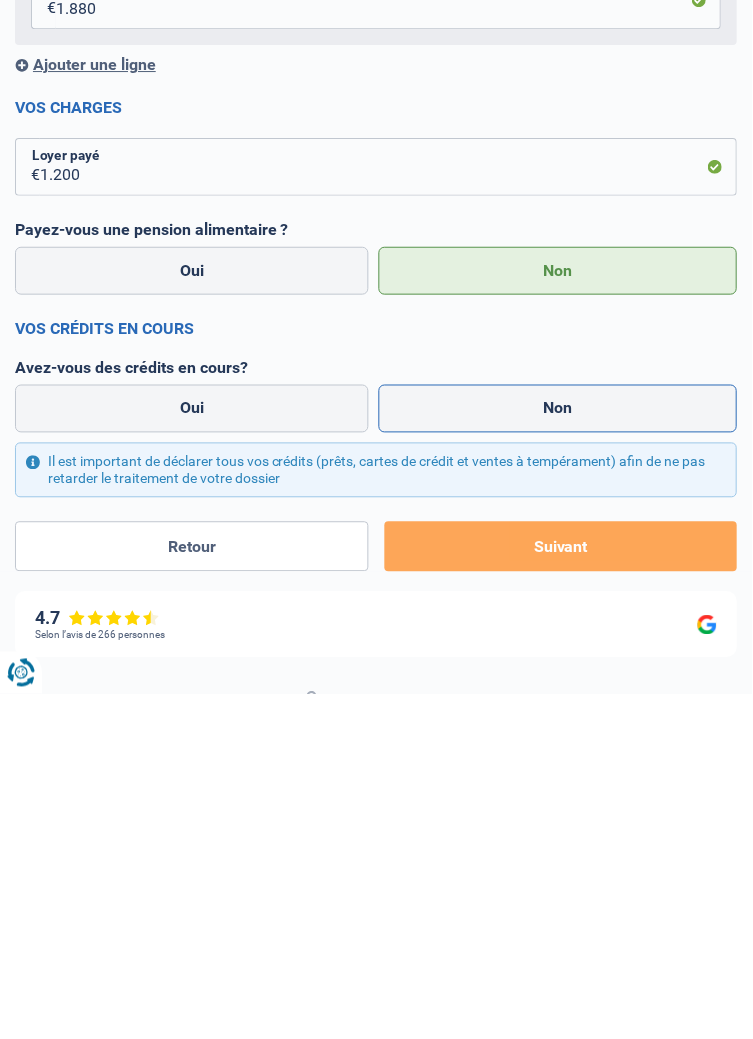 click on "Non" at bounding box center [558, 754] 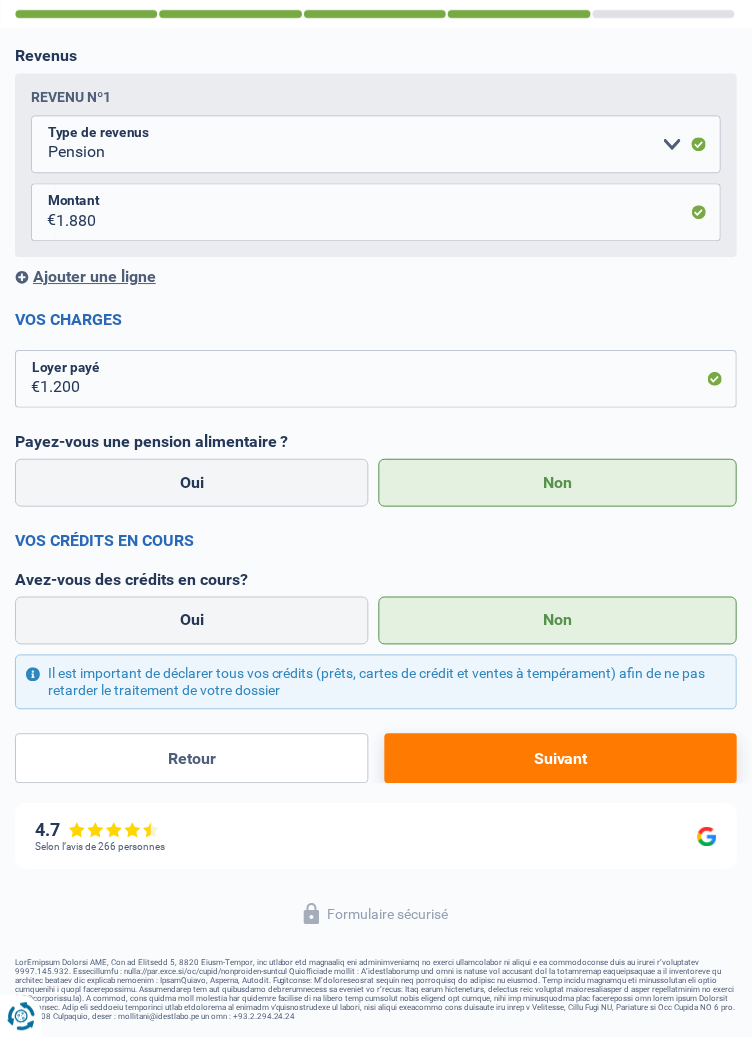 scroll, scrollTop: 425, scrollLeft: 0, axis: vertical 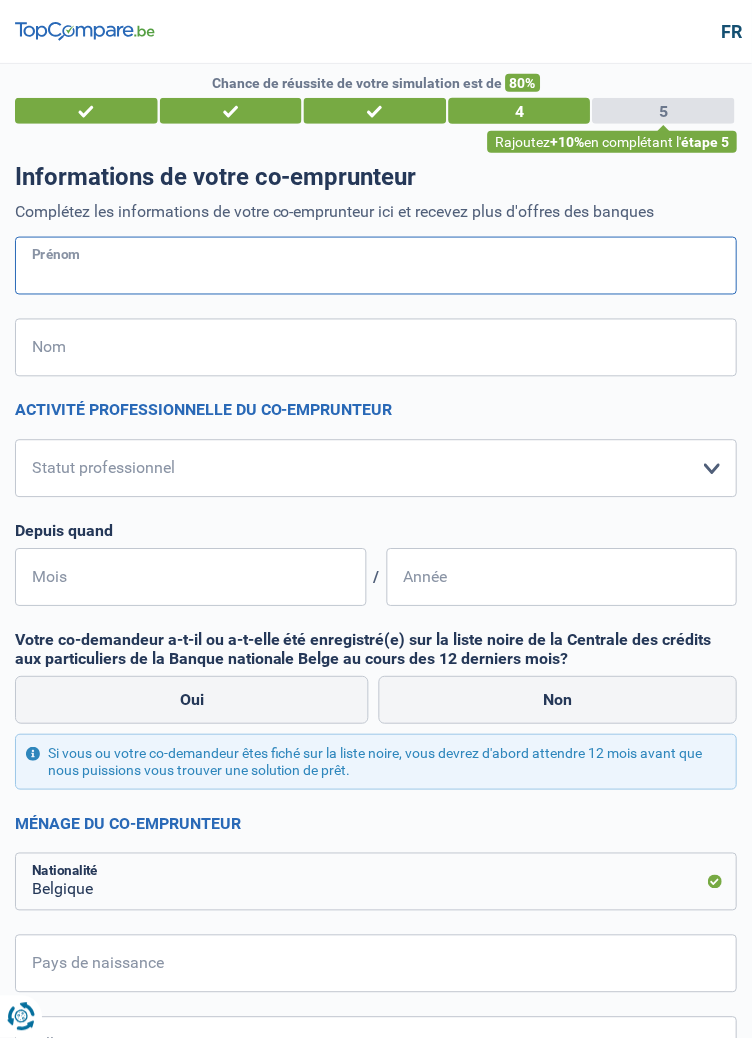 click on "Prénom" at bounding box center (376, 266) 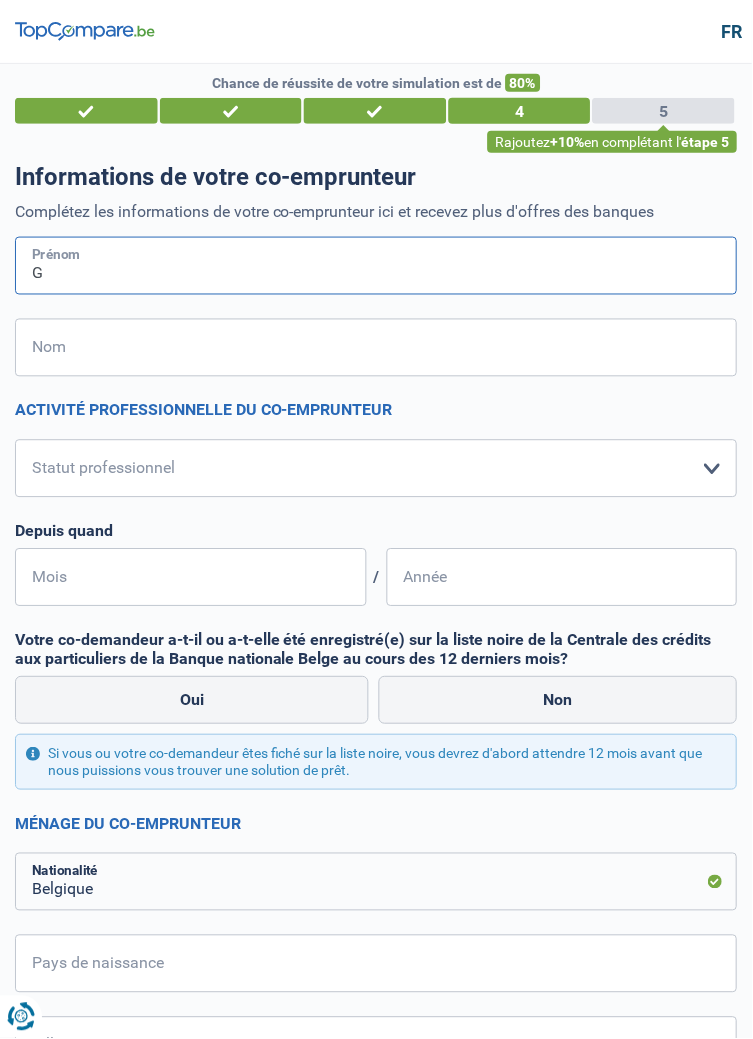 type on "GODELIEVE" 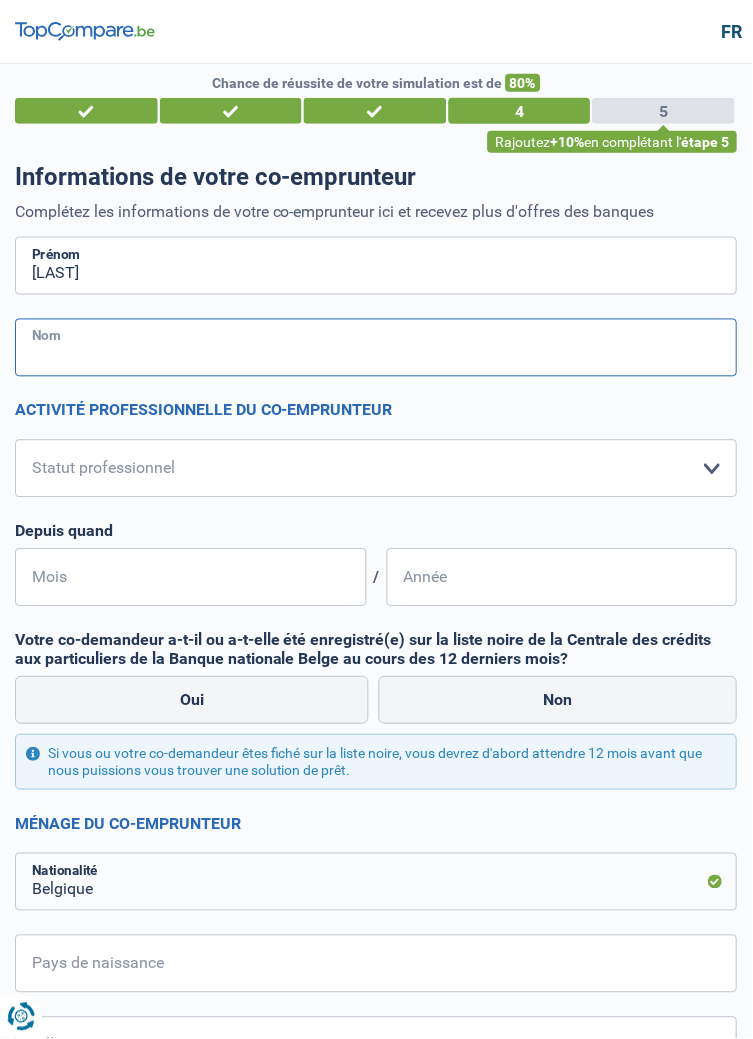 type on "GEERTS" 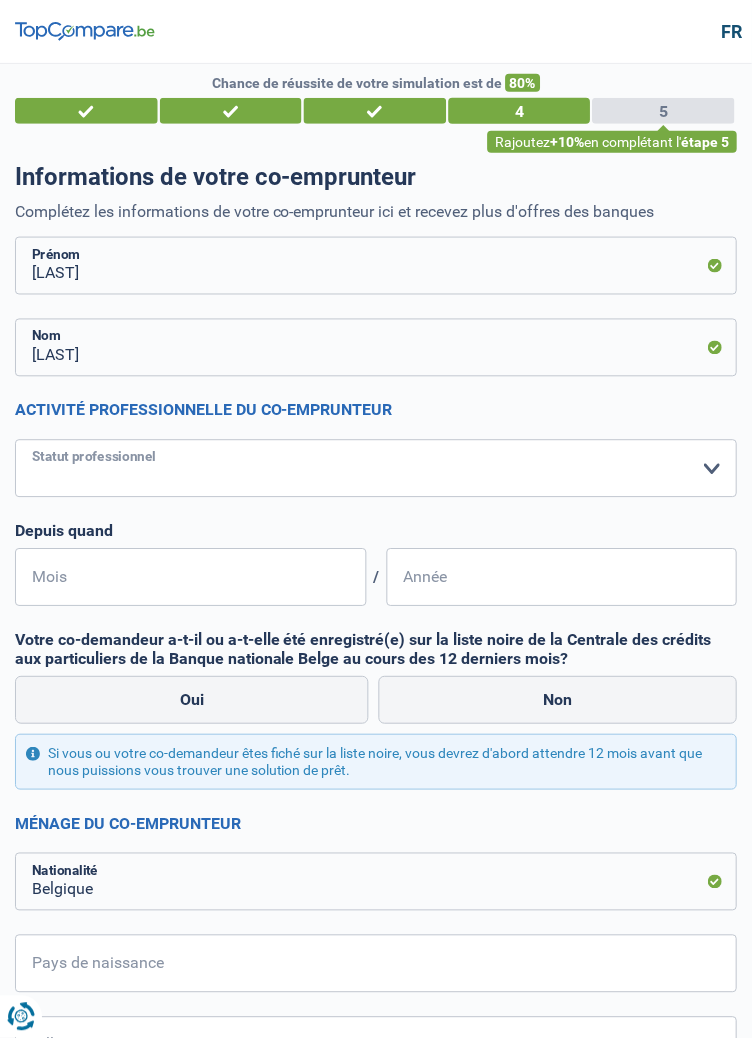 click on "Ouvrier Employé privé Employé public Invalide Indépendant Pensionné Chômeur Mutuelle Femme au foyer Sans profession Allocataire sécurité/Intégration social (SPF Sécurité Sociale, CPAS) Etudiant Profession libérale Commerçant Rentier Pré-pensionné
Veuillez sélectionner une option" at bounding box center (376, 469) 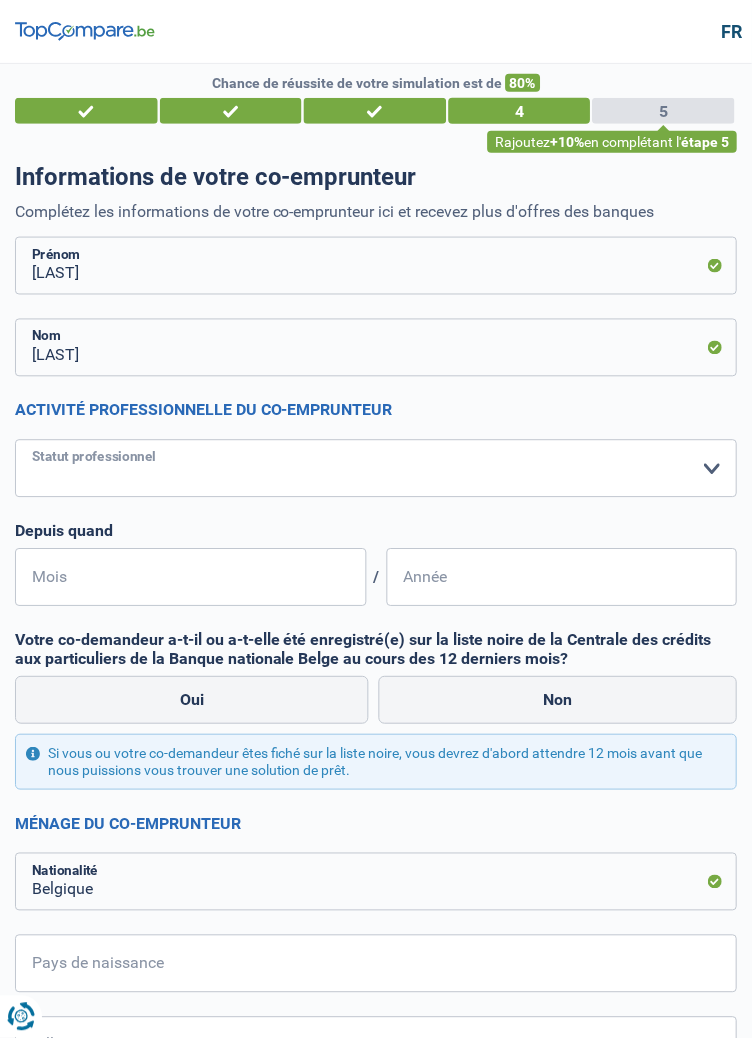 select on "retired" 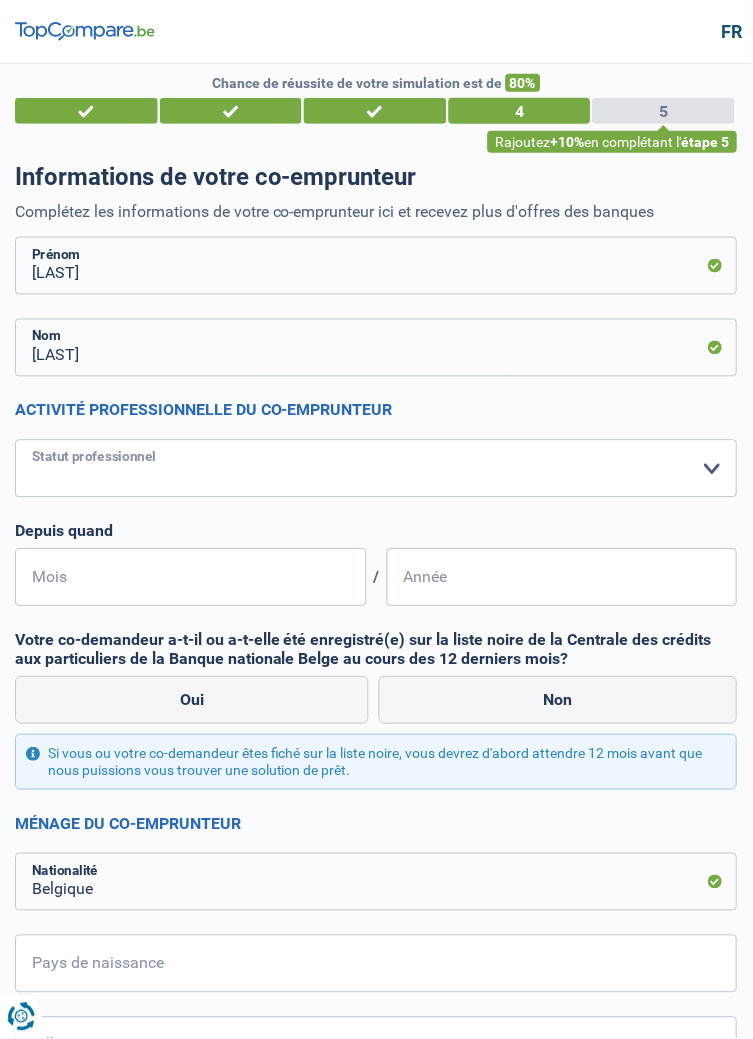 select on "pension" 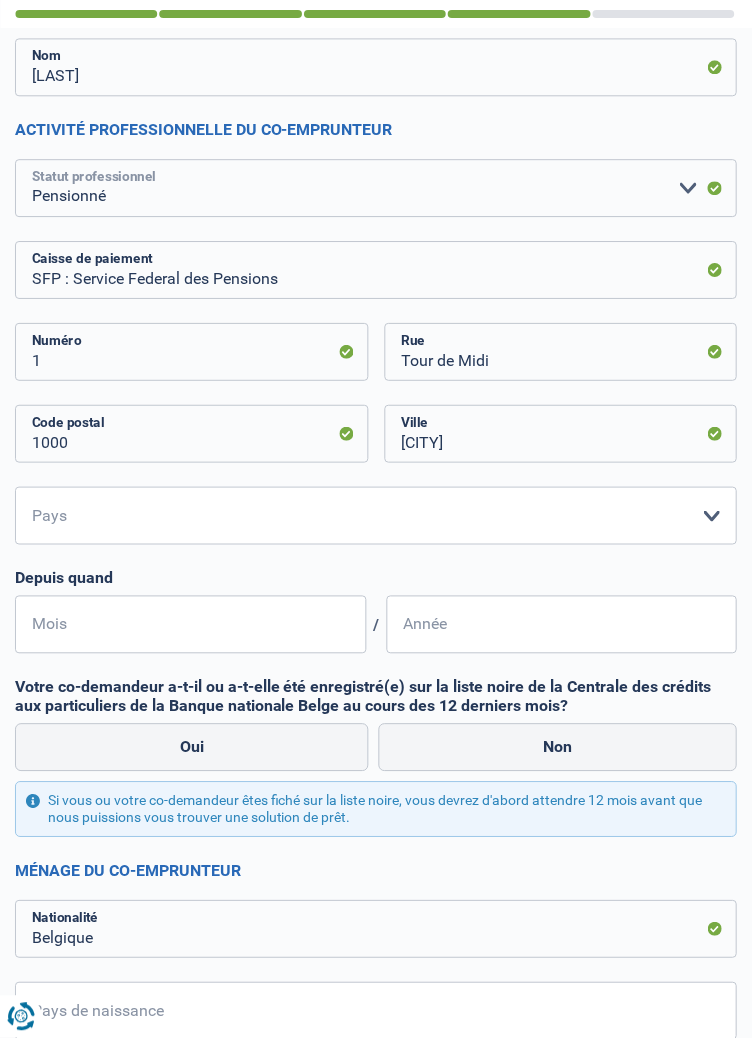 scroll, scrollTop: 296, scrollLeft: 0, axis: vertical 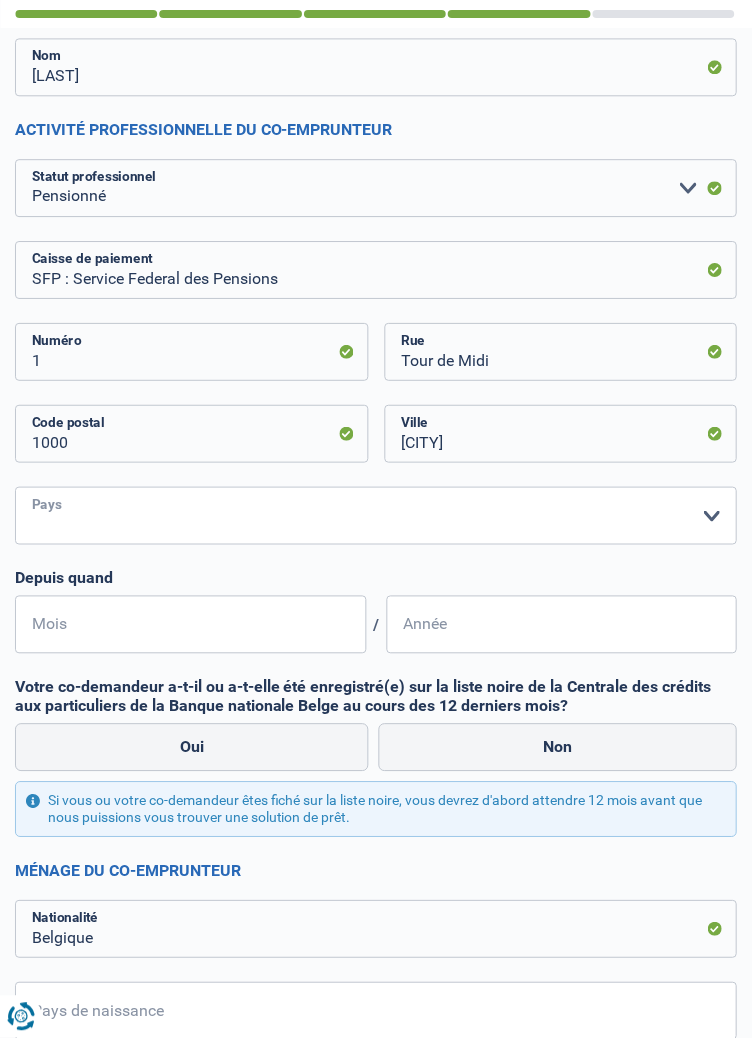 click on "Belgique Luxembourg
Veuillez sélectionner une option" at bounding box center (376, 516) 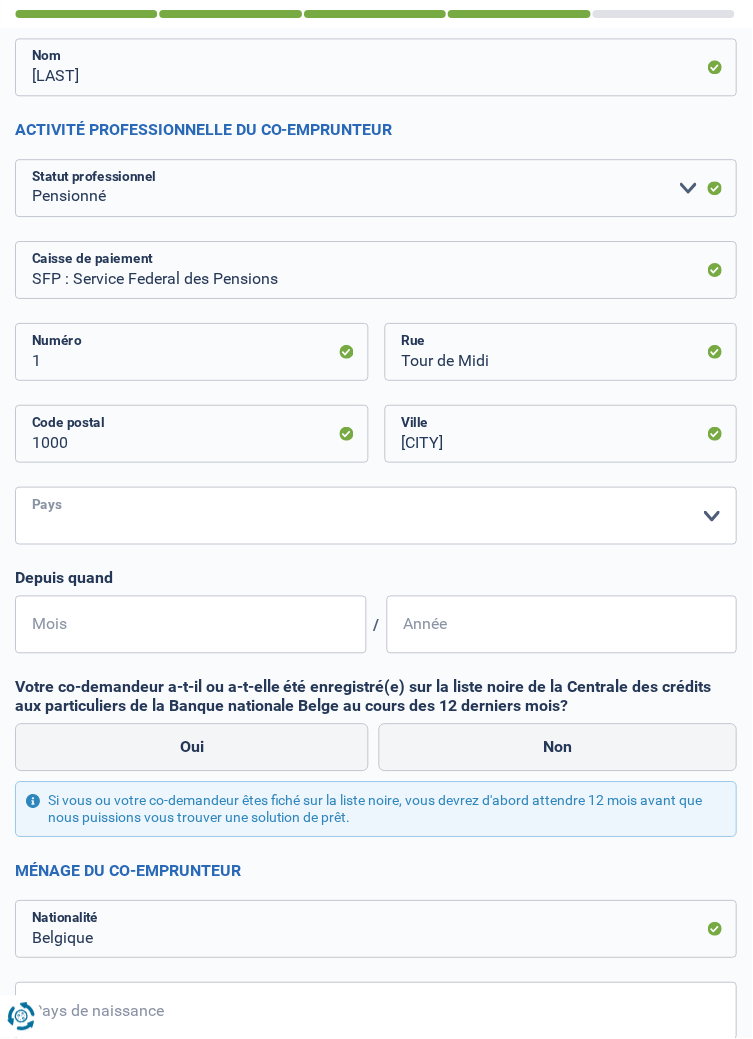 select on "BE" 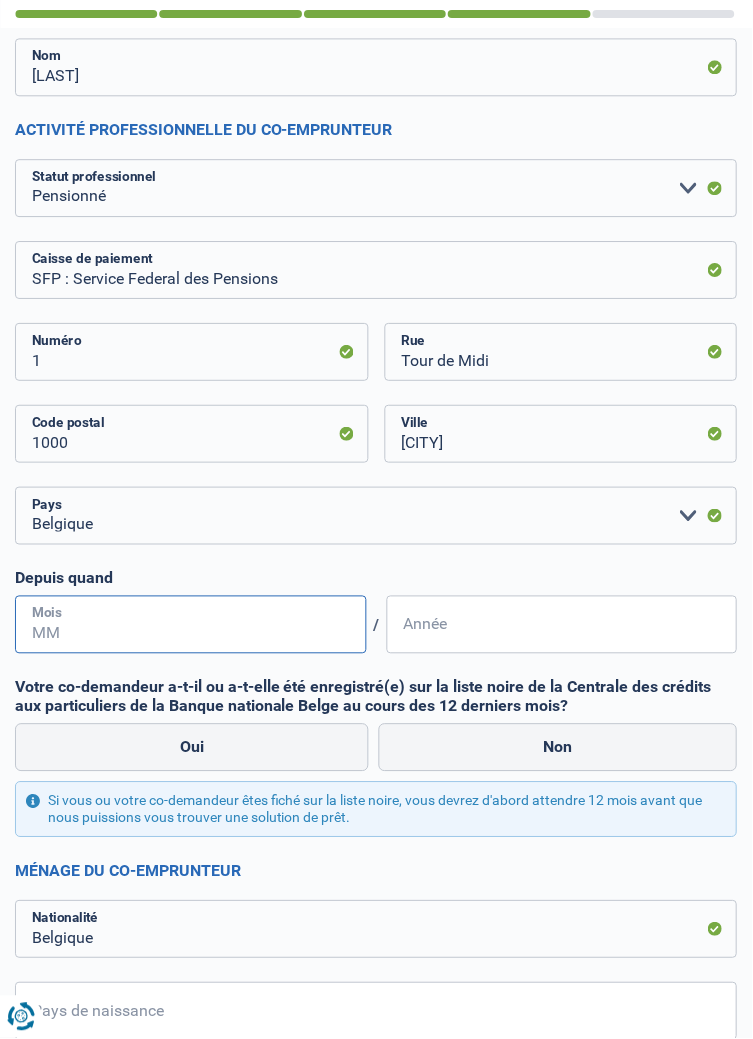 click on "Mois" at bounding box center [191, 625] 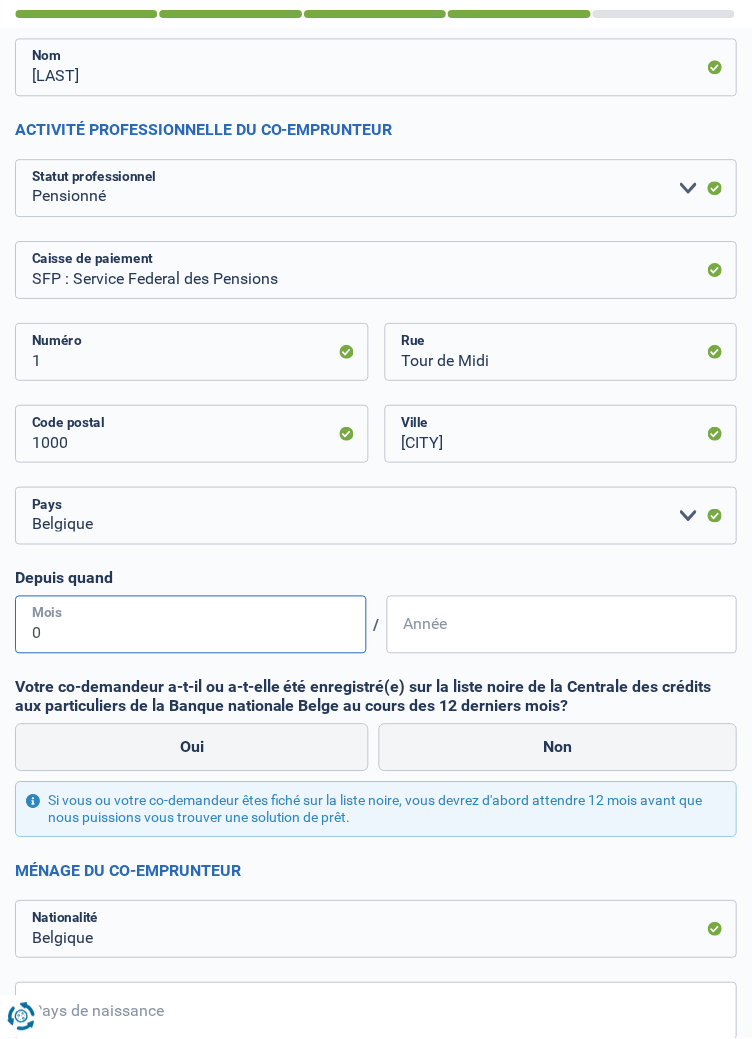 type on "05" 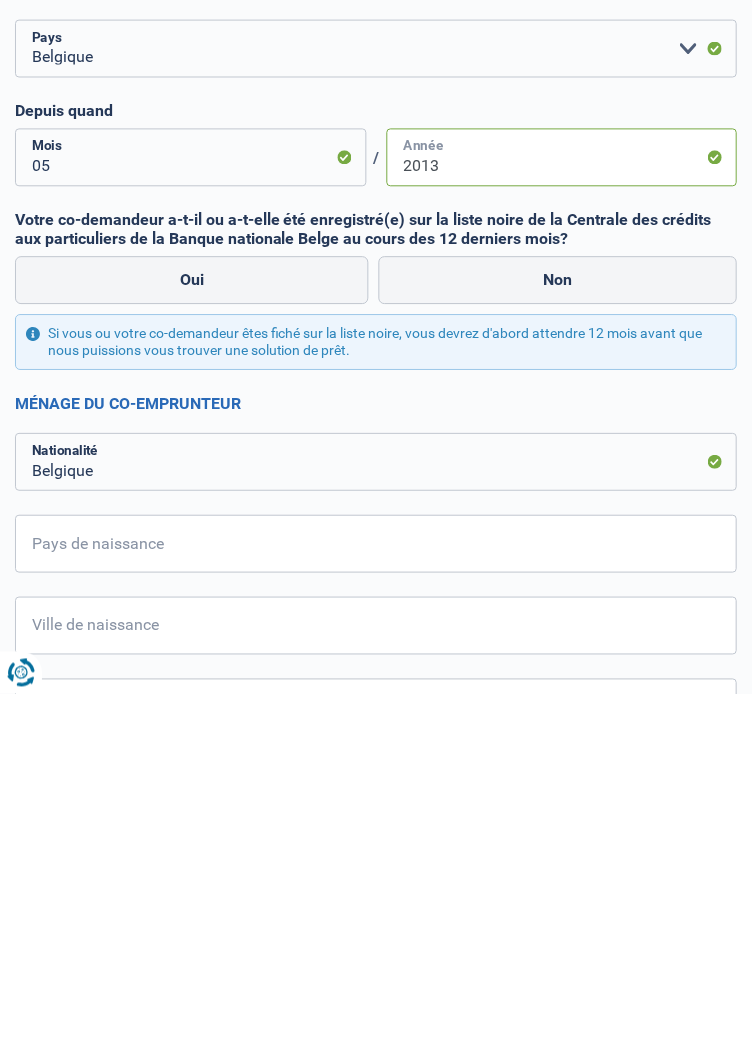 scroll, scrollTop: 420, scrollLeft: 0, axis: vertical 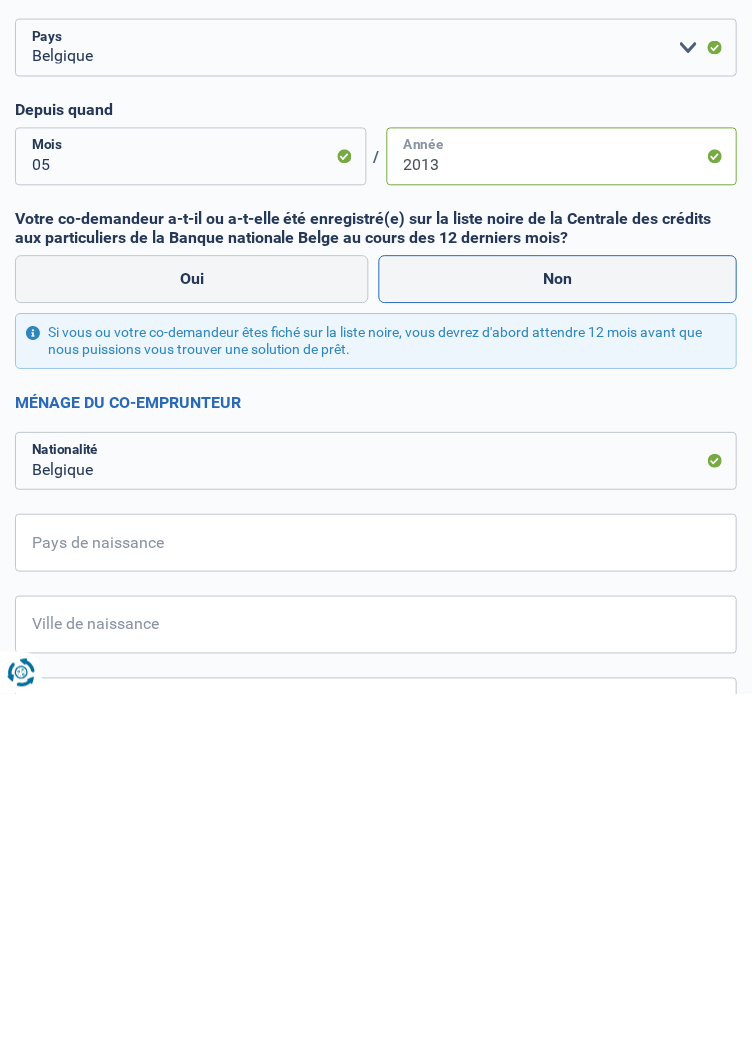 type on "2013" 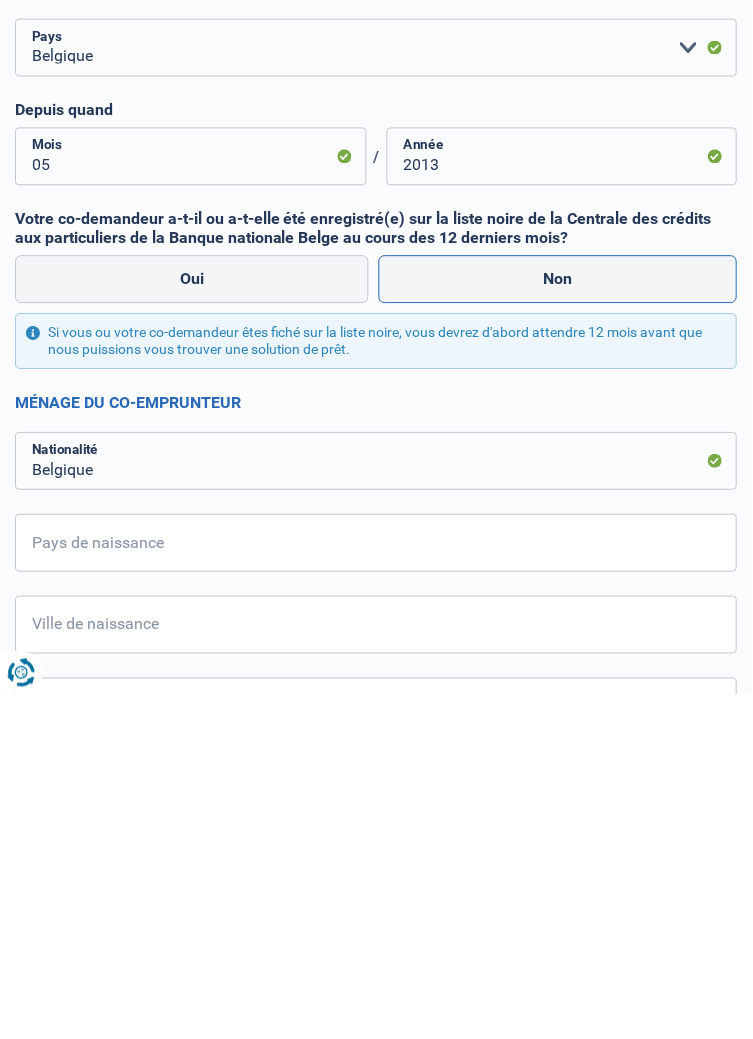 click on "Non" at bounding box center [558, 624] 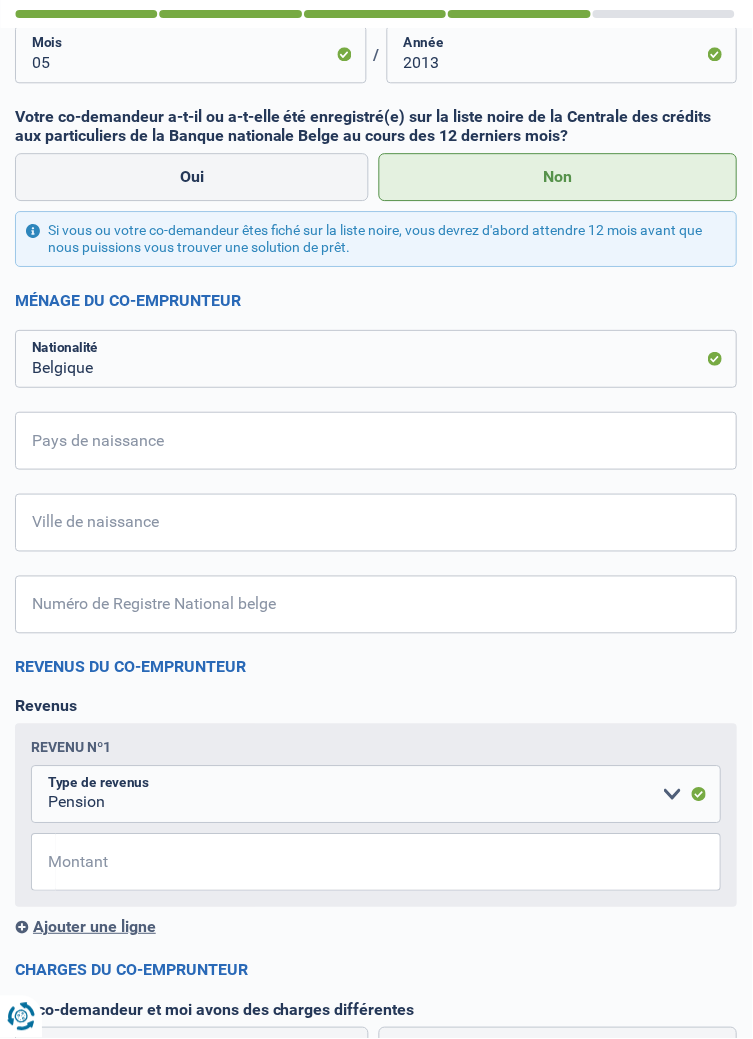 scroll, scrollTop: 870, scrollLeft: 0, axis: vertical 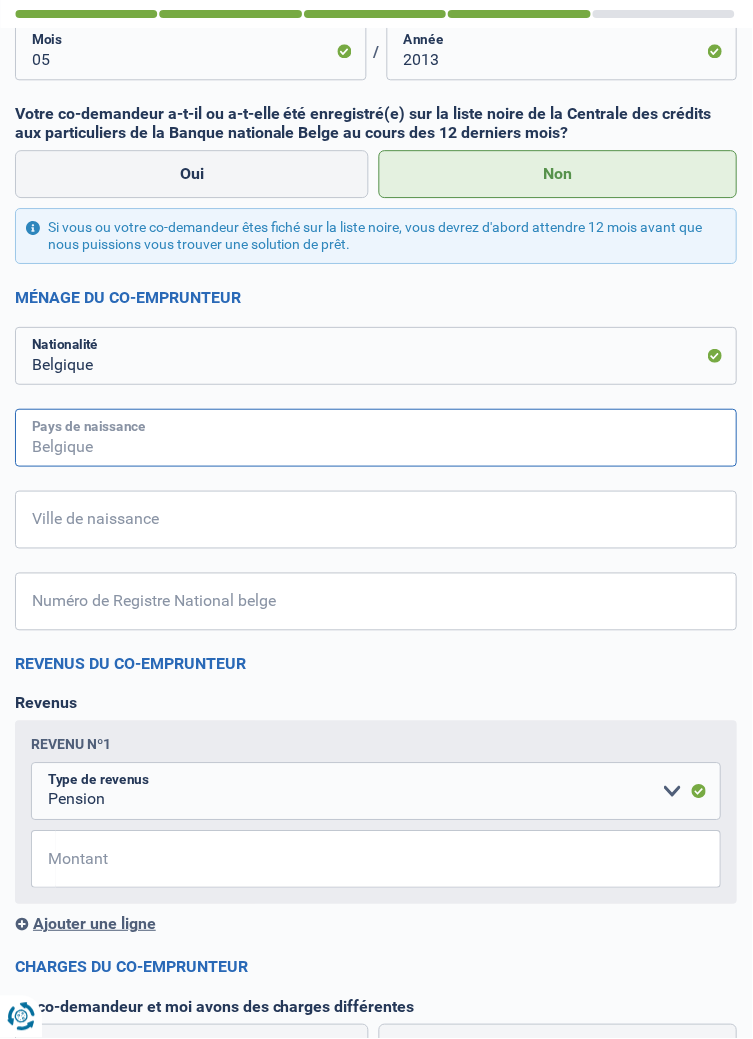 click on "Pays de naissance" at bounding box center (376, 438) 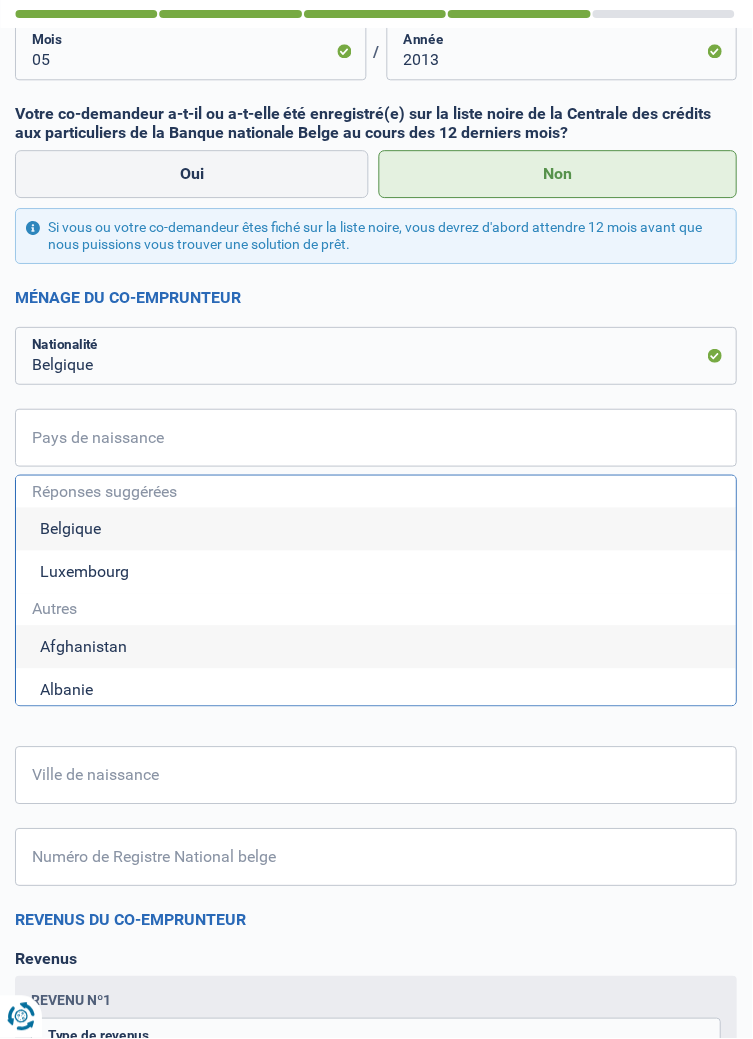 click on "Belgique" at bounding box center (376, 529) 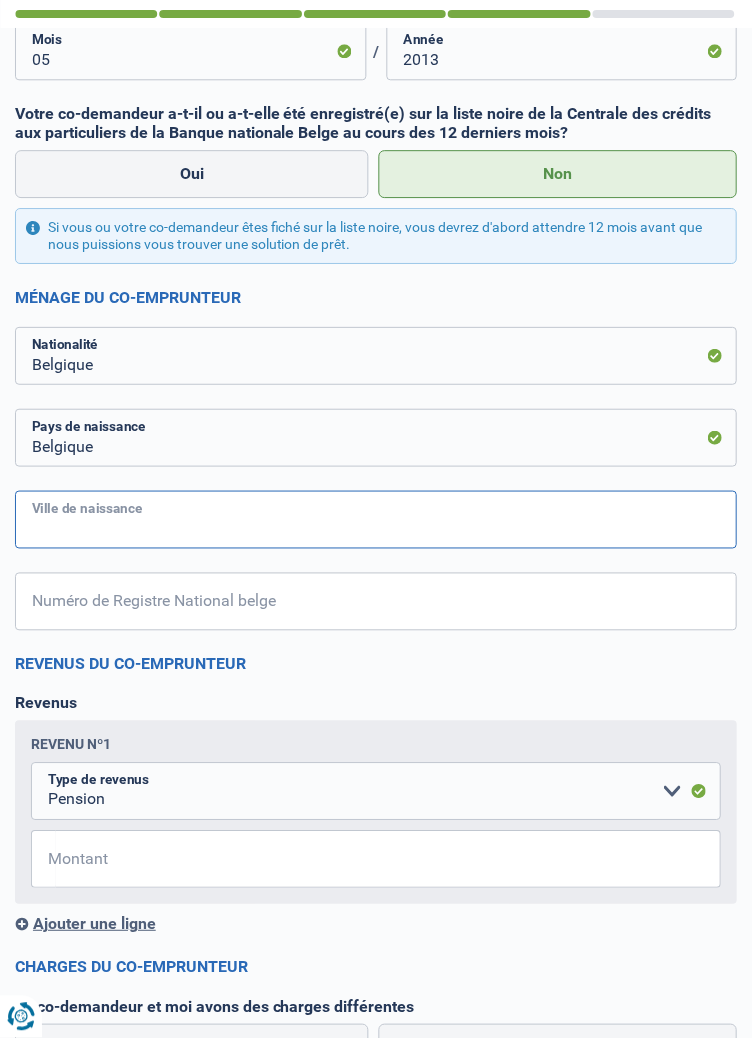 click on "Ville de naissance" at bounding box center (376, 520) 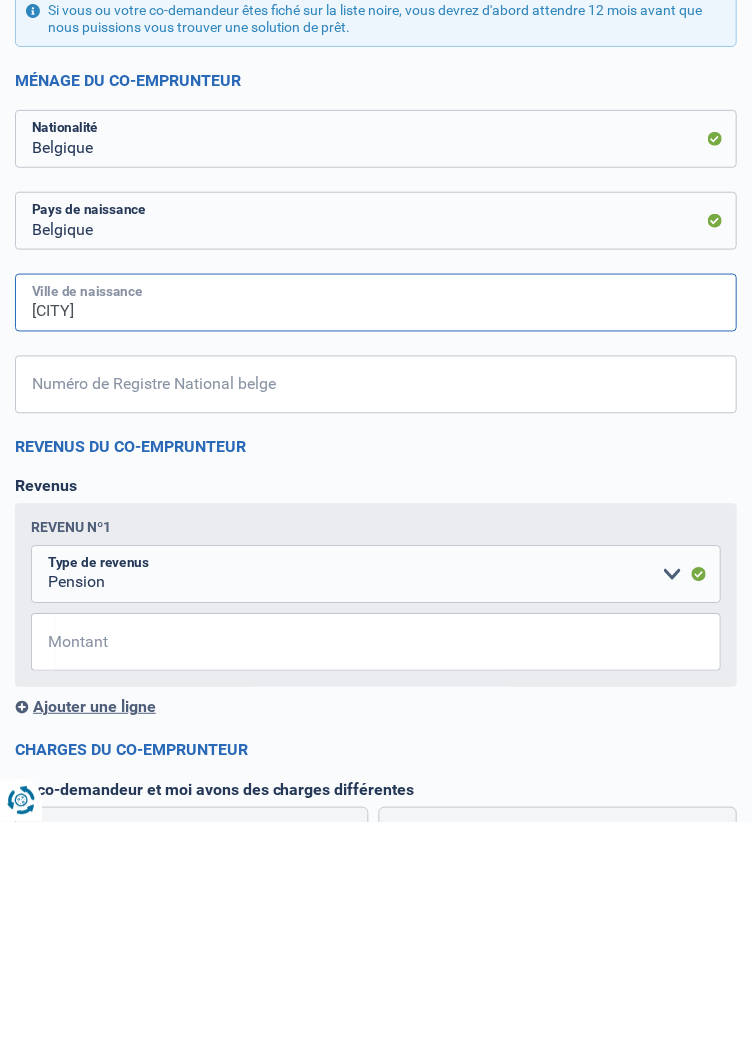 scroll, scrollTop: 870, scrollLeft: 0, axis: vertical 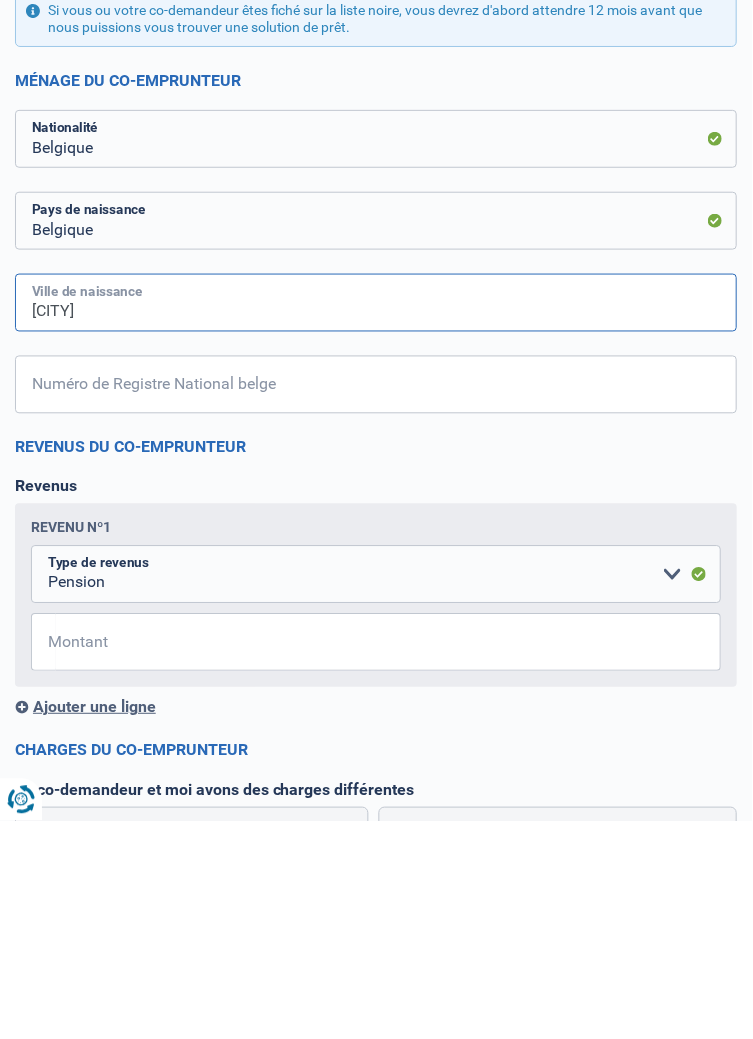 type on "Halle" 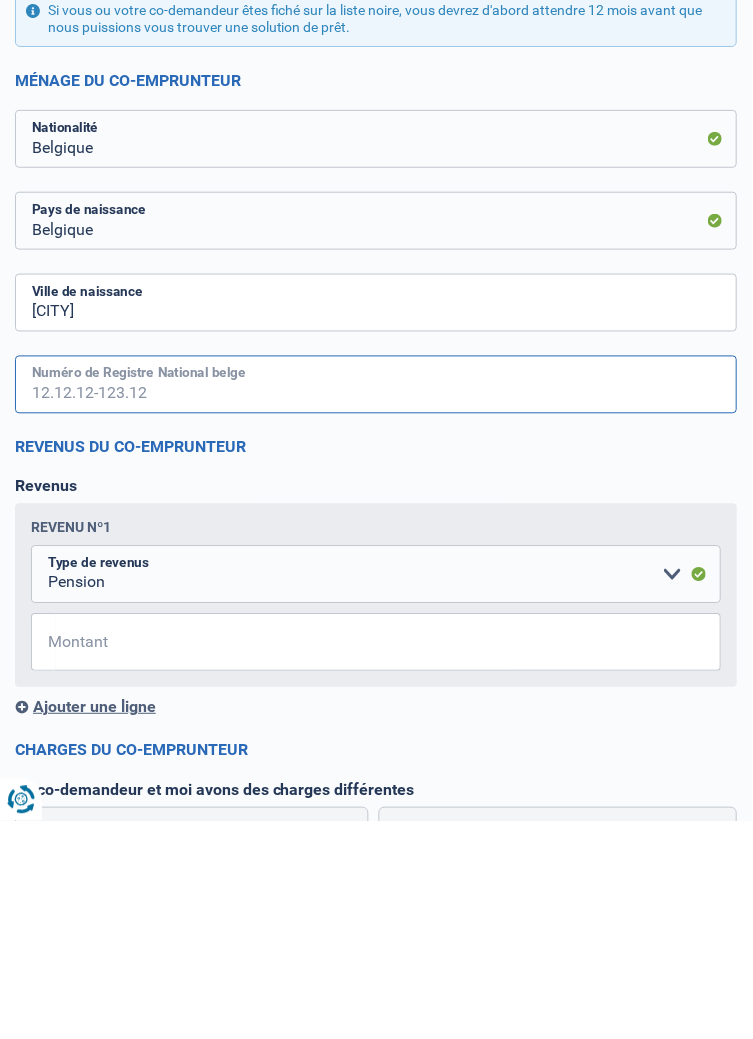 click on "Numéro de Registre National belge" at bounding box center [376, 602] 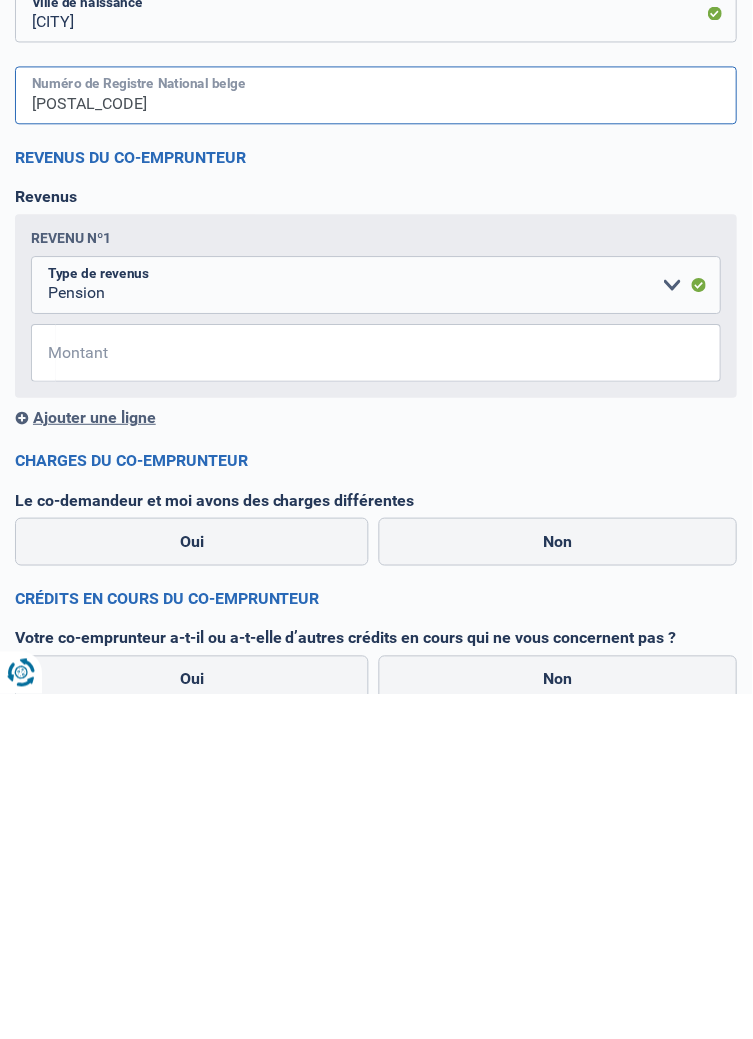 scroll, scrollTop: 1032, scrollLeft: 0, axis: vertical 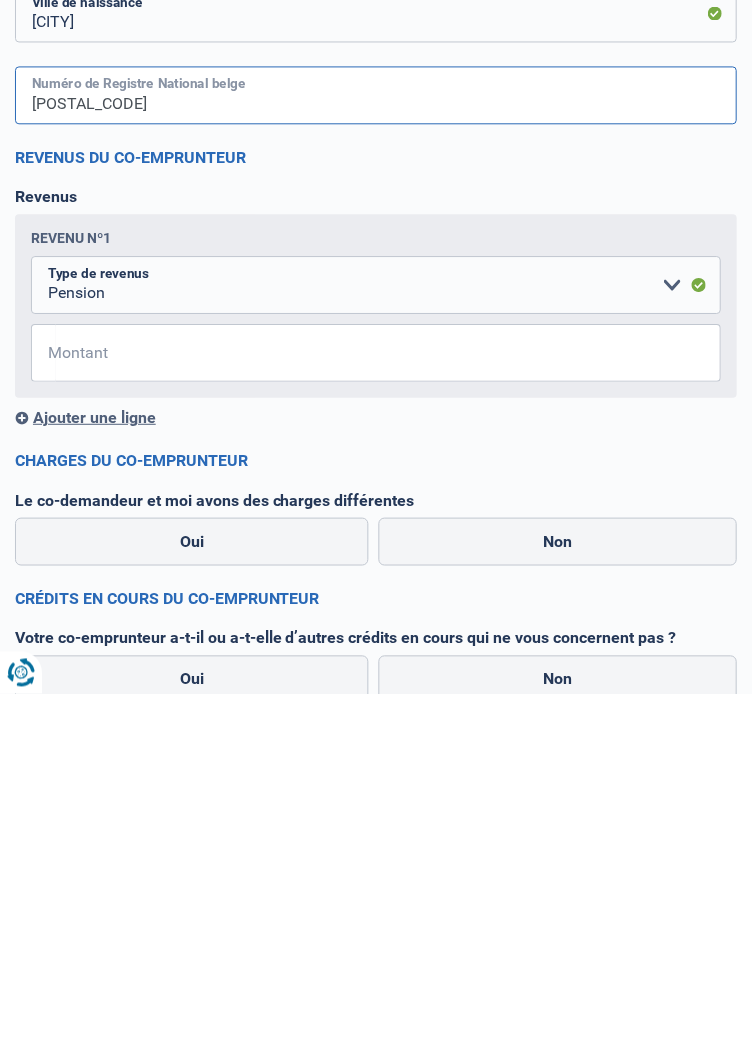 type on "53.03.04-466.63" 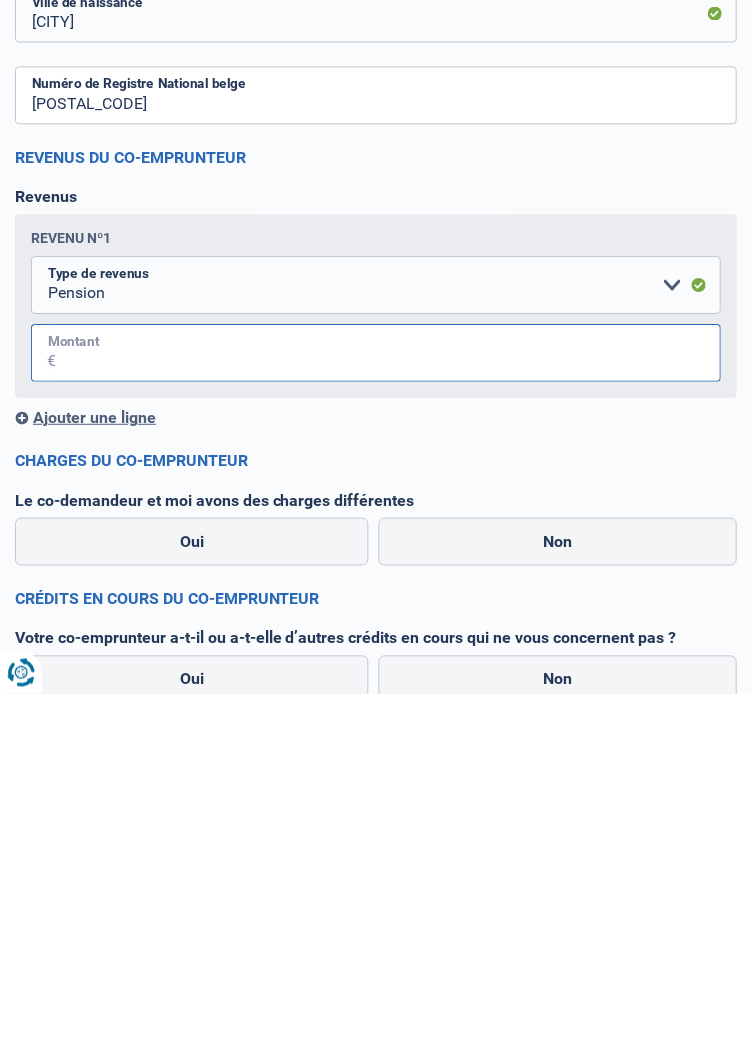 click on "Montant" at bounding box center [389, 698] 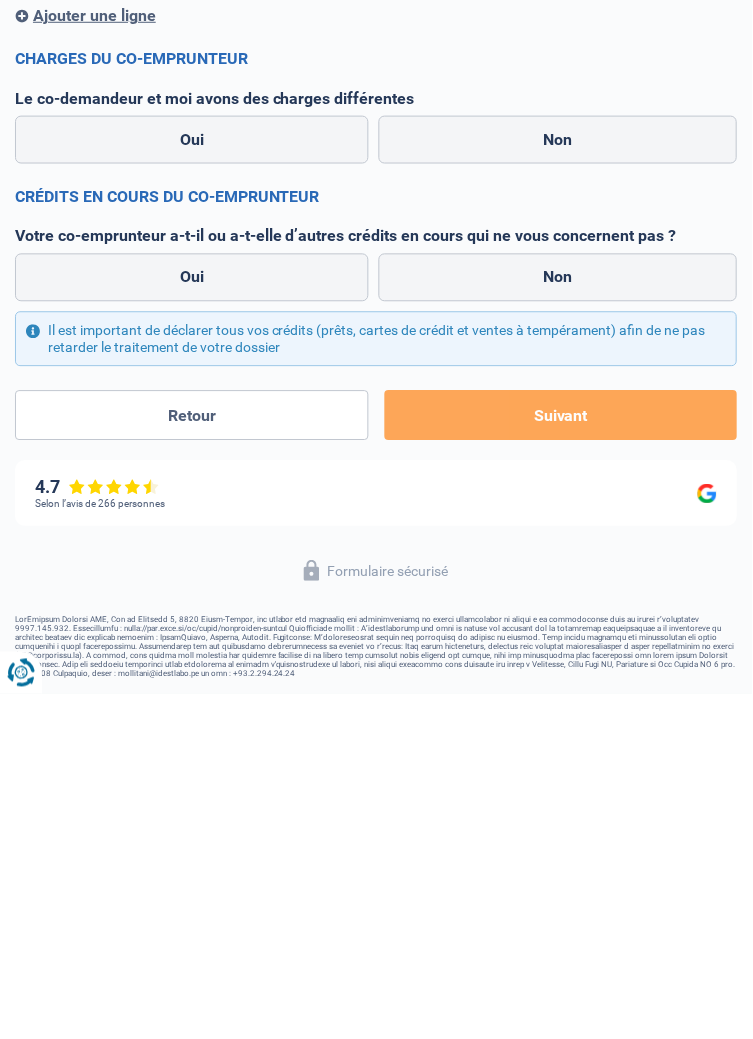 scroll, scrollTop: 1623, scrollLeft: 0, axis: vertical 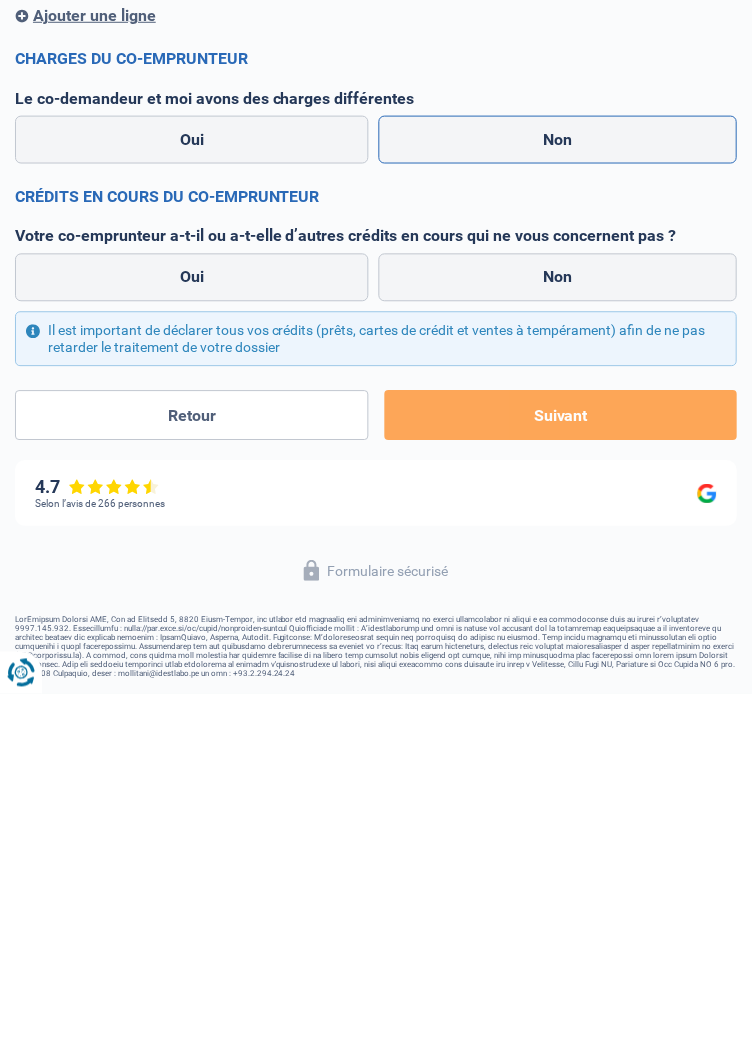 type on "1.700" 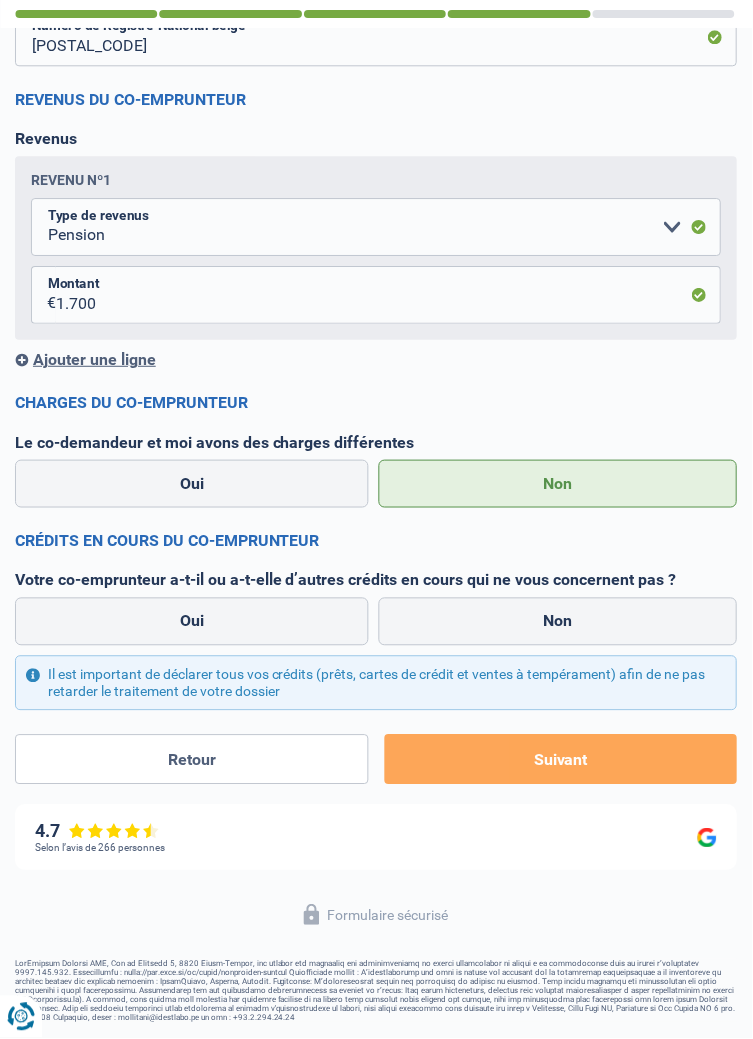 scroll, scrollTop: 1769, scrollLeft: 0, axis: vertical 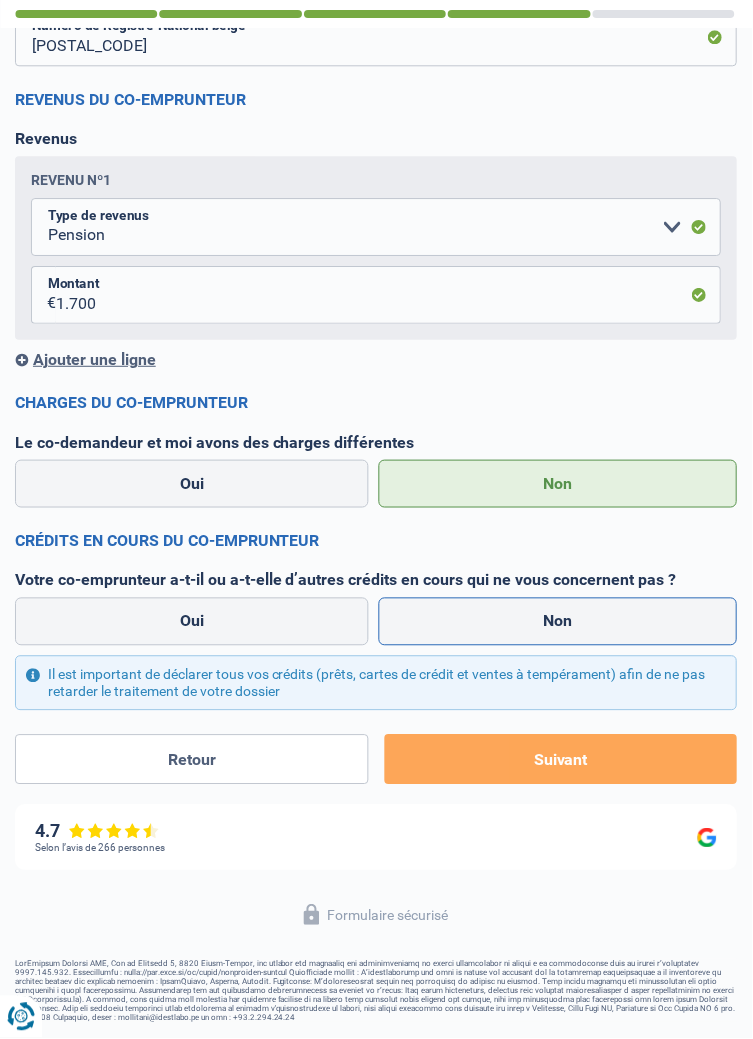 click on "Non" at bounding box center (558, 622) 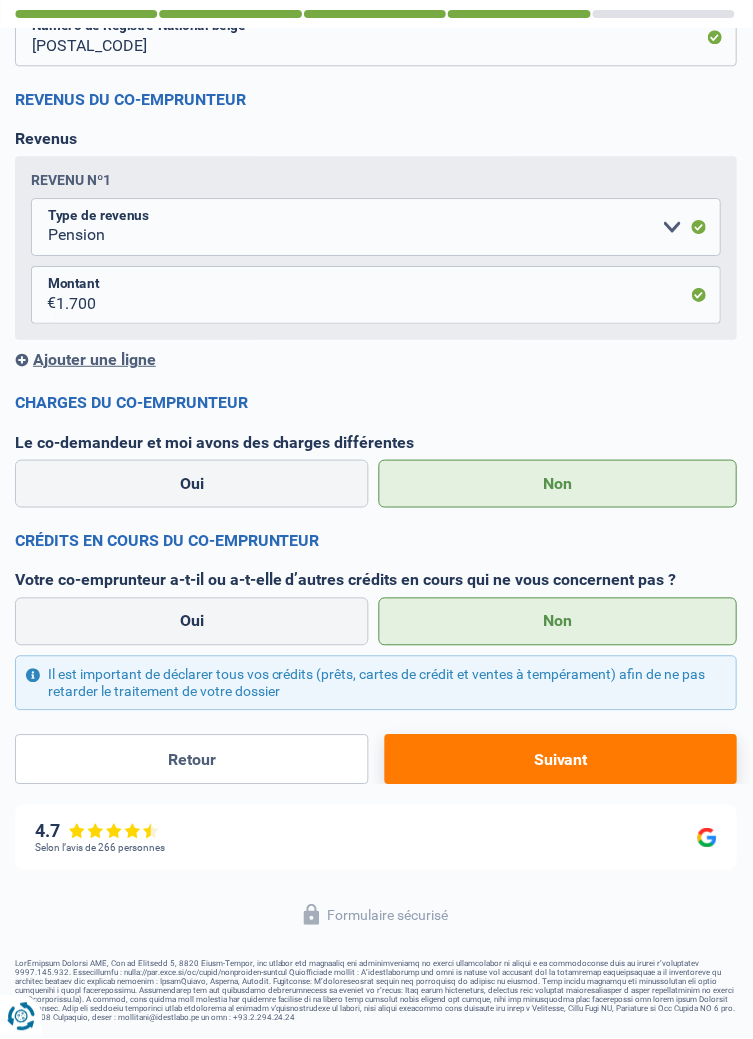 click on "Suivant" at bounding box center [561, 760] 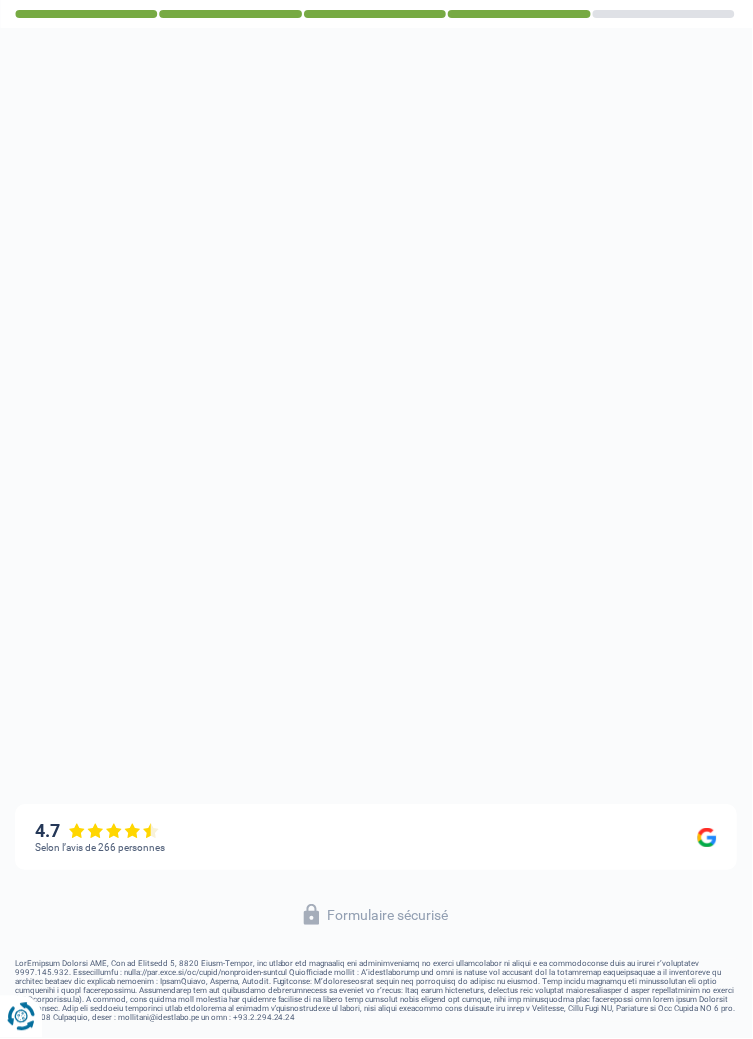 select on "60" 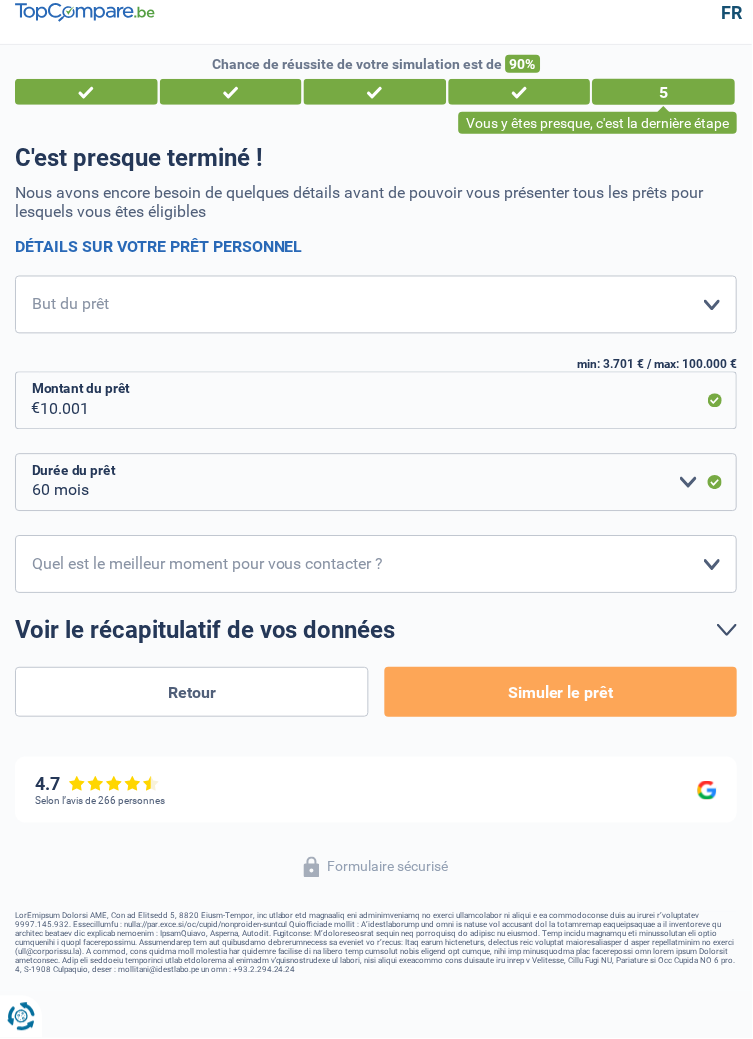 scroll, scrollTop: 0, scrollLeft: 0, axis: both 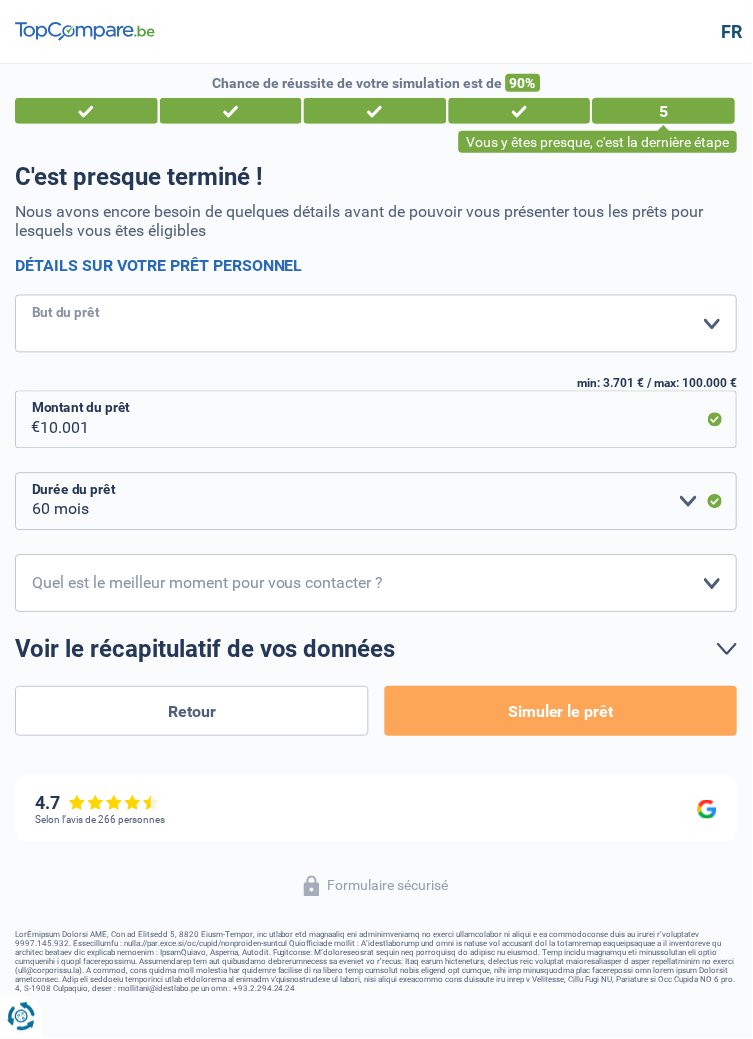 click on "Confort maison: meubles, textile, peinture, électroménager, outillage non-professionnel Hifi, multimédia, gsm, ordinateur Aménagement: frais d'installation, déménagement Evénement familial: naissance, mariage, divorce, communion, décès Frais médicaux Frais d'études Frais permis de conduire Loisirs: voyage, sport, musique Rafraîchissement: petits travaux maison et jardin Frais judiciaires Réparation voiture Prêt voiture Rénovation bien à l'étranger Autre
Veuillez sélectionner une option" at bounding box center (376, 324) 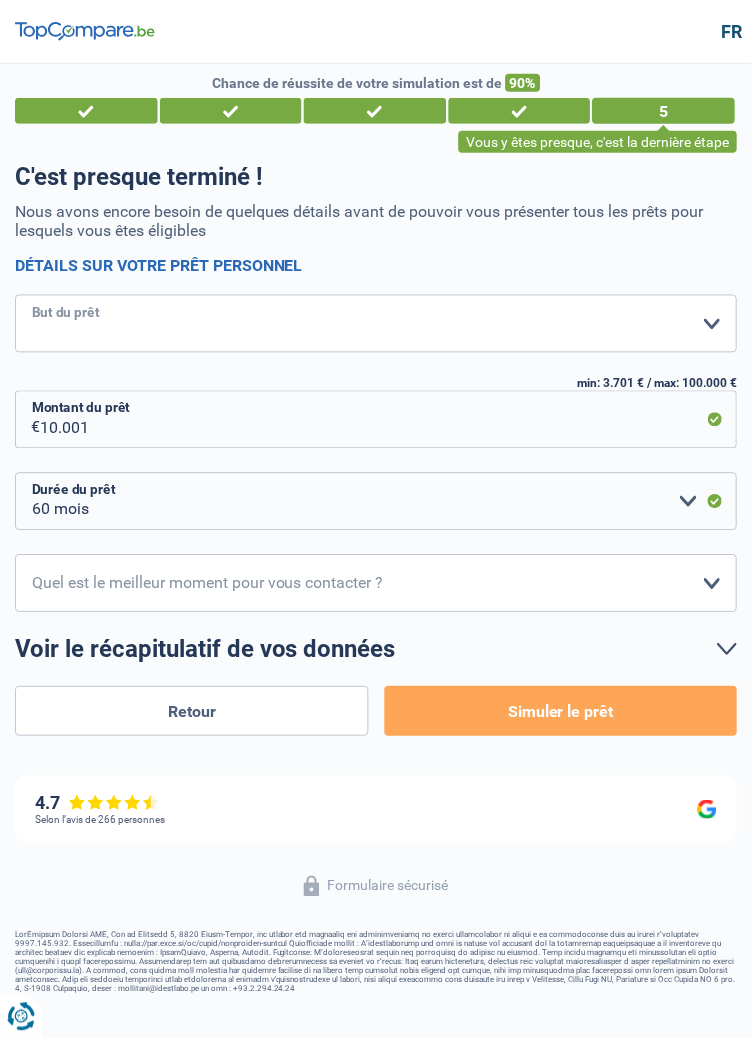 select on "houseOrGarden" 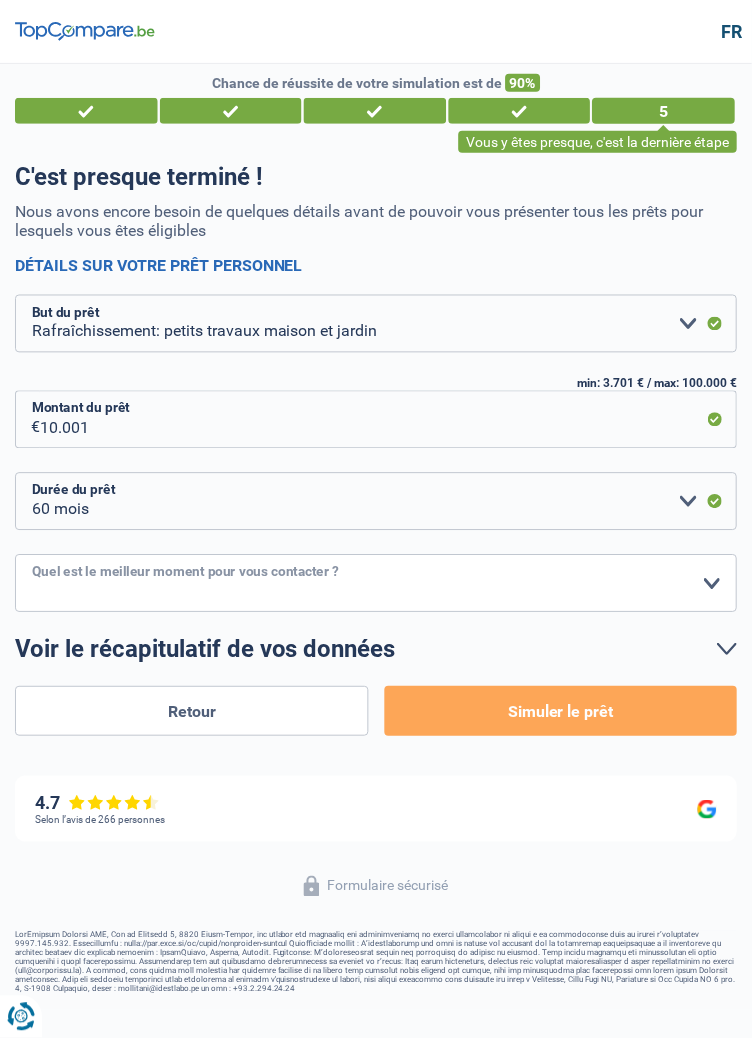 click on "10h-12h 12h-14h 14h-16h 16h-18h
Veuillez sélectionner une option" at bounding box center [376, 584] 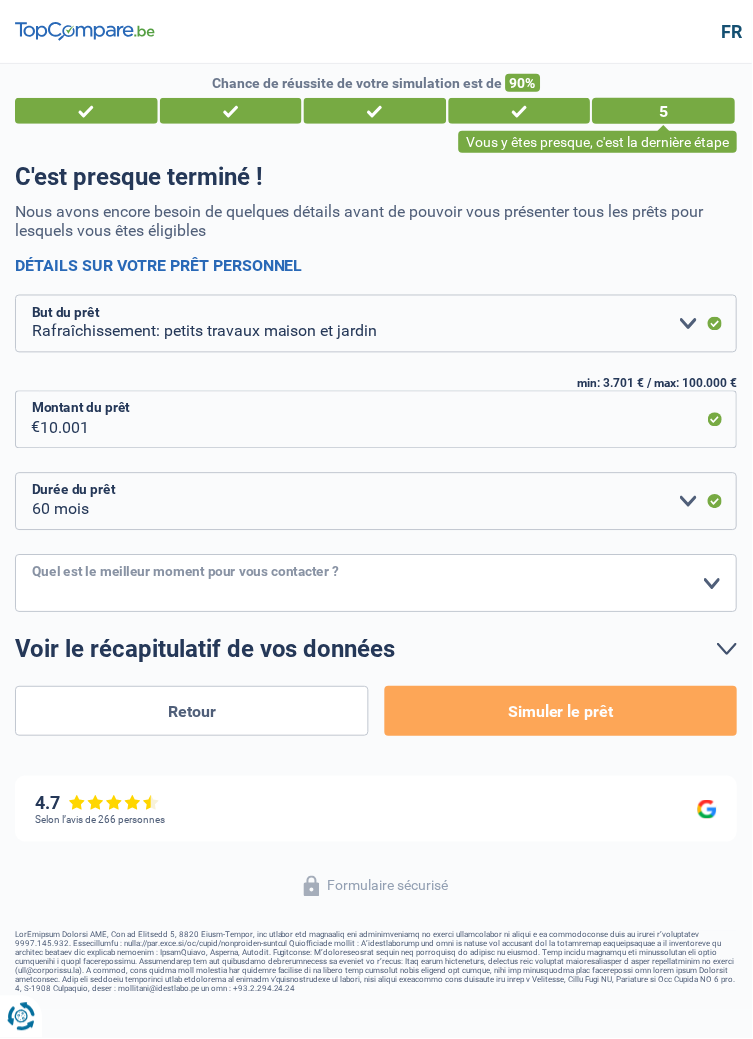 select on "14-16" 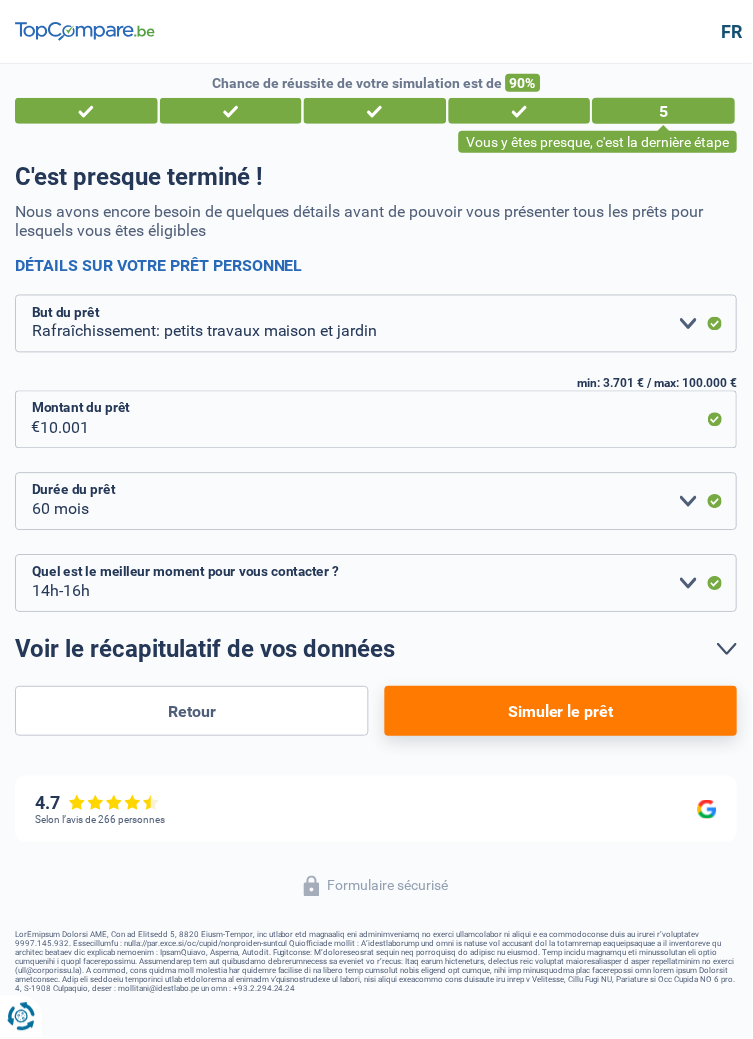 click on "Simuler le prêt" at bounding box center [561, 712] 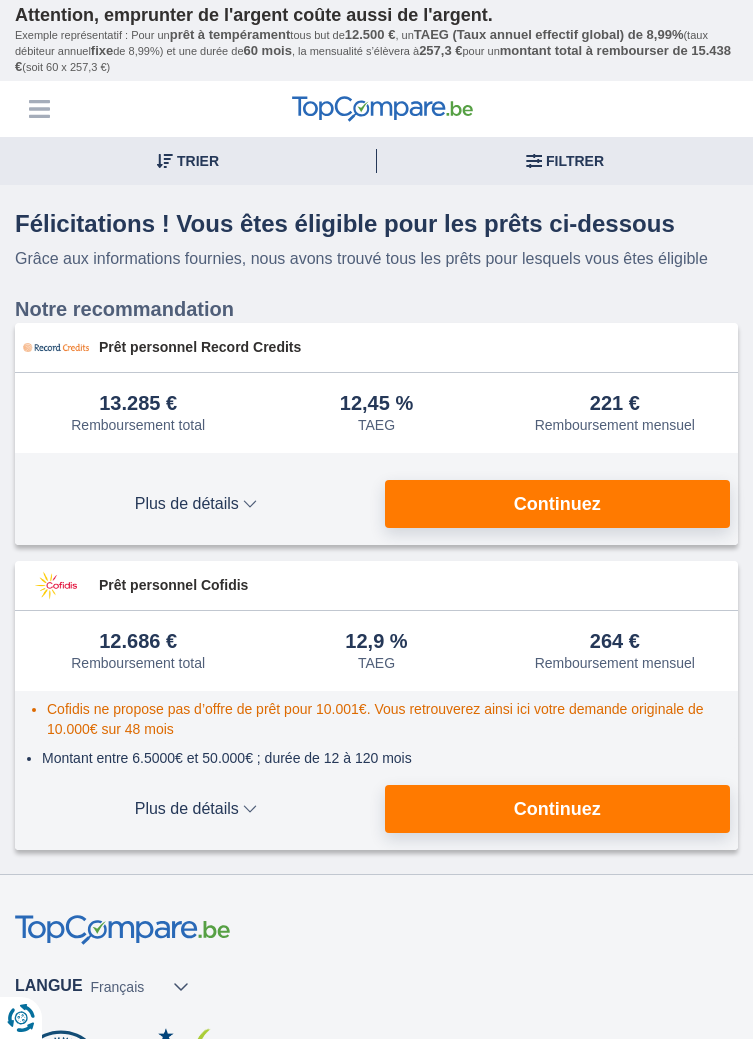 scroll, scrollTop: 0, scrollLeft: 0, axis: both 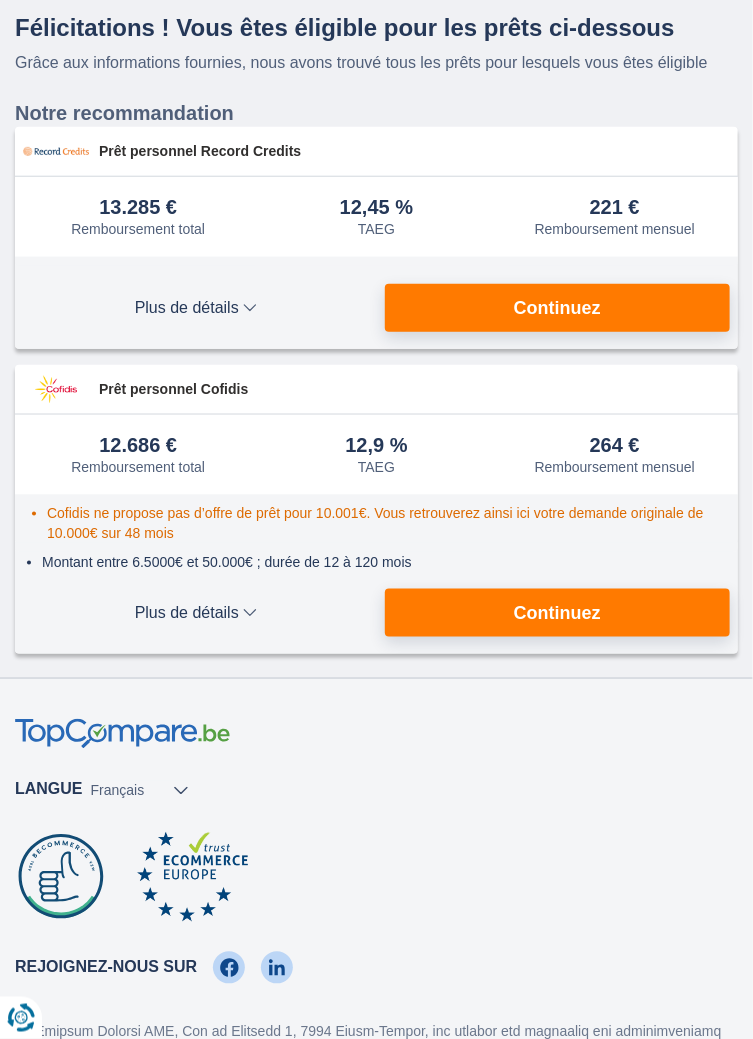 click on "Plus de détails
Moins de détails" at bounding box center (196, 308) 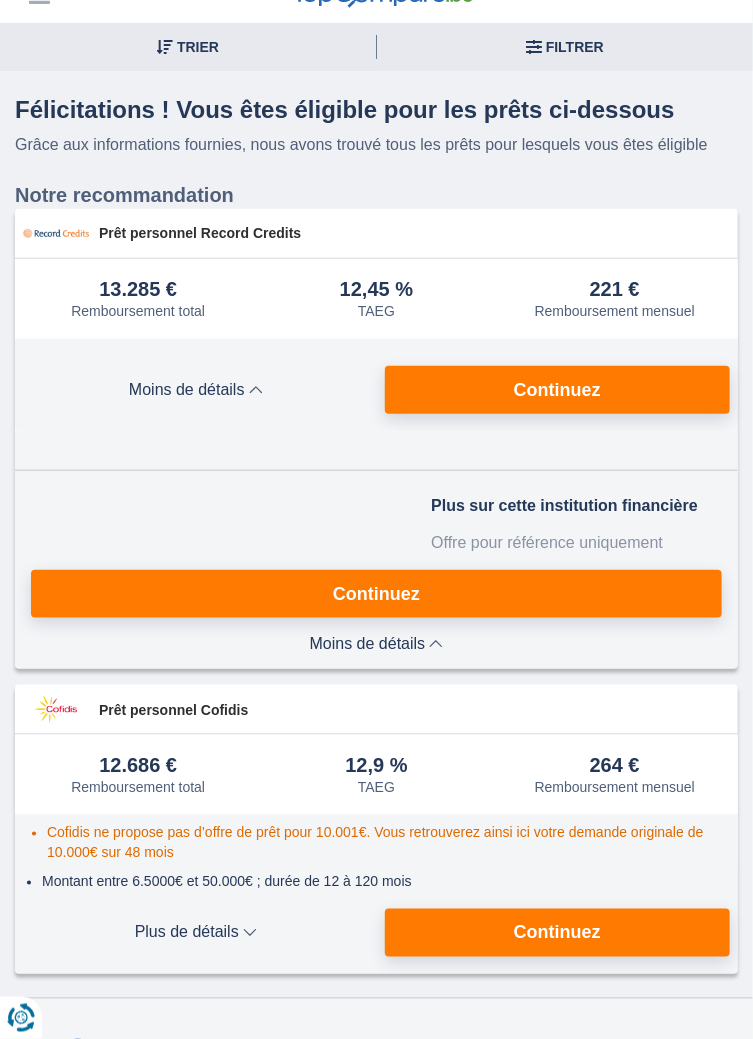 scroll, scrollTop: 0, scrollLeft: 0, axis: both 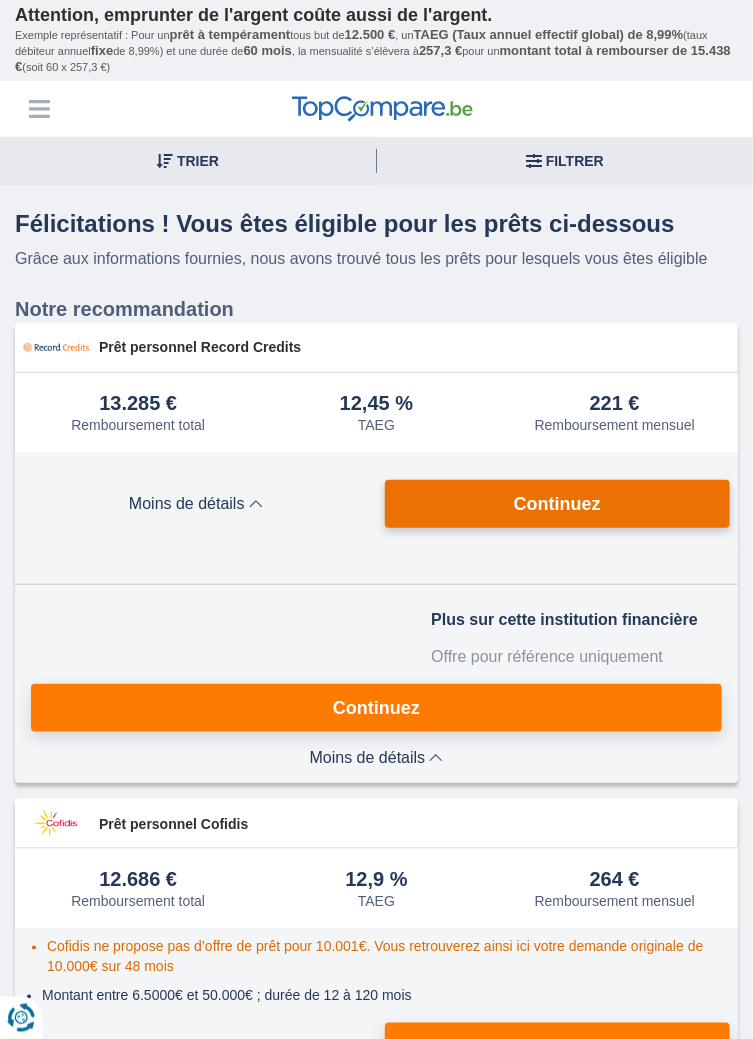 click on "Continuez" at bounding box center [557, 504] 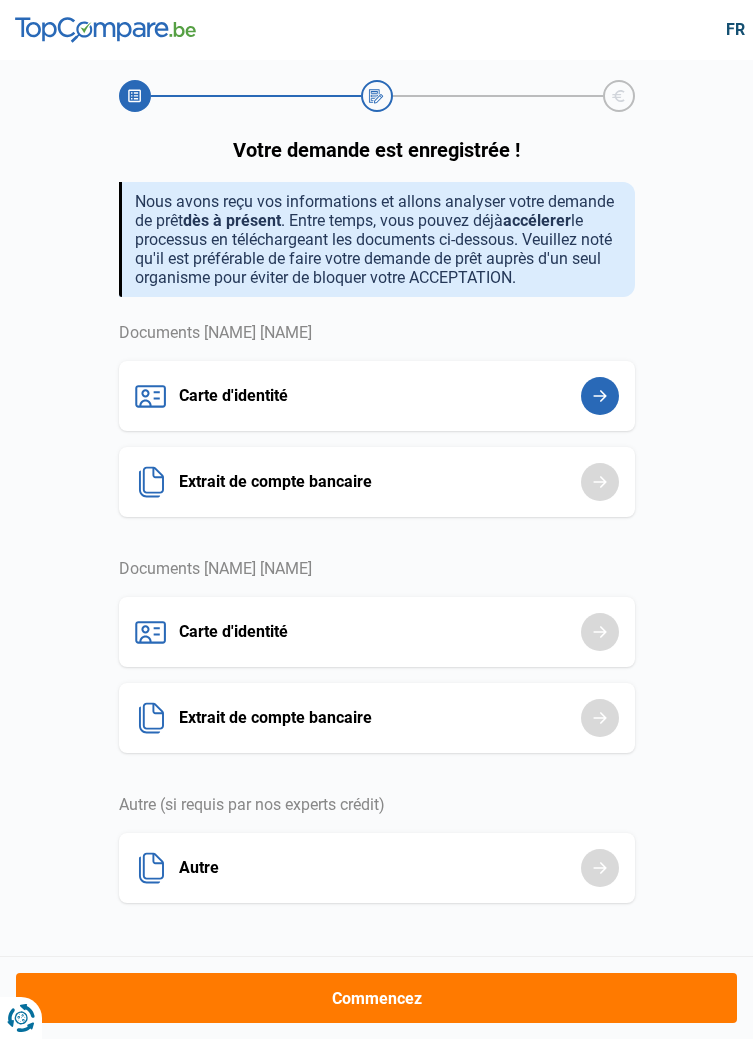 scroll, scrollTop: 0, scrollLeft: 0, axis: both 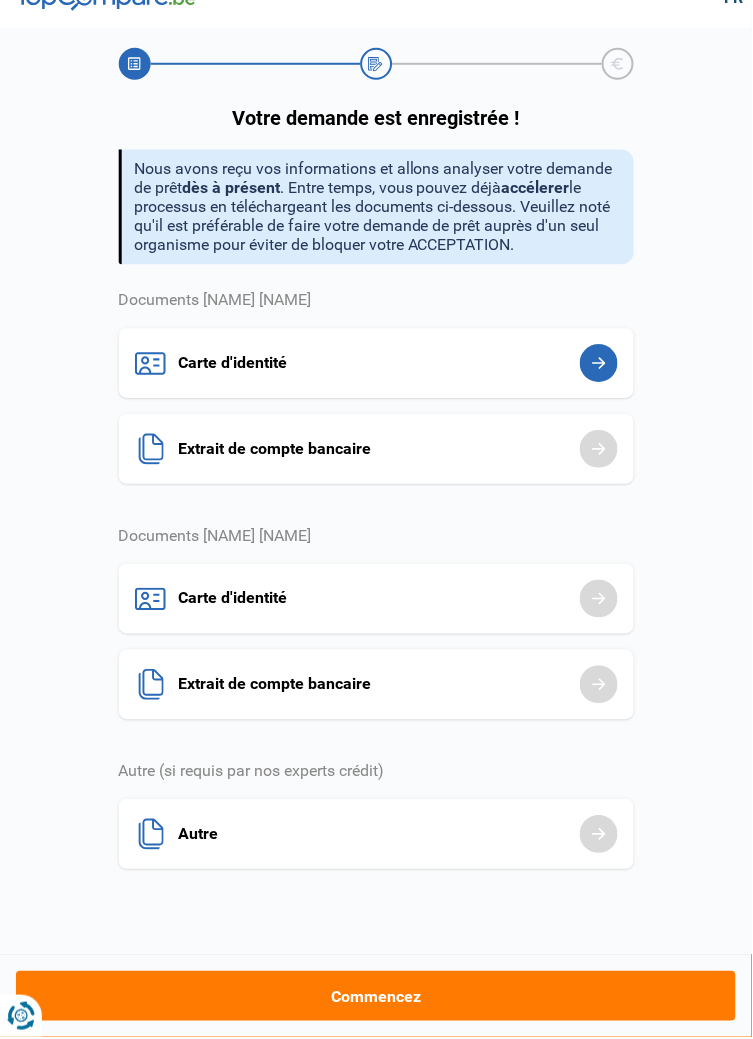 click on "Carte d'identité" 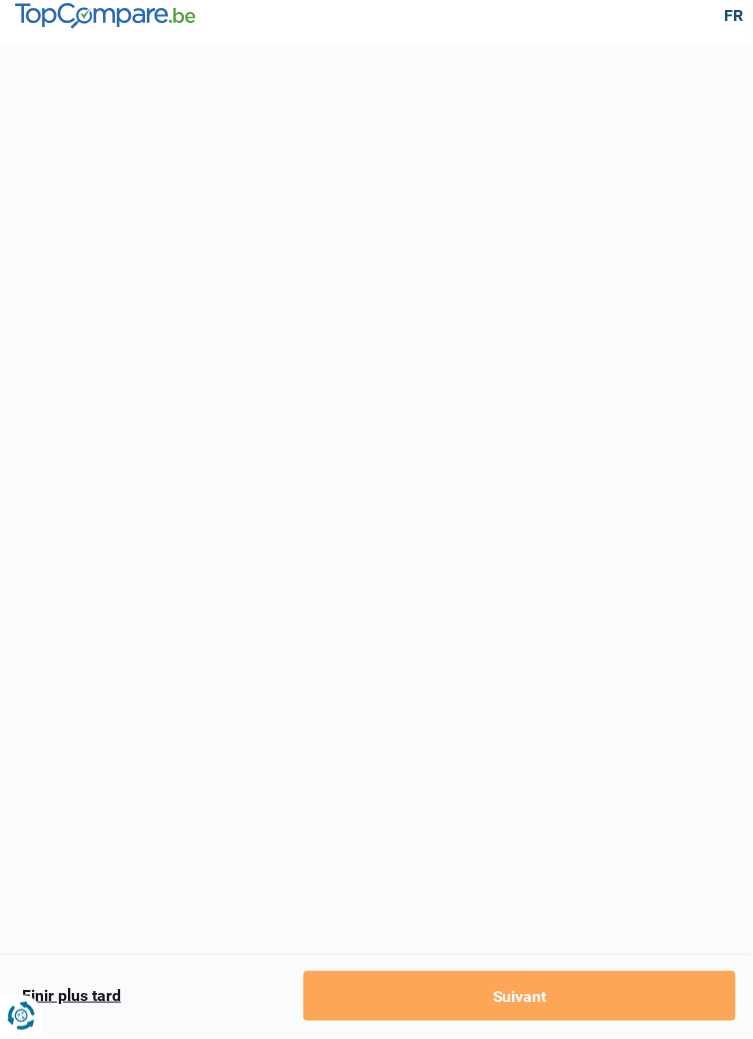 scroll, scrollTop: 0, scrollLeft: 0, axis: both 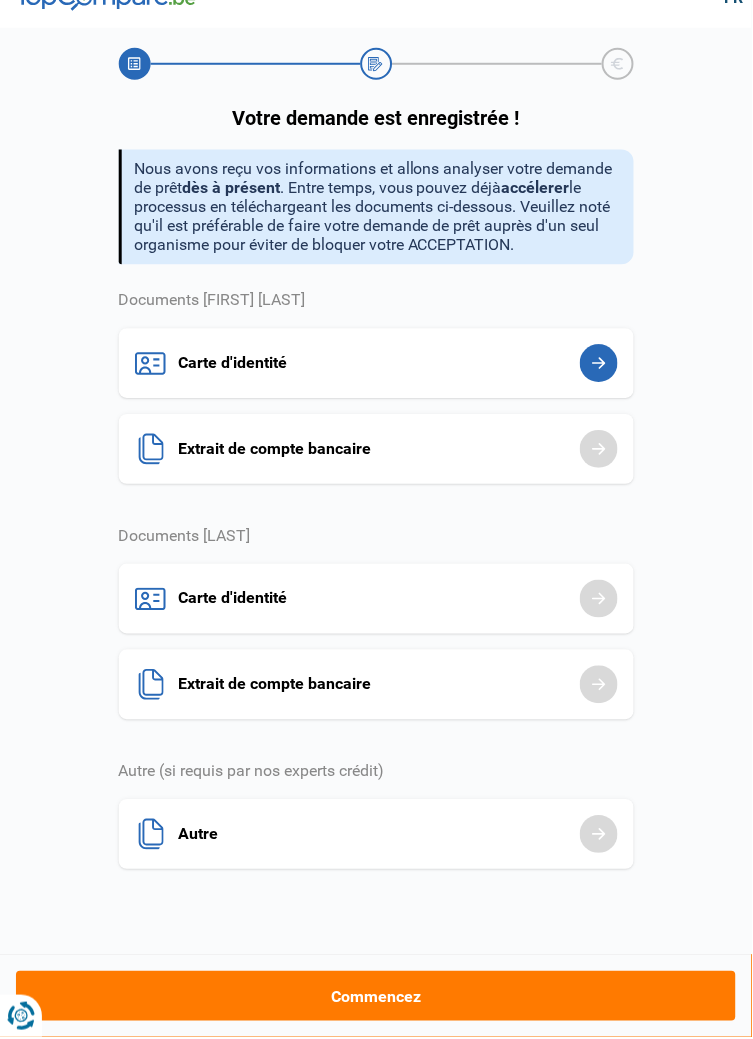 click on "Carte d'identité" 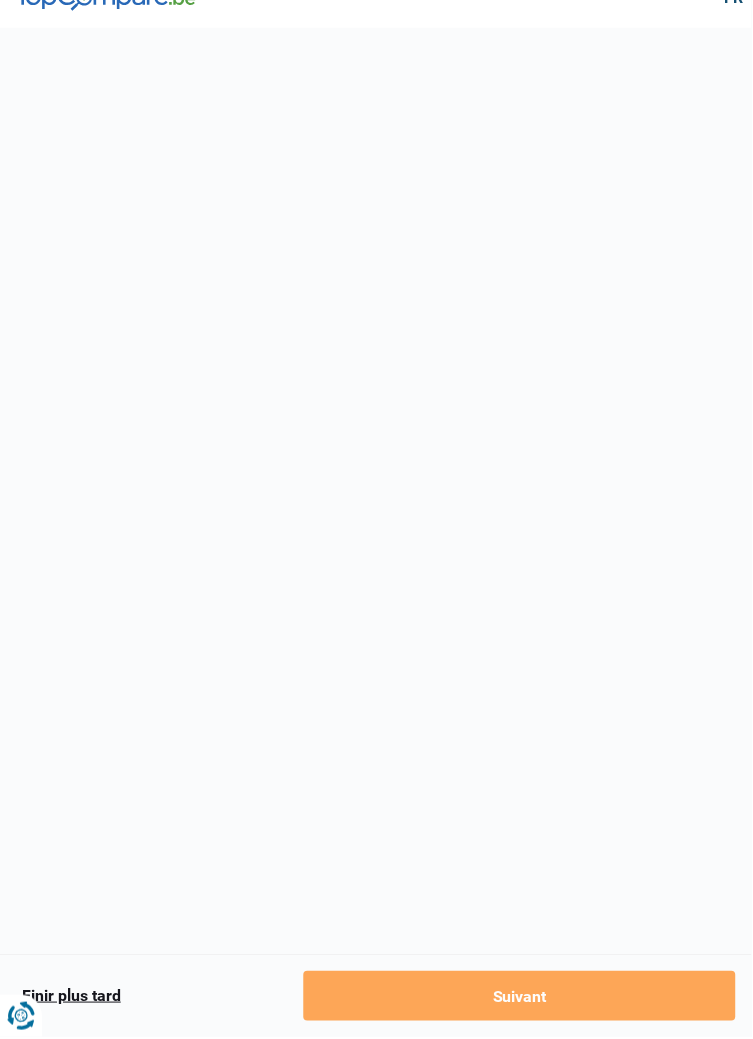 scroll, scrollTop: 0, scrollLeft: 0, axis: both 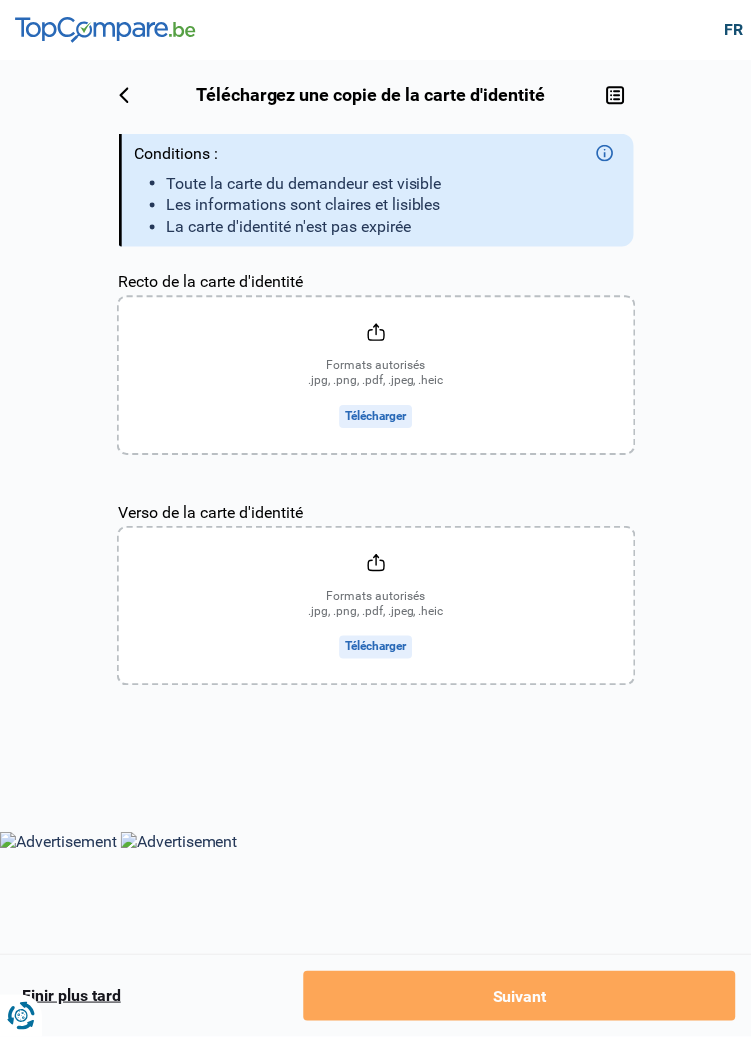 click on "Recto de la carte d'identité" 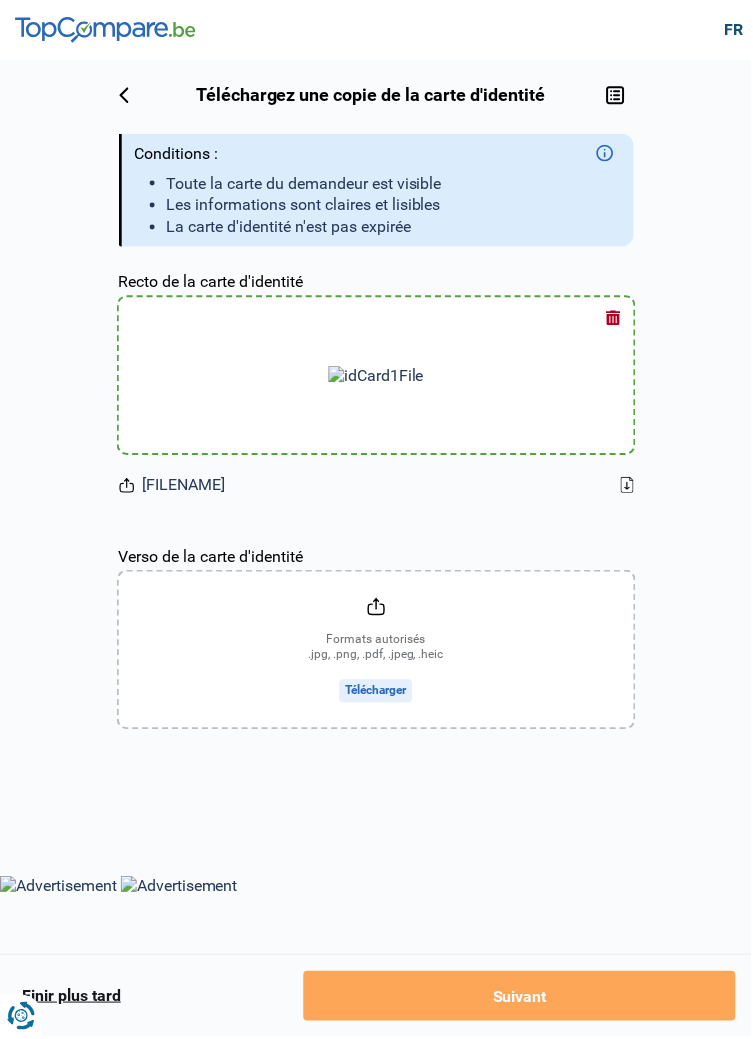 click on "Verso de la carte d'identité" 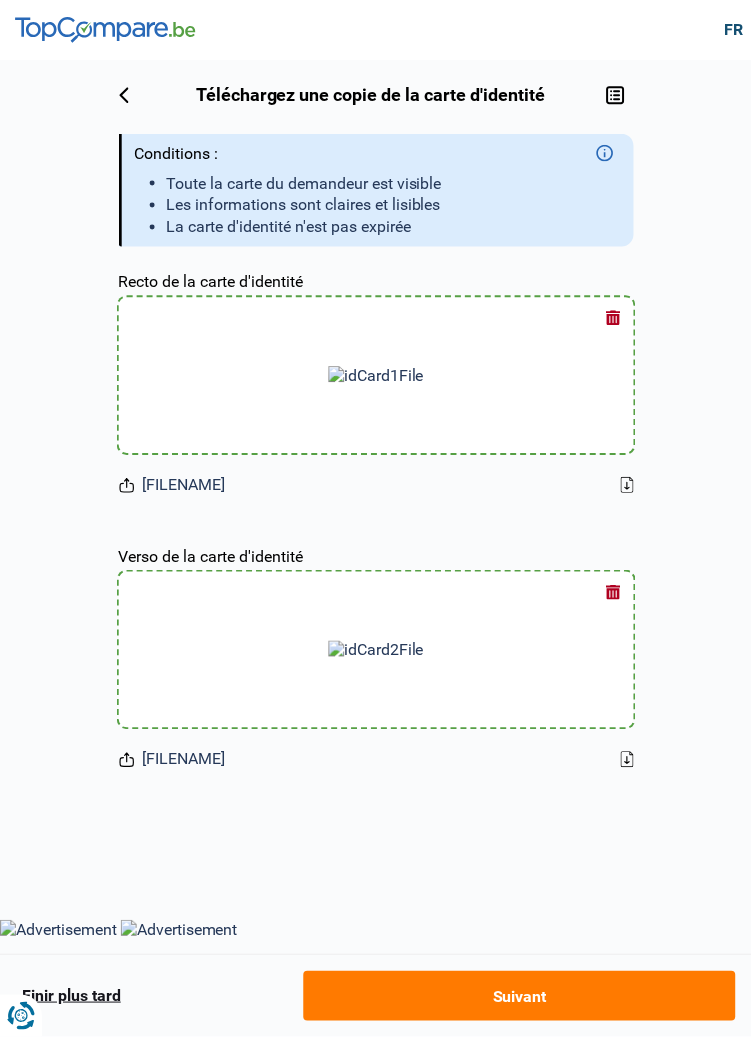 click on "Suivant" 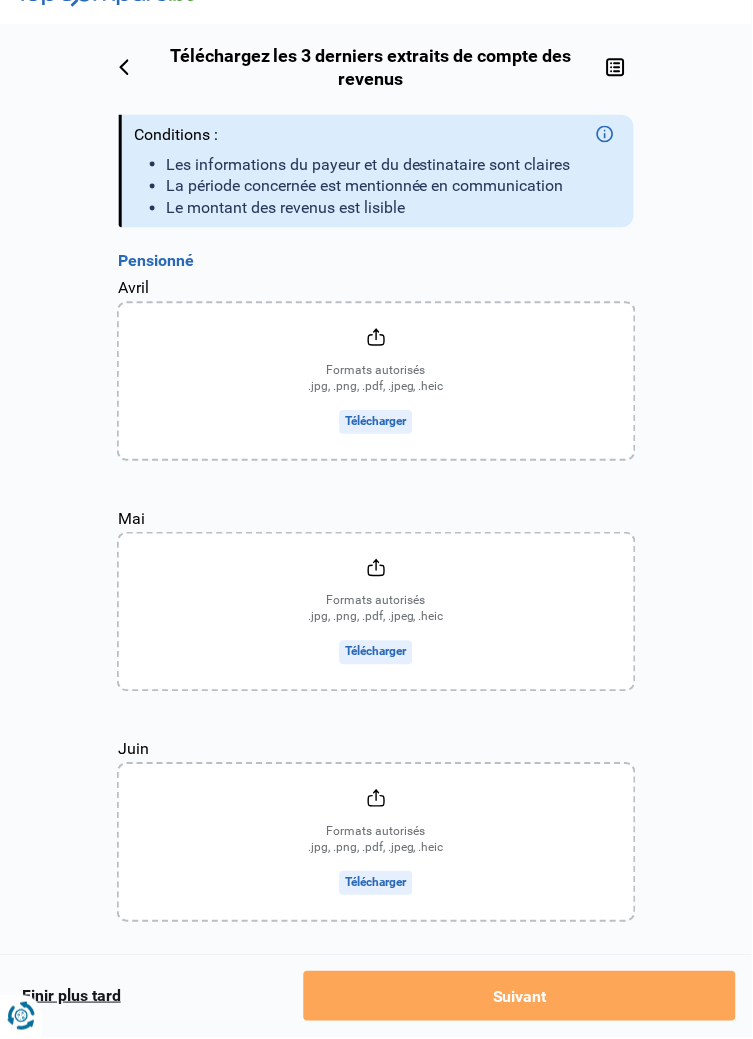 scroll, scrollTop: 160, scrollLeft: 0, axis: vertical 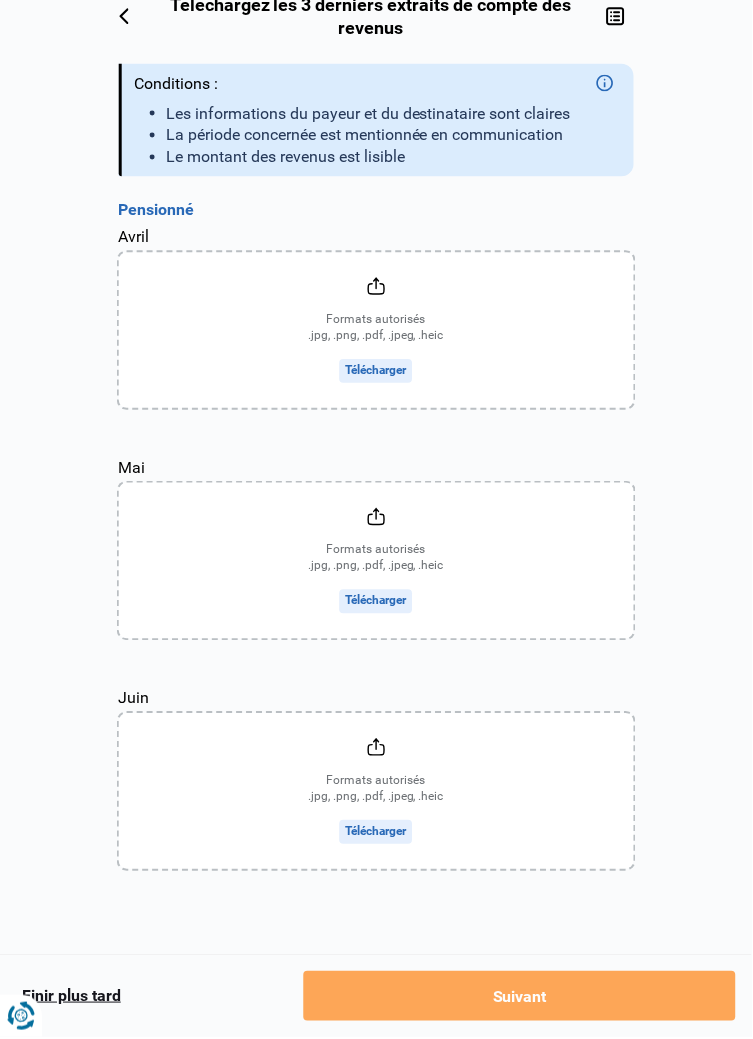 click on "Juin" 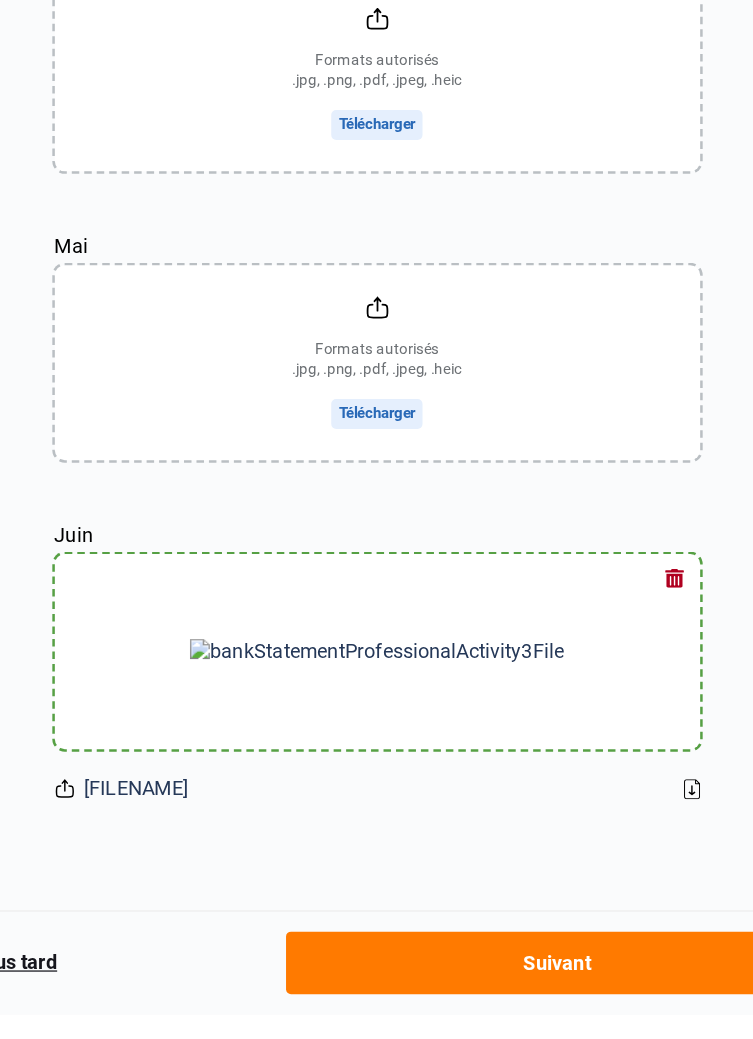 scroll, scrollTop: 139, scrollLeft: 0, axis: vertical 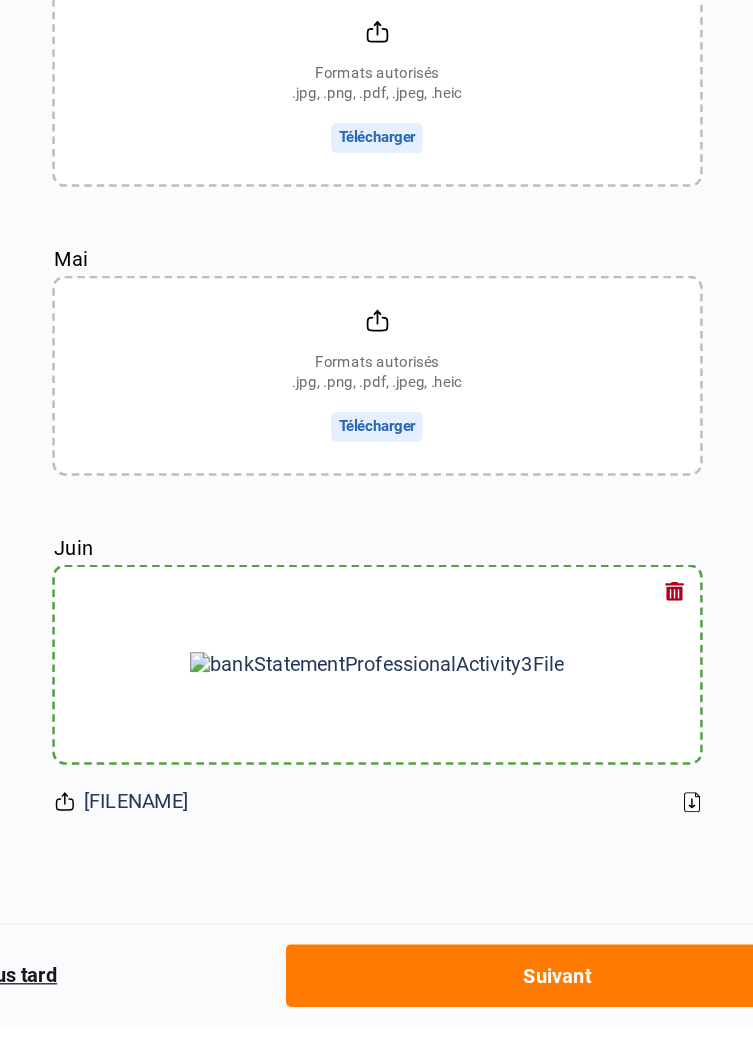 click on "Mai" 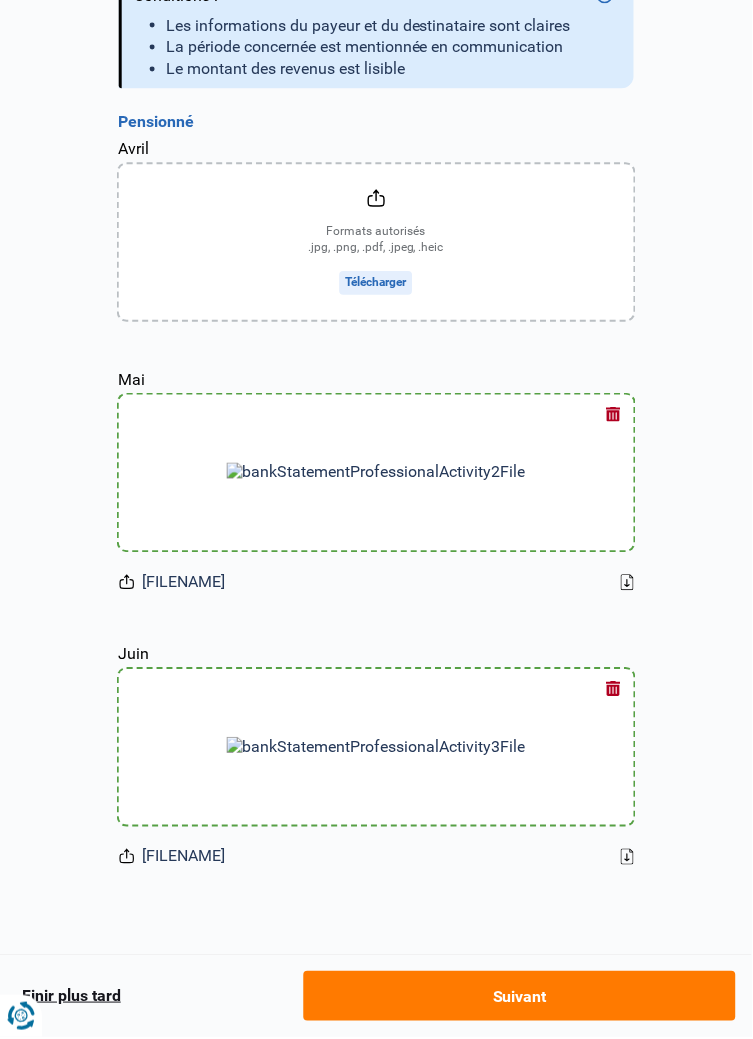 scroll, scrollTop: 233, scrollLeft: 0, axis: vertical 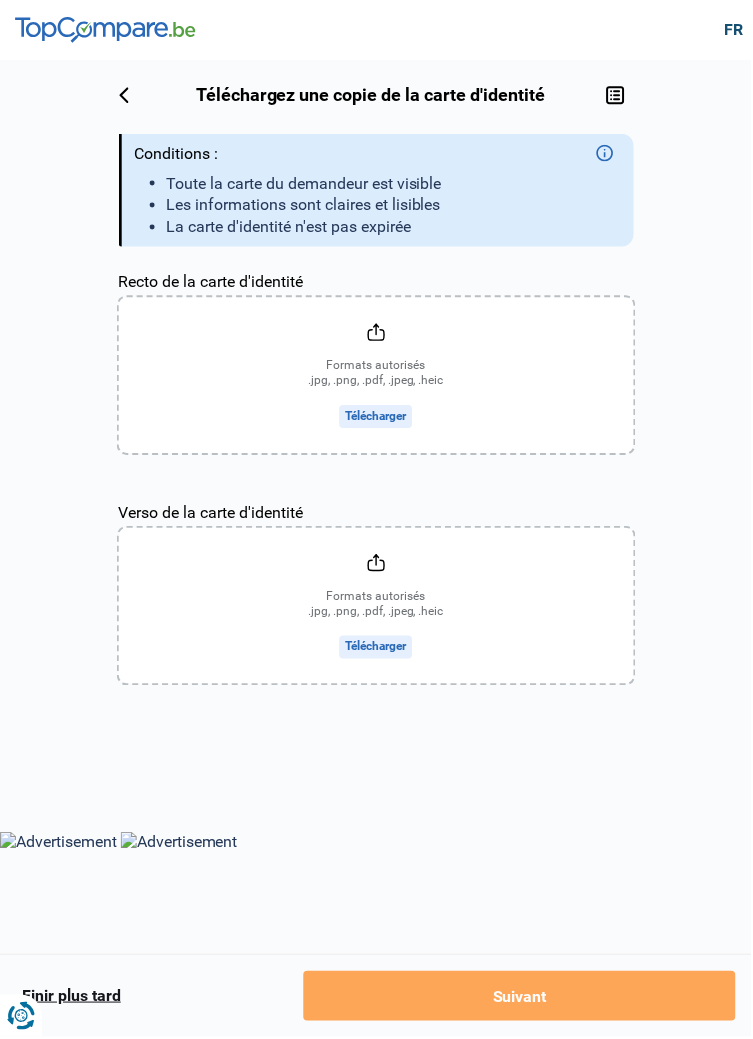 click on "Recto de la carte d'identité" 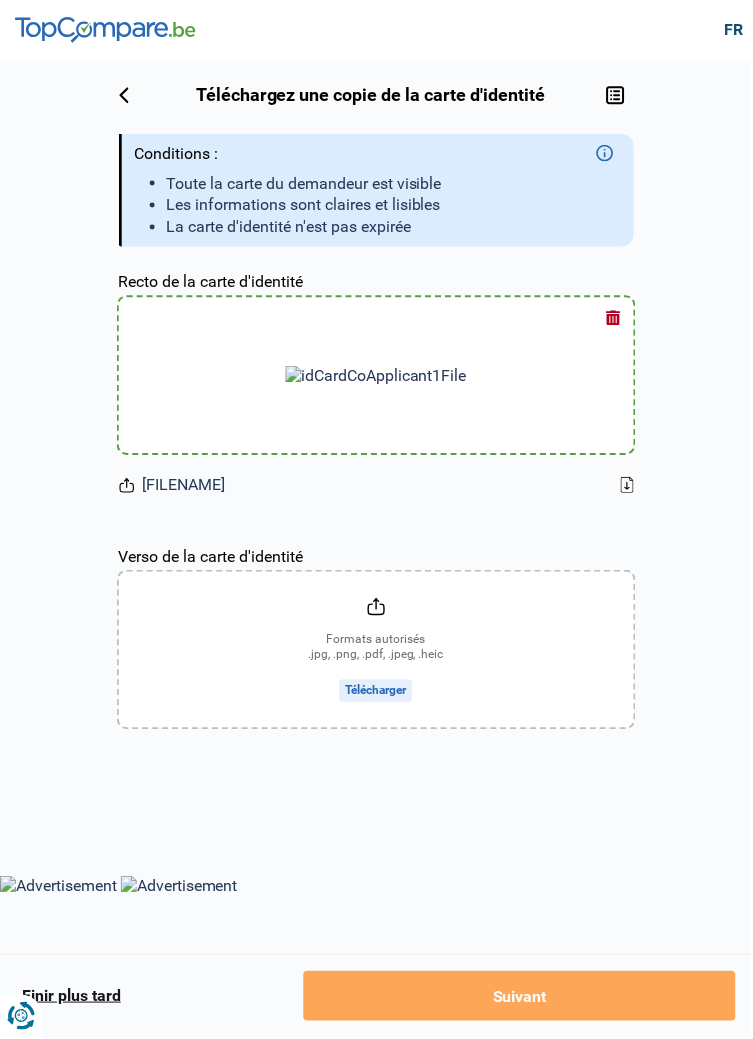 click on "Verso de la carte d'identité" 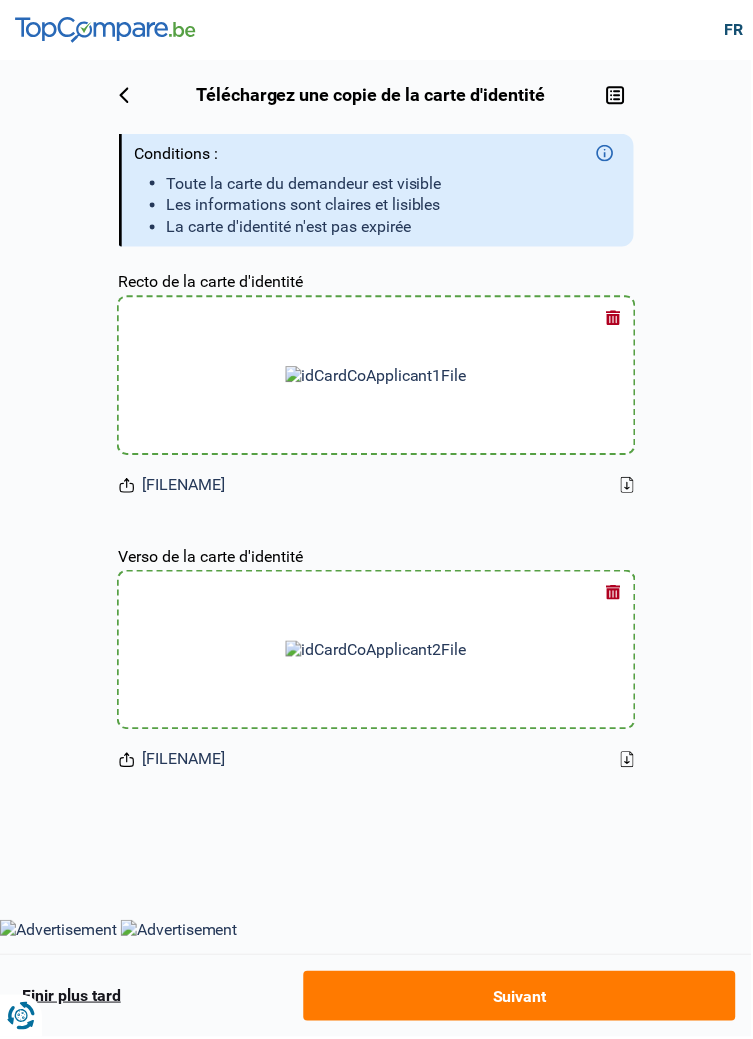 click on "Suivant" 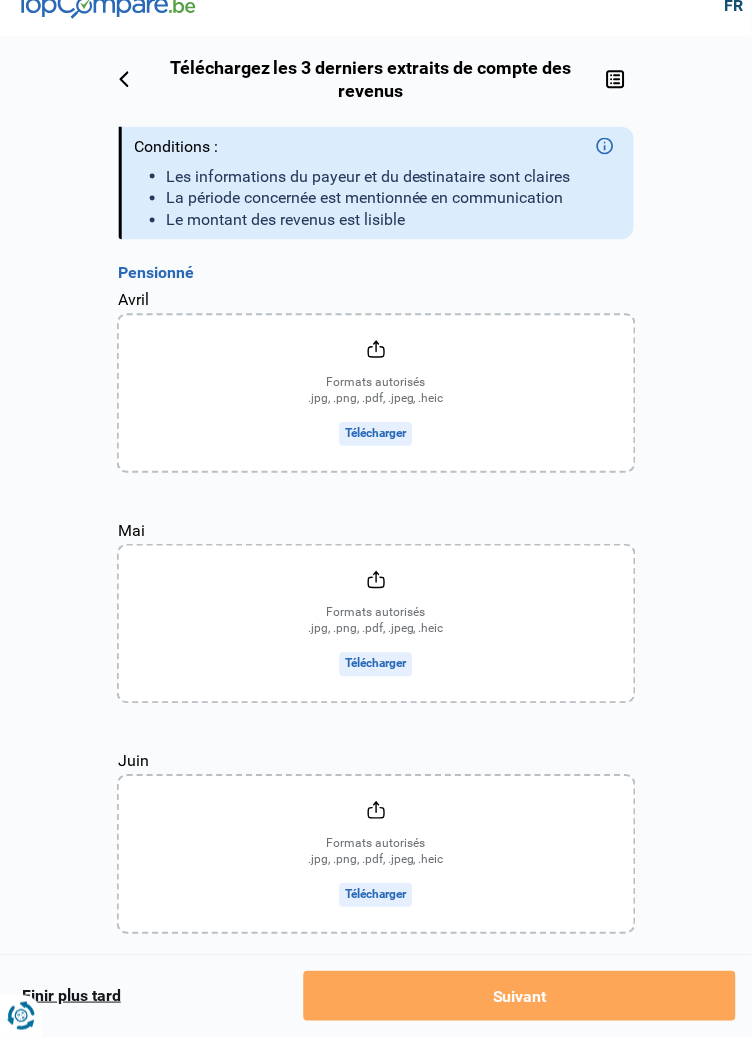 scroll, scrollTop: 160, scrollLeft: 0, axis: vertical 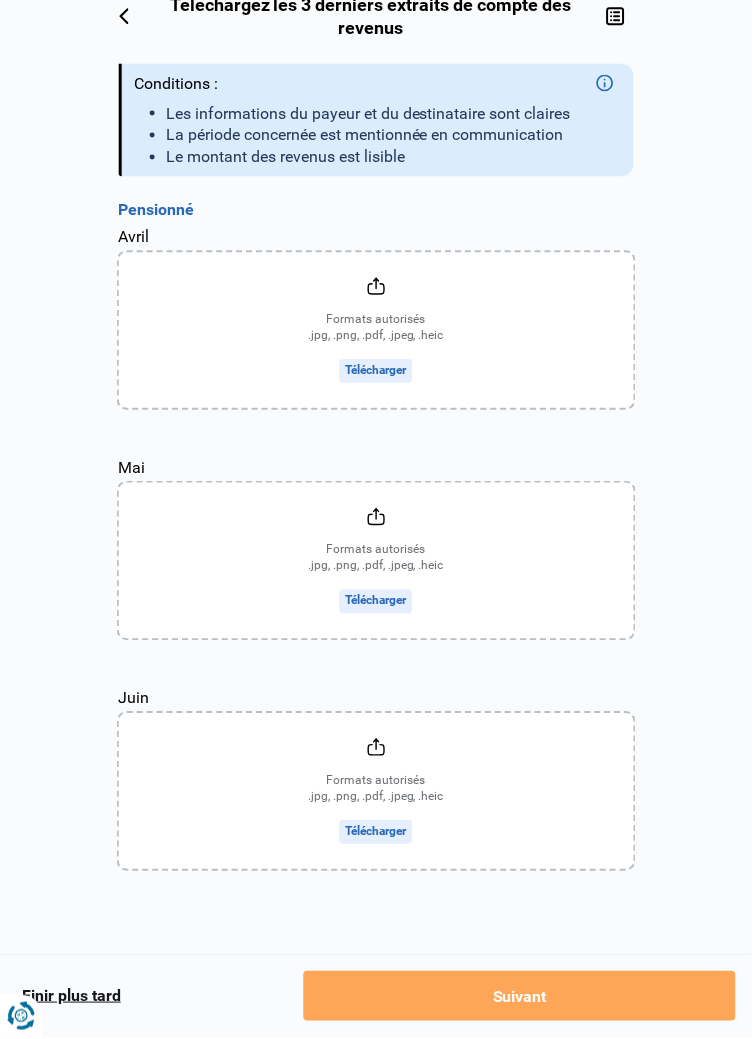 click on "Mai" 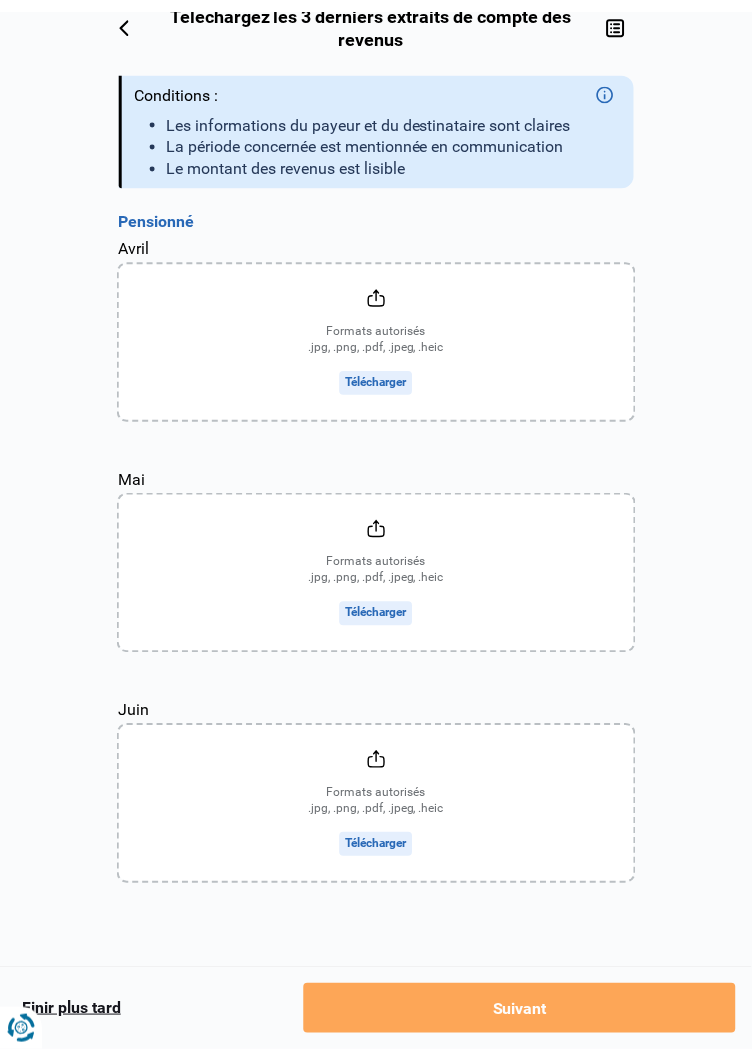 scroll, scrollTop: 136, scrollLeft: 0, axis: vertical 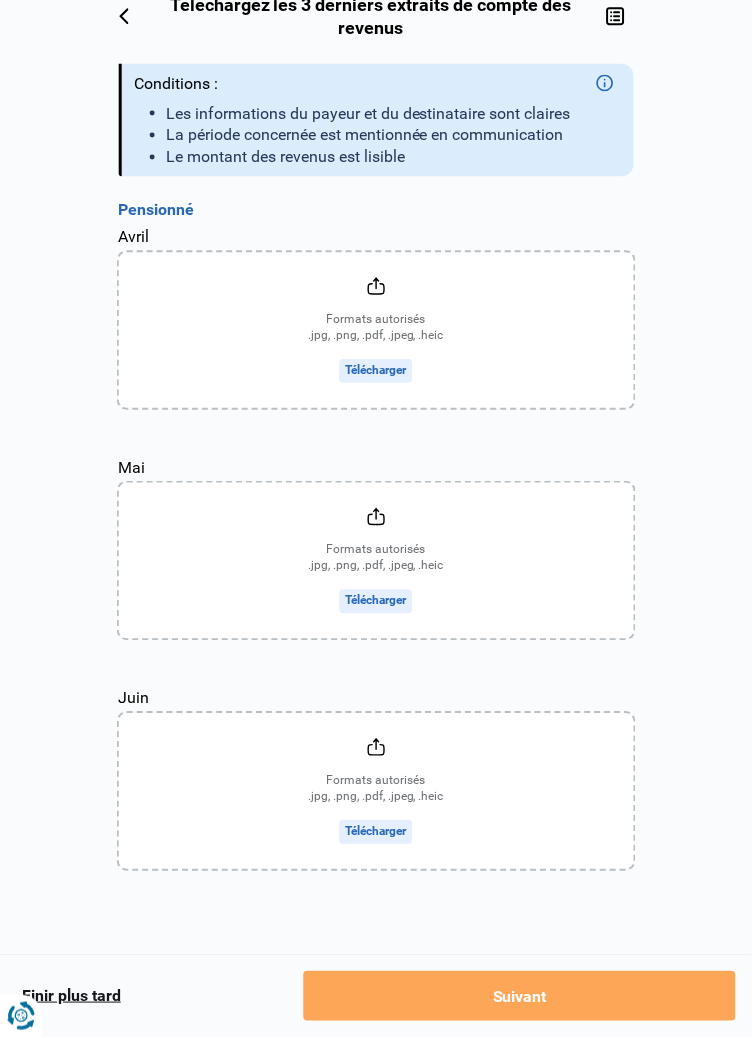 click on "Mai" 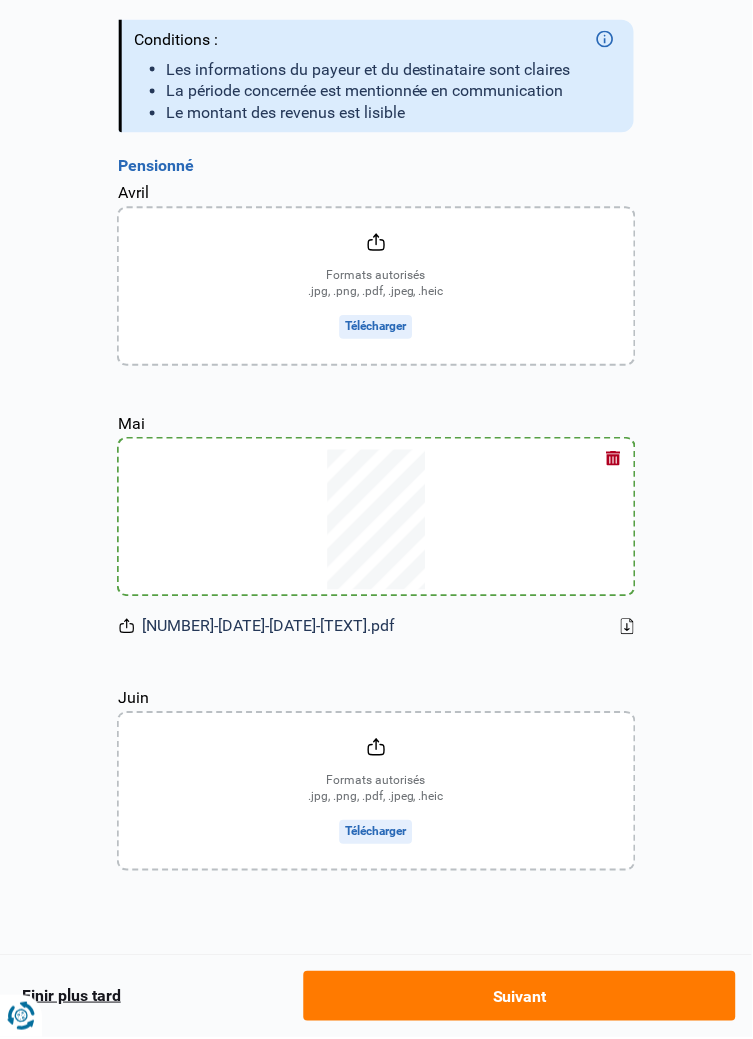 scroll, scrollTop: 145, scrollLeft: 0, axis: vertical 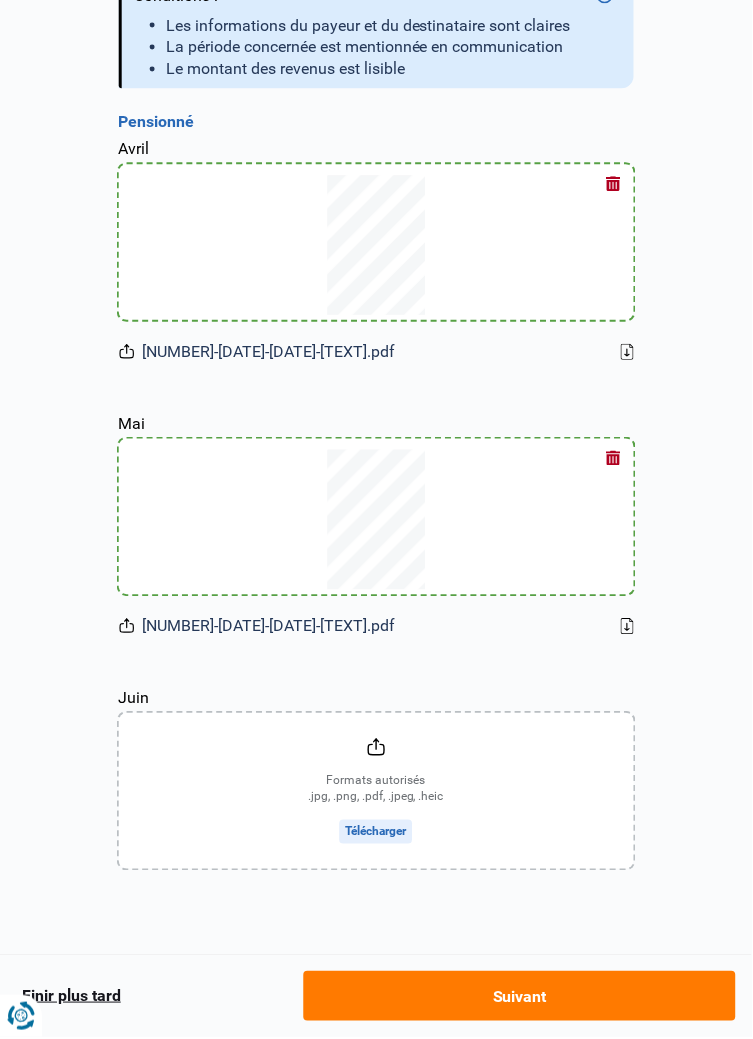 click on "Juin" 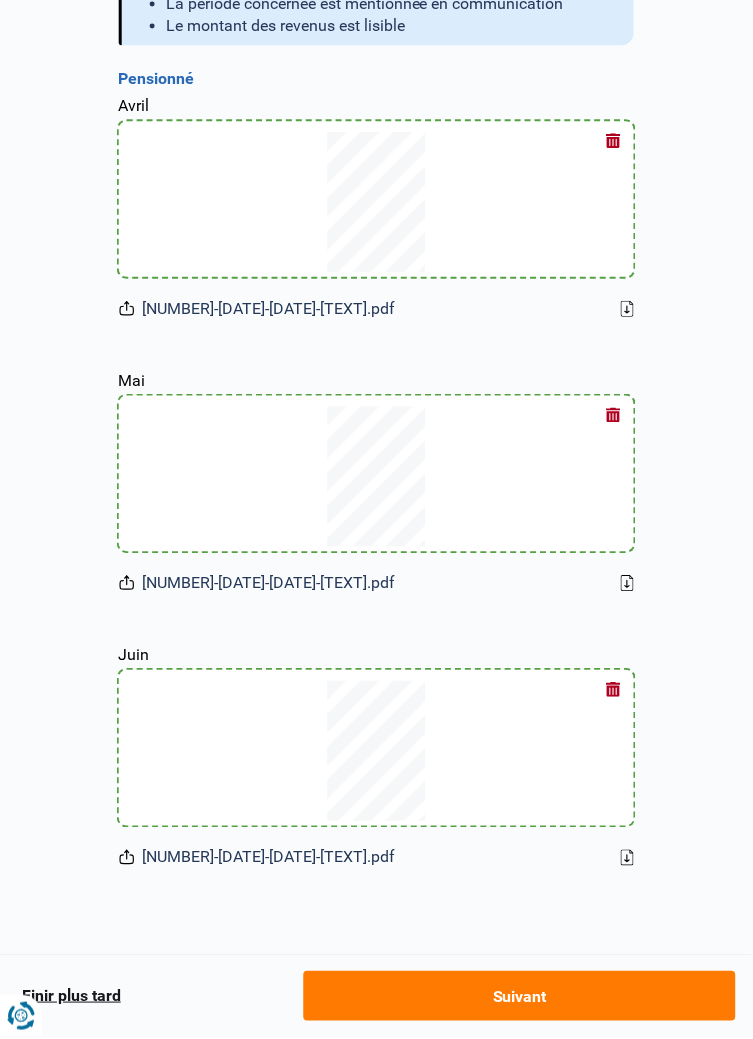 scroll, scrollTop: 436, scrollLeft: 0, axis: vertical 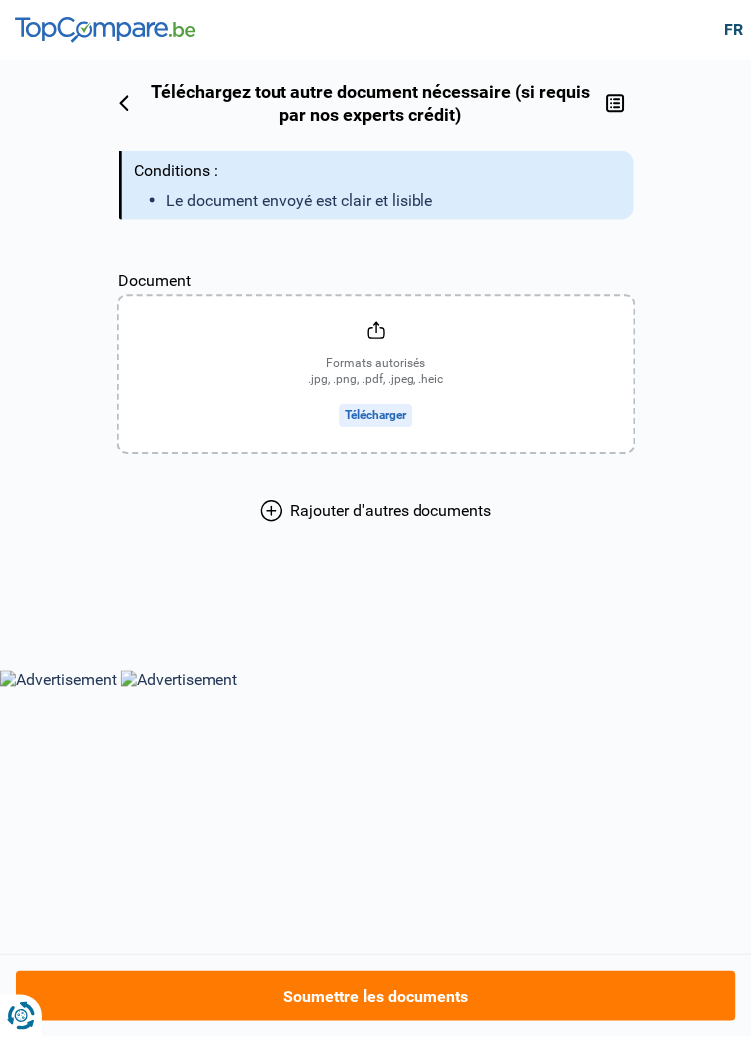 click on "Soumettre les documents" at bounding box center (376, 998) 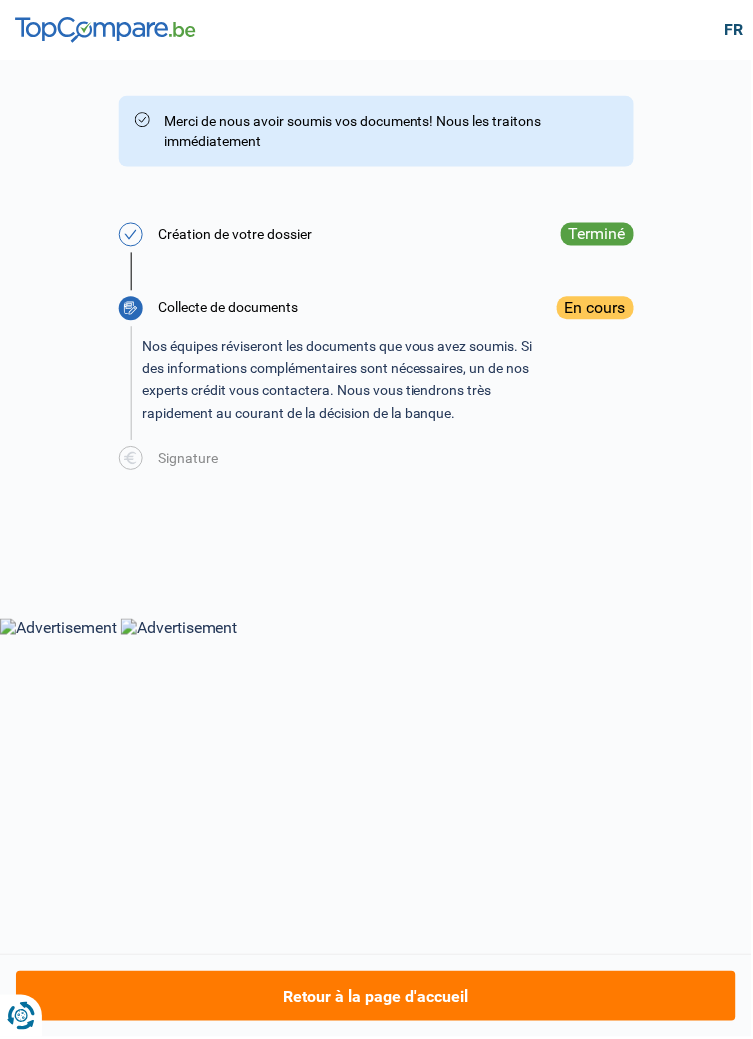 click on "Retour à la page d'accueil" at bounding box center (376, 998) 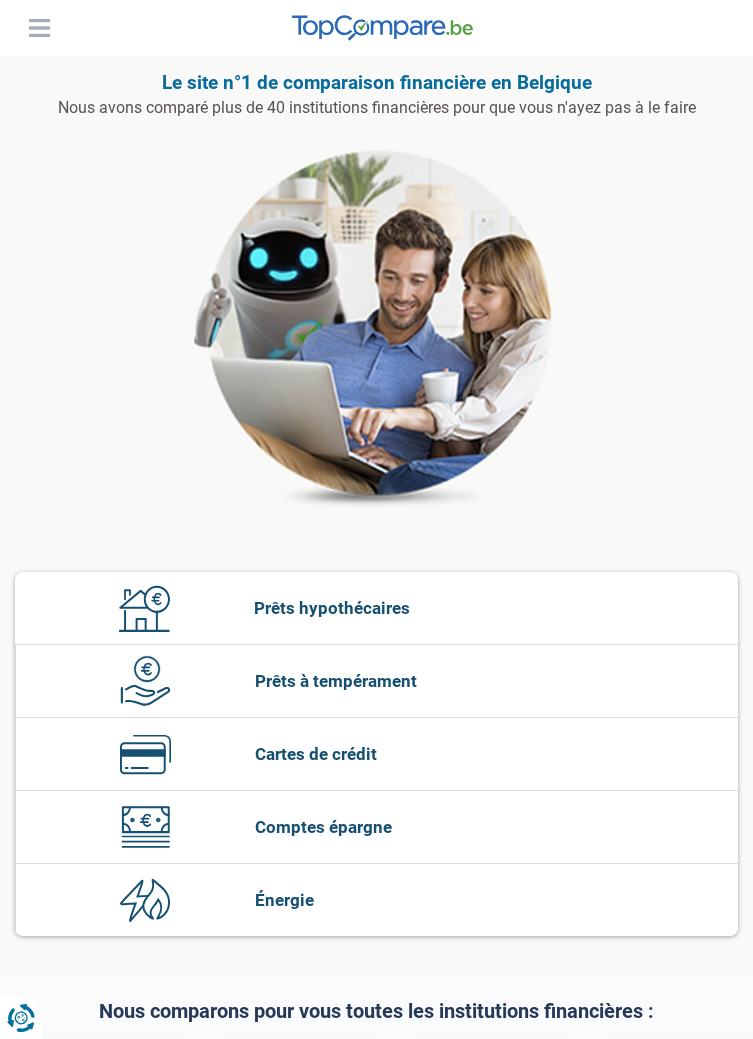 scroll, scrollTop: 0, scrollLeft: 0, axis: both 